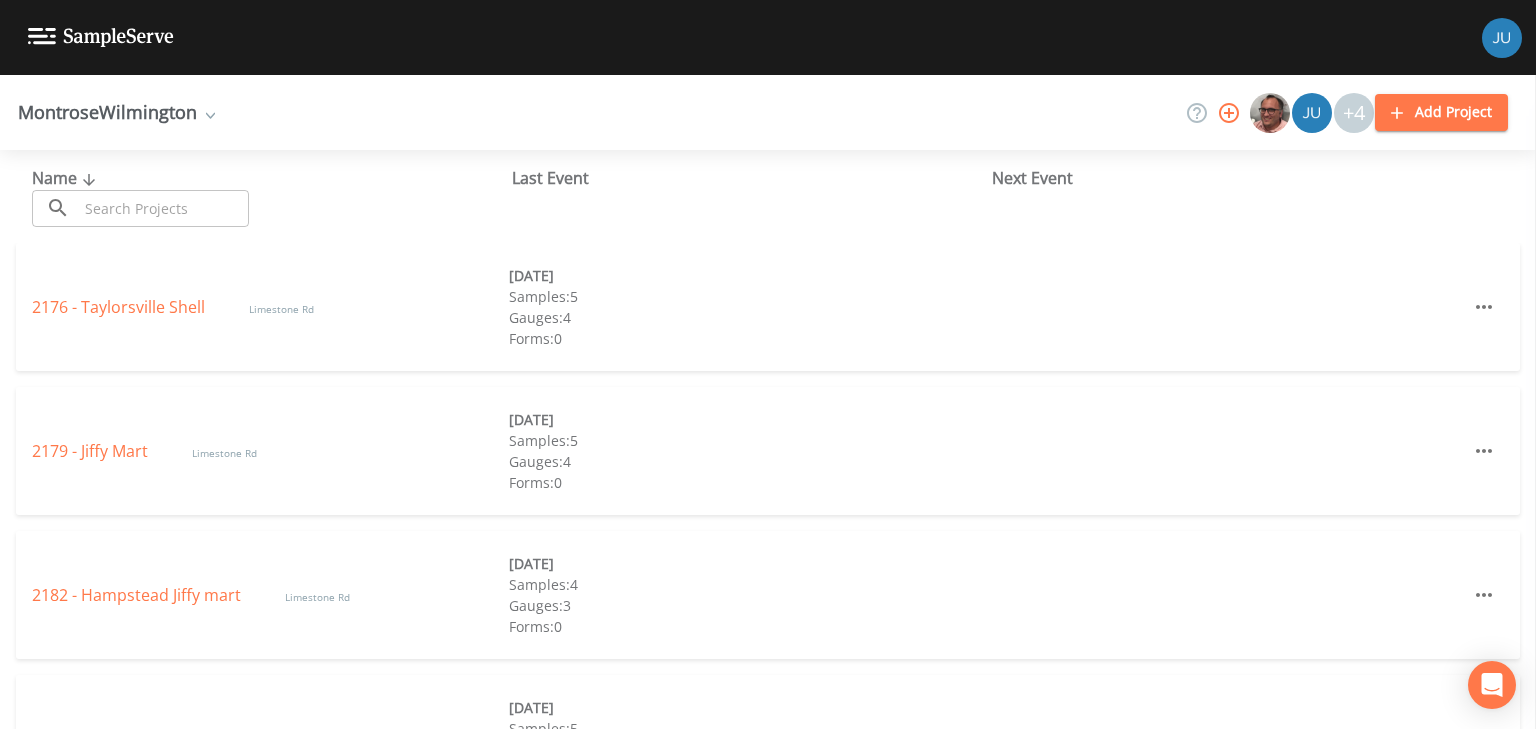 scroll, scrollTop: 0, scrollLeft: 0, axis: both 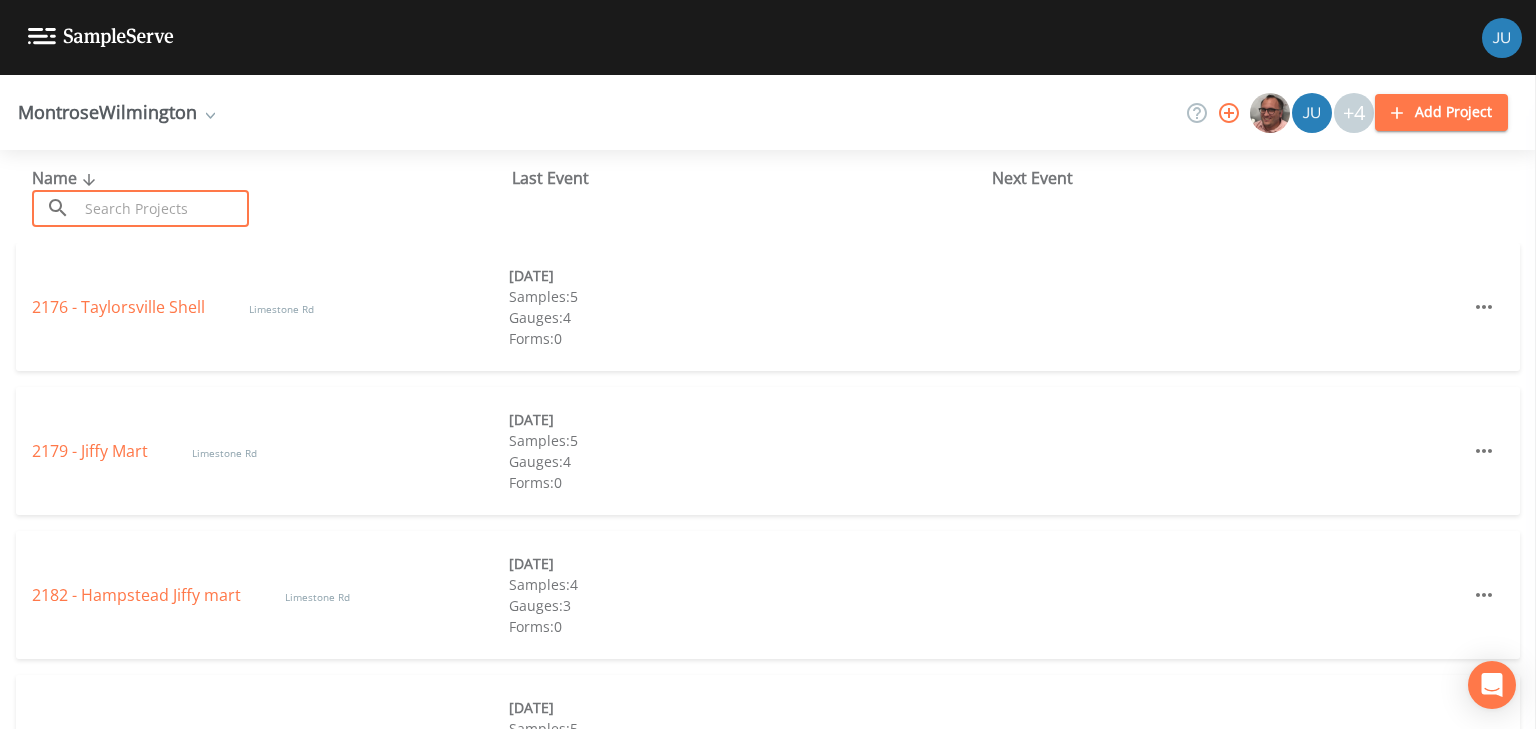click at bounding box center (163, 208) 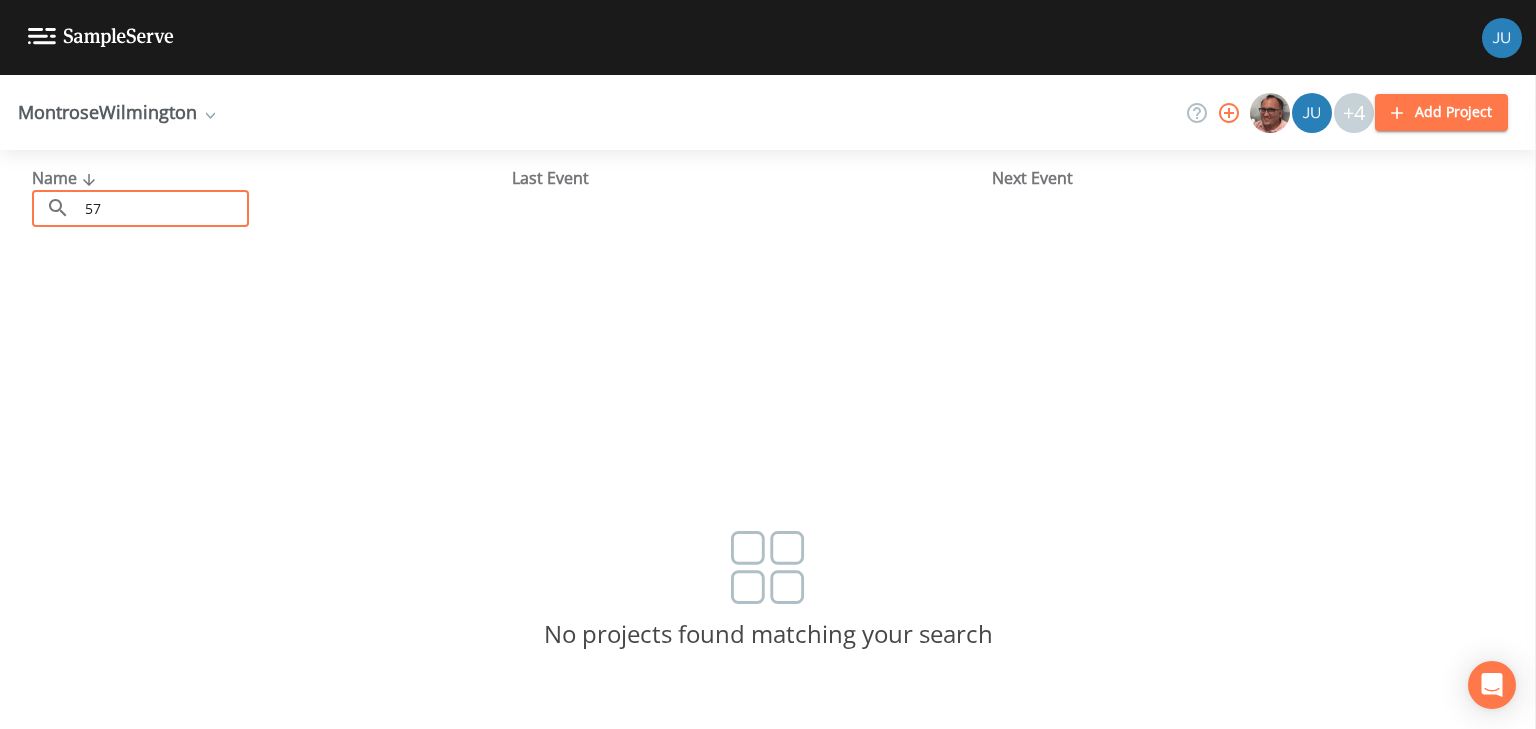 type on "5" 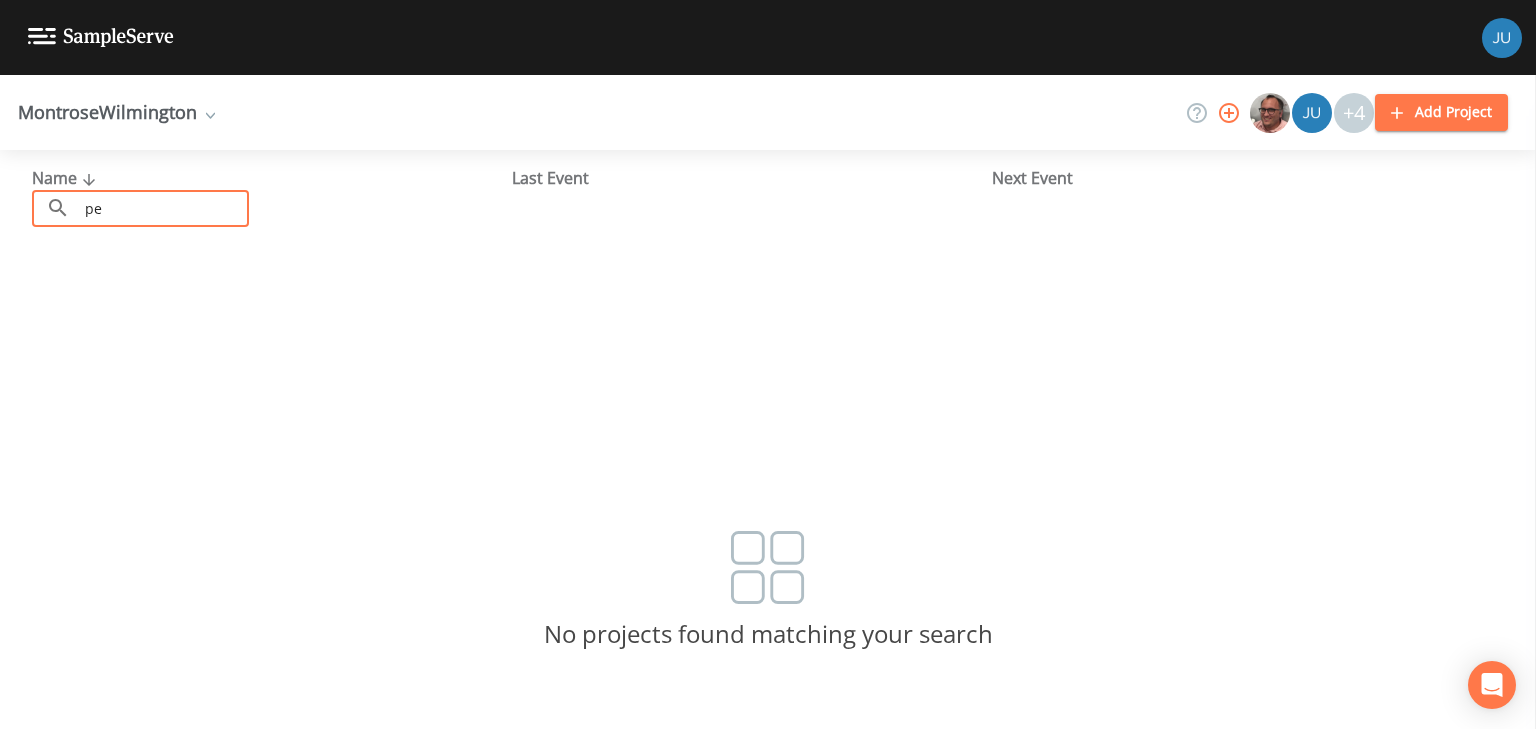 type on "p" 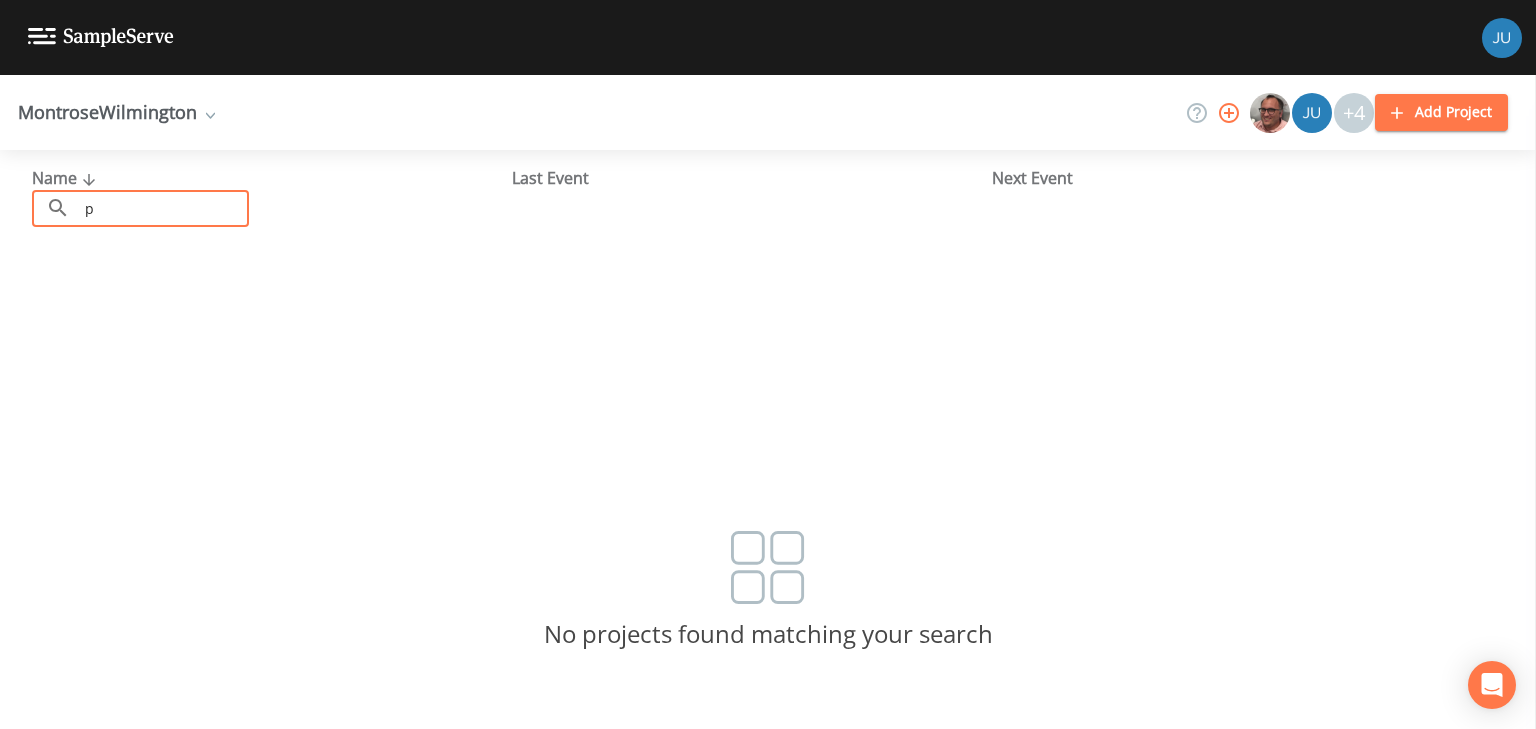 type 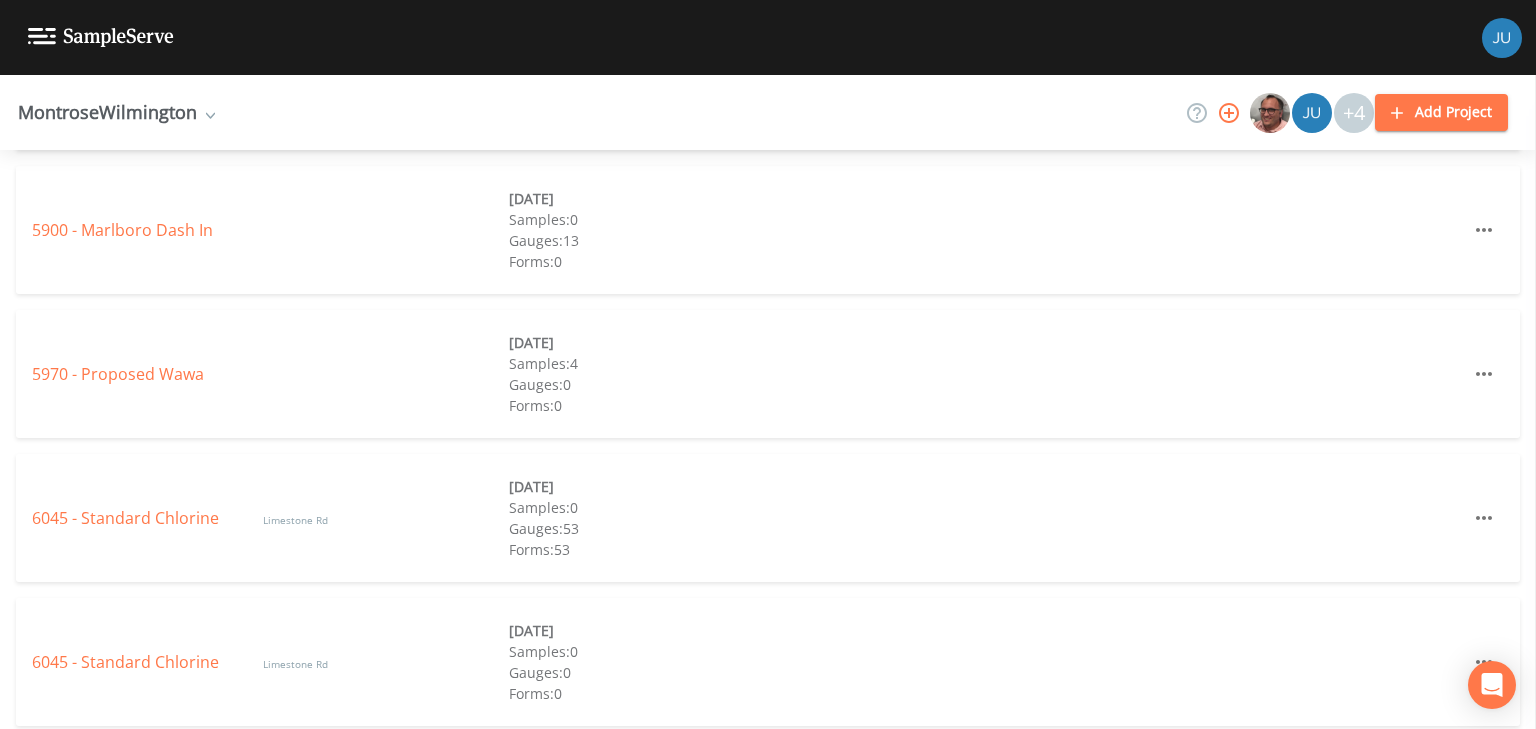 scroll, scrollTop: 1961, scrollLeft: 0, axis: vertical 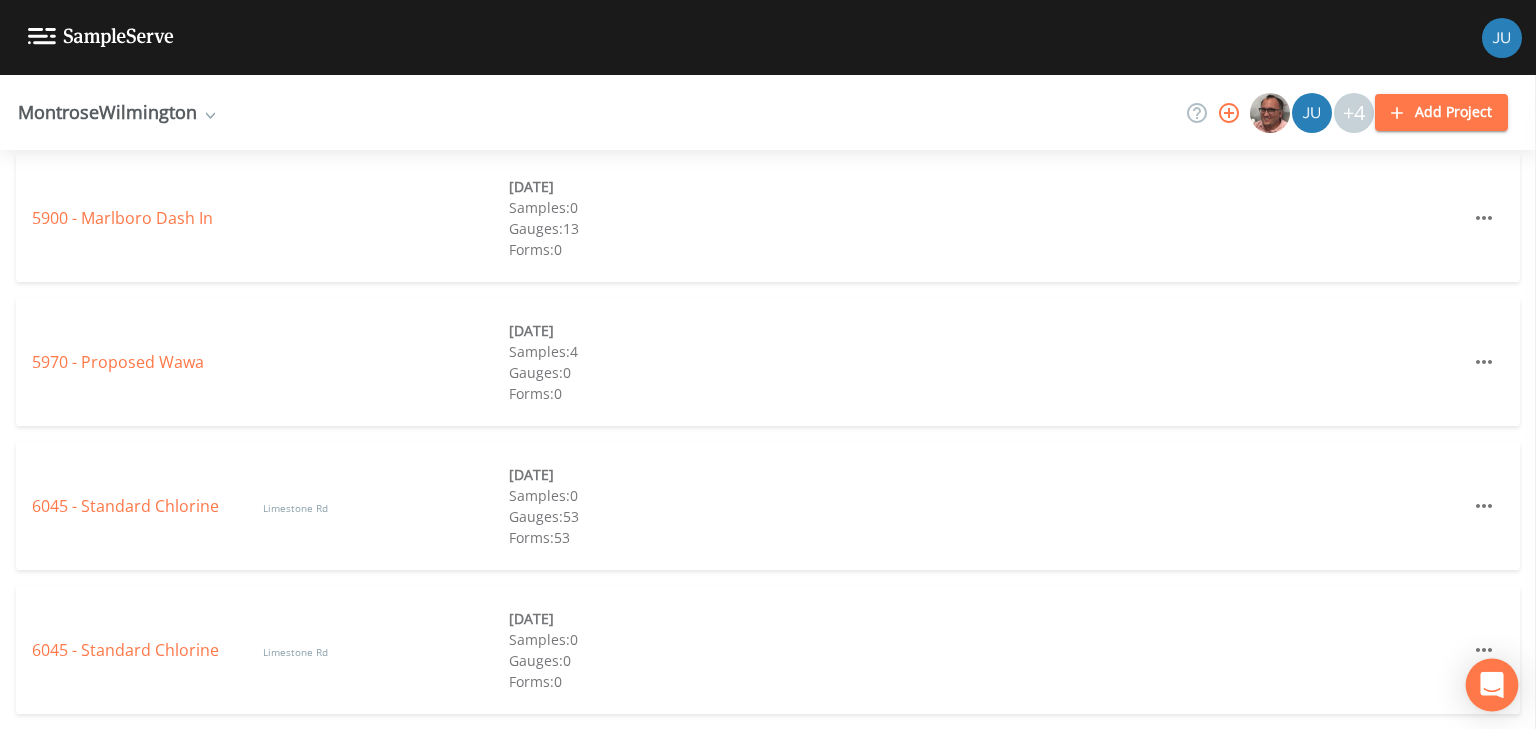 click at bounding box center (1492, 685) 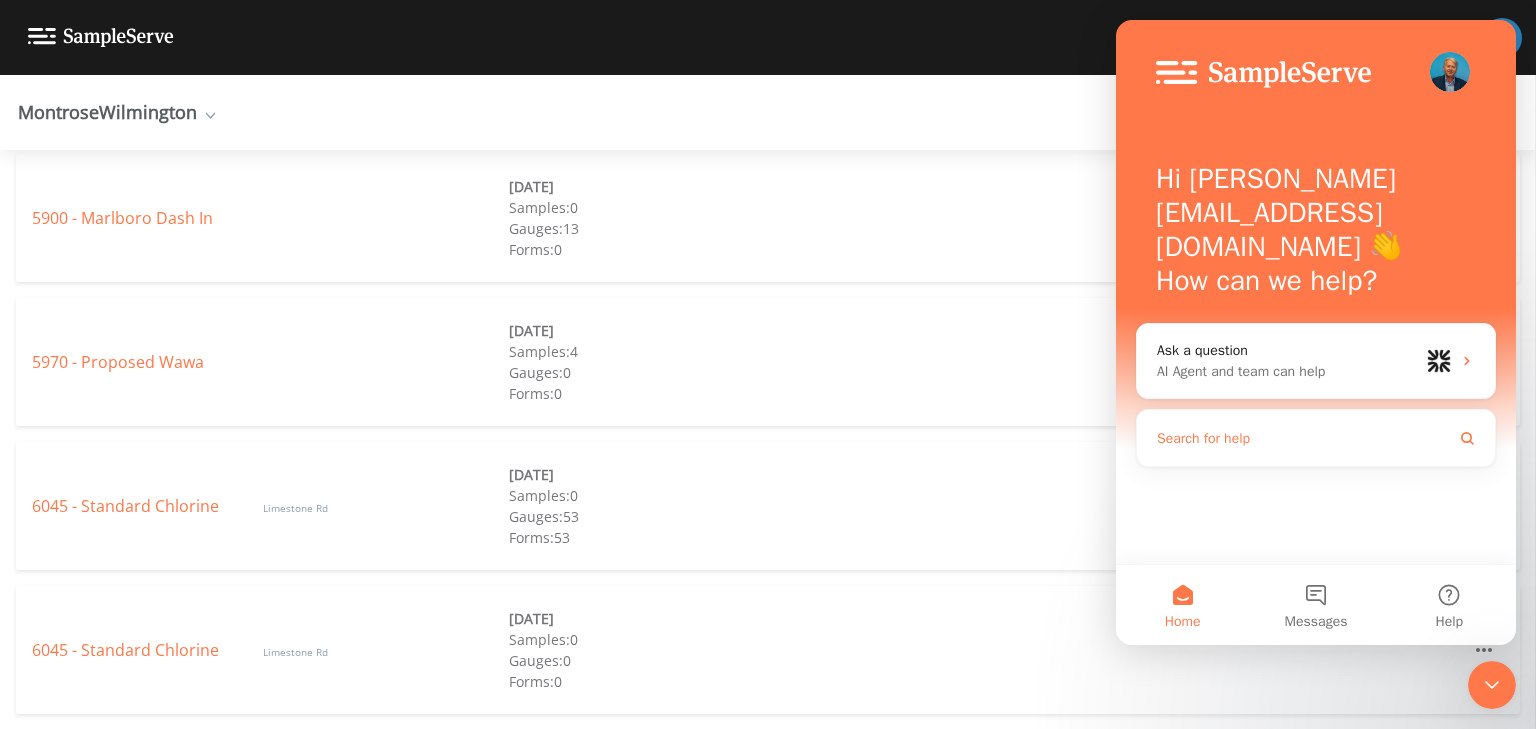 scroll, scrollTop: 0, scrollLeft: 0, axis: both 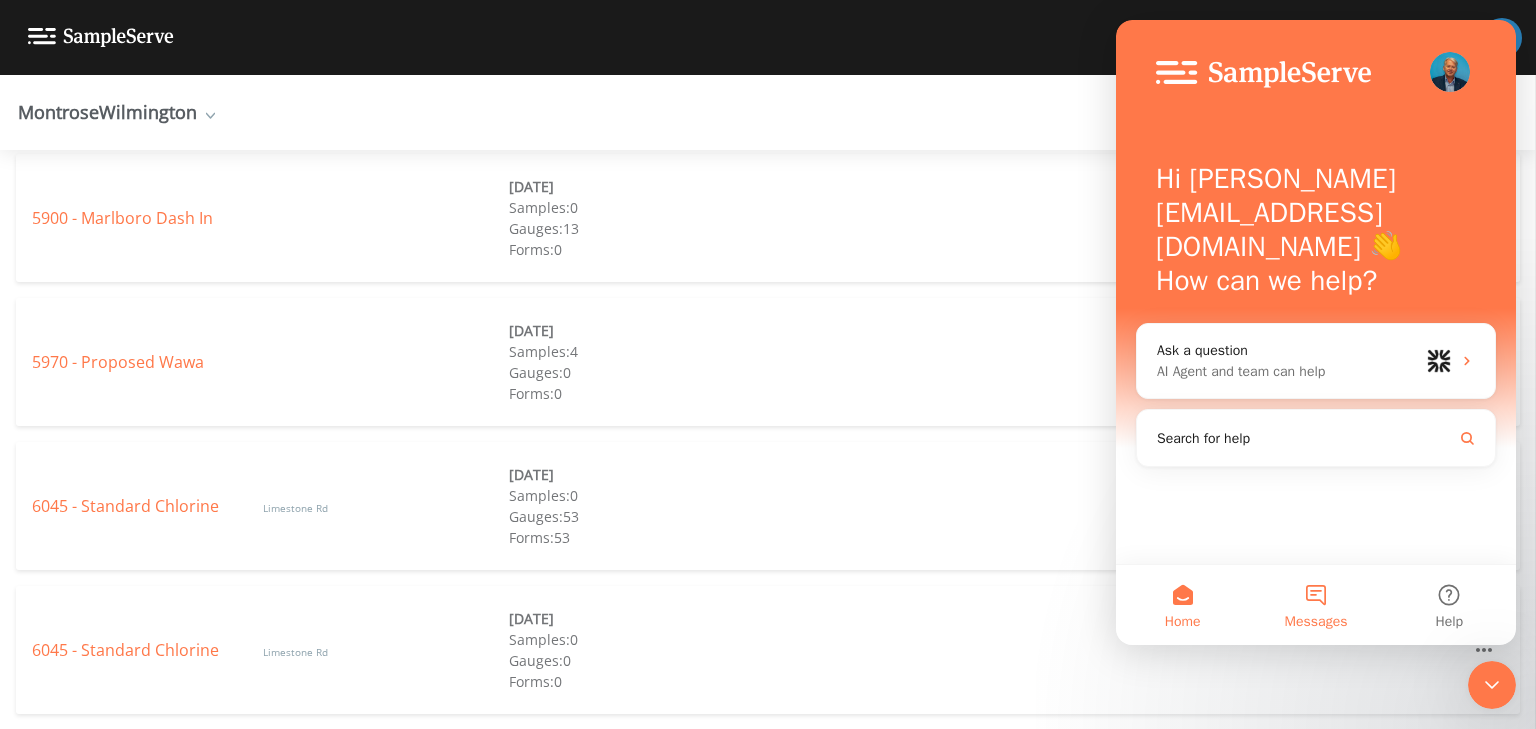 click on "Messages" at bounding box center (1315, 605) 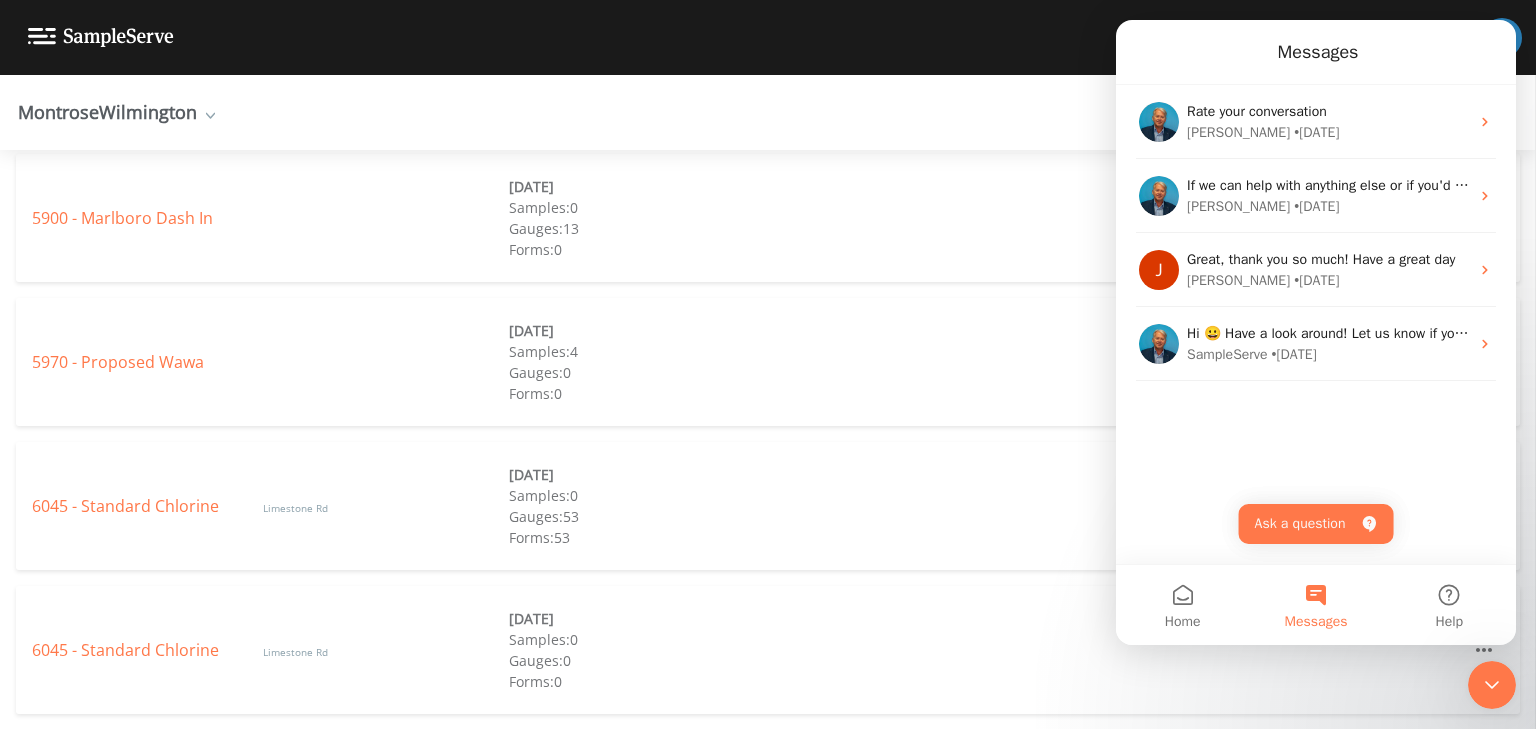 click on "MontroseWilmington MontroseWilmington [GEOGRAPHIC_DATA]  Add workspace  +4 Add Project" at bounding box center (768, 112) 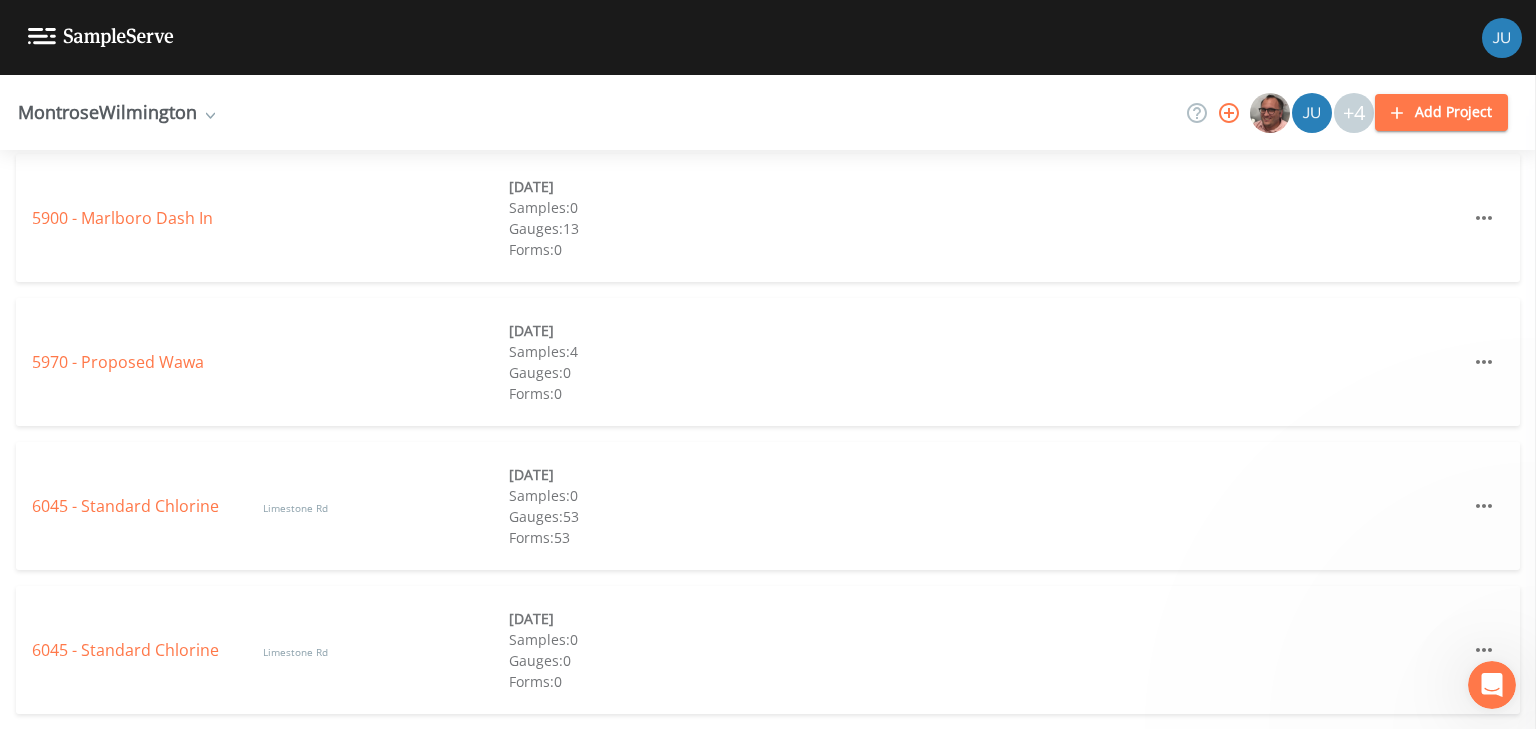scroll, scrollTop: 0, scrollLeft: 0, axis: both 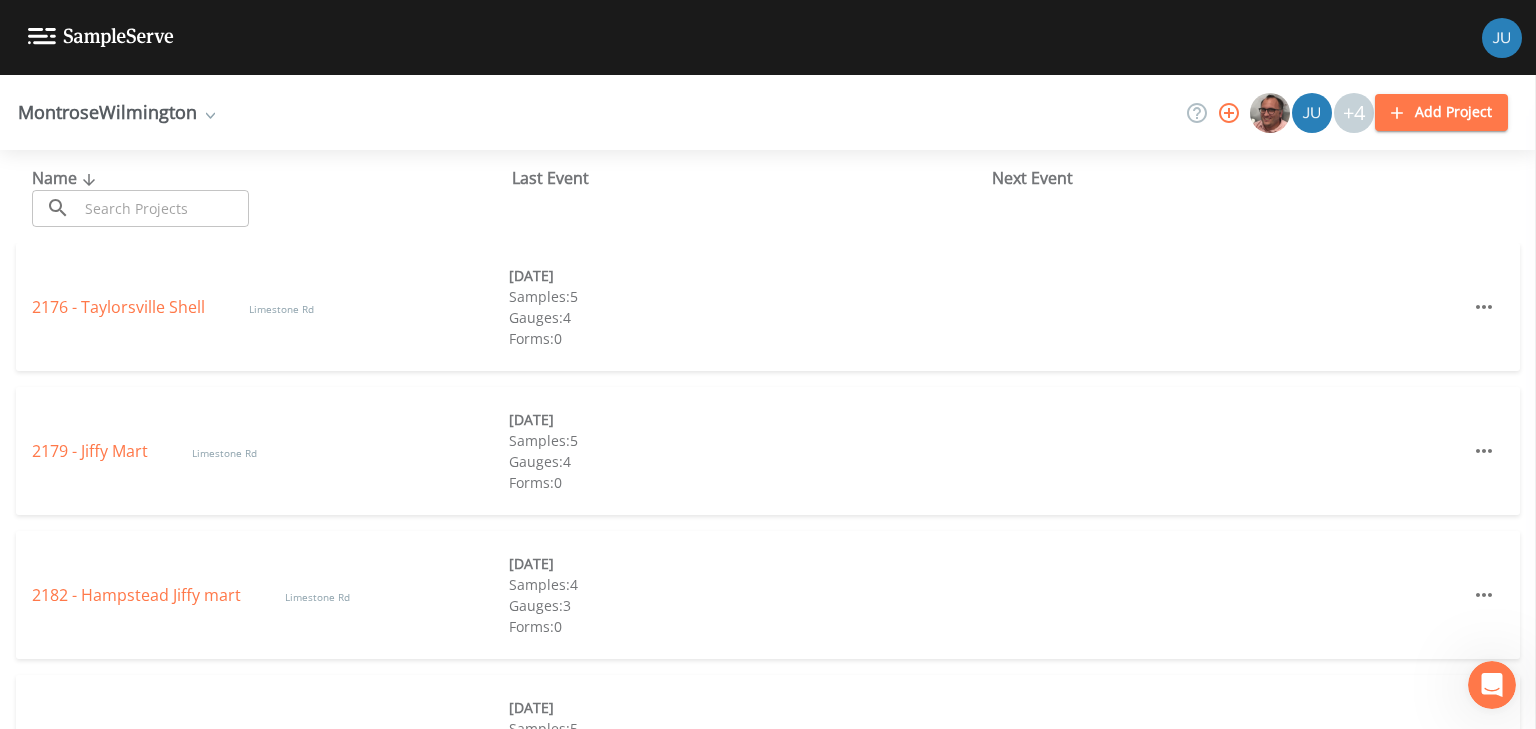 click at bounding box center [163, 208] 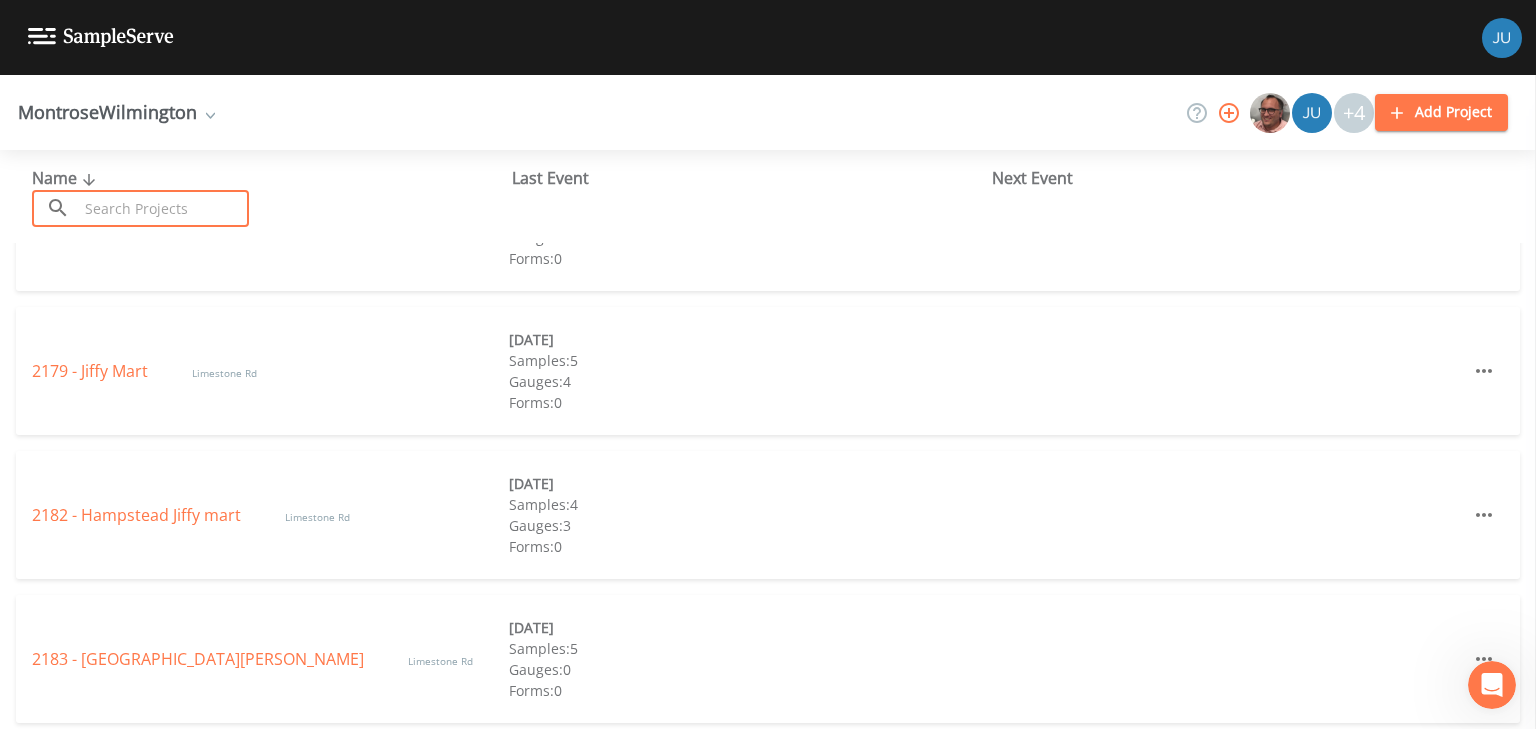 scroll, scrollTop: 0, scrollLeft: 0, axis: both 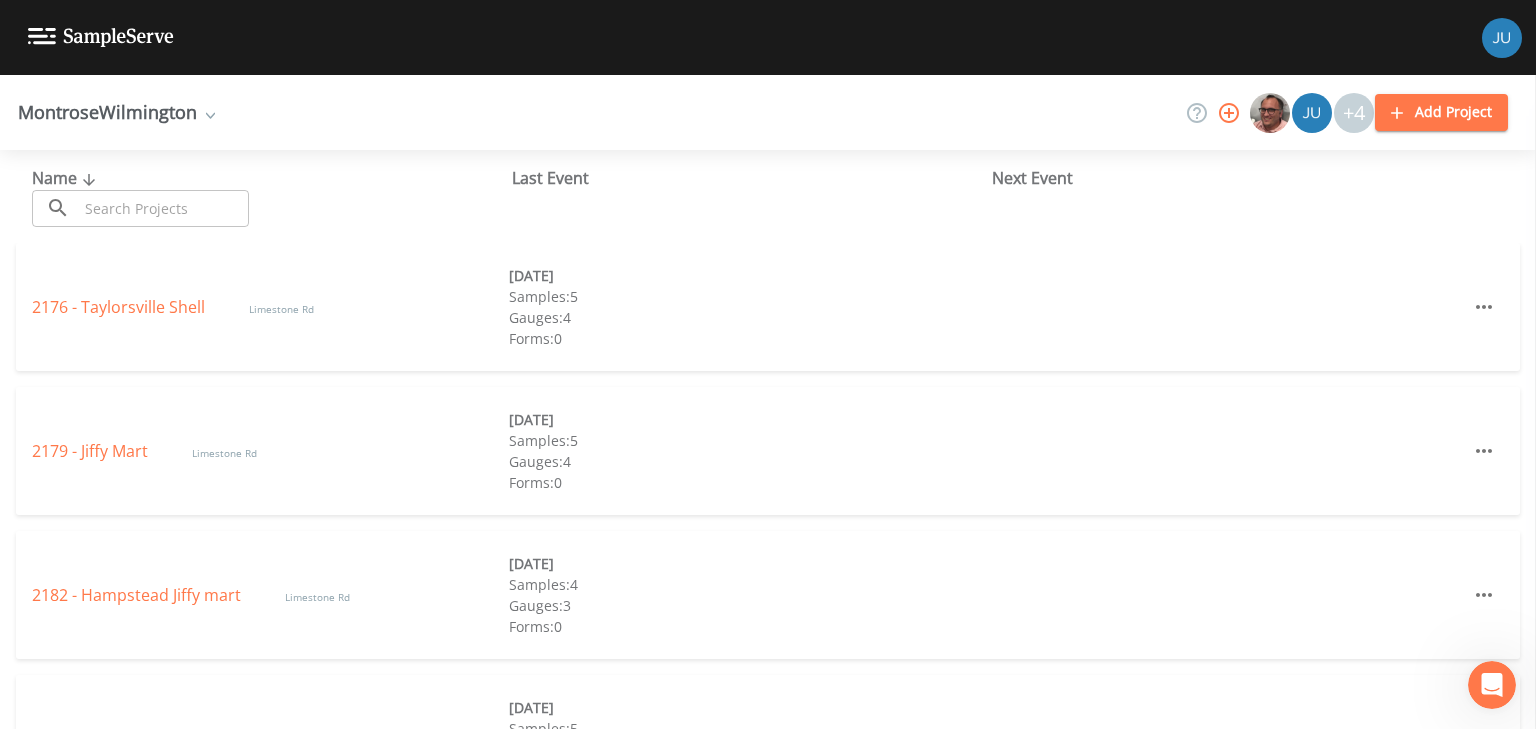 click on "MontroseWilmington" at bounding box center (116, 112) 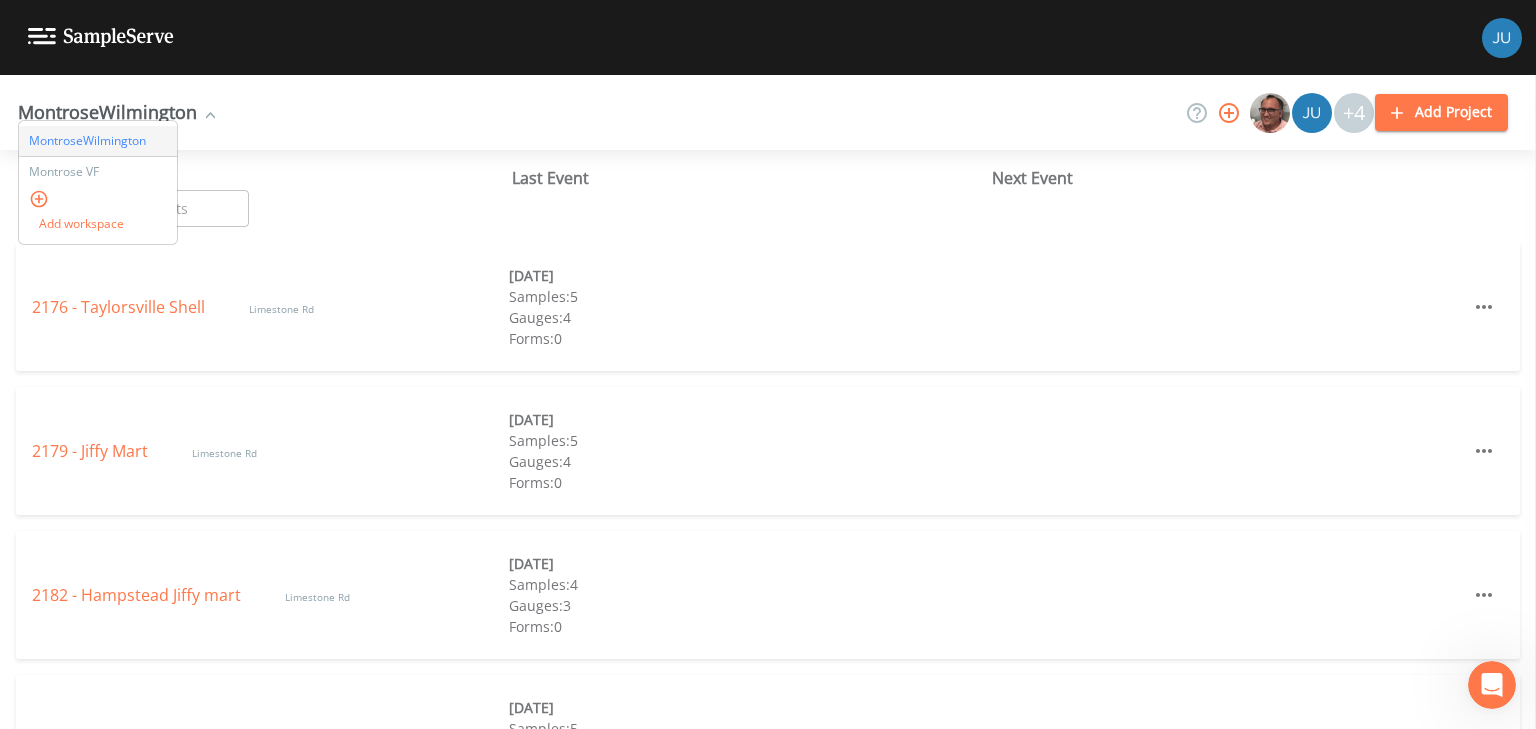 click on "MontroseWilmington MontroseWilmington [GEOGRAPHIC_DATA]  Add workspace  +4 Add Project" at bounding box center [768, 112] 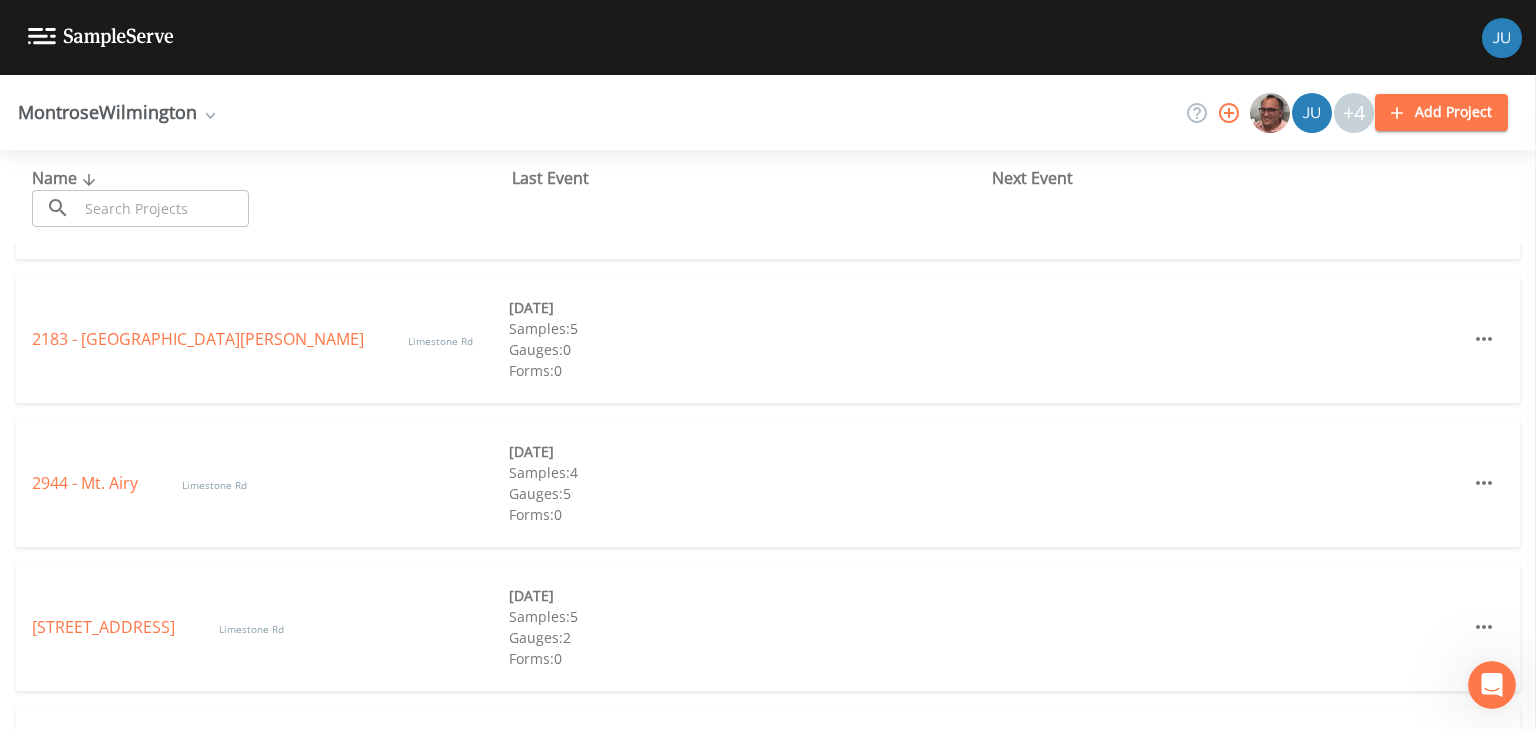 scroll, scrollTop: 0, scrollLeft: 0, axis: both 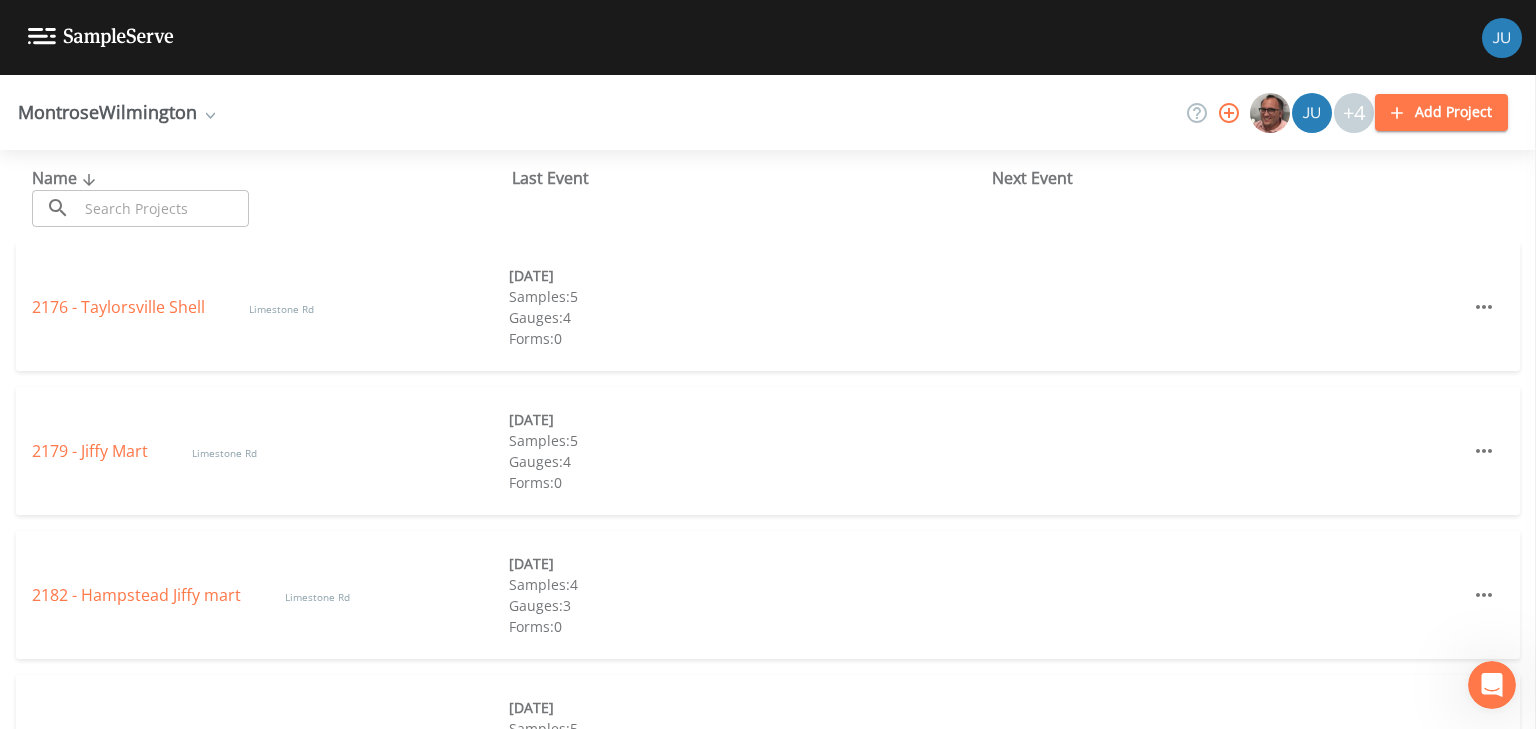 click at bounding box center [87, 37] 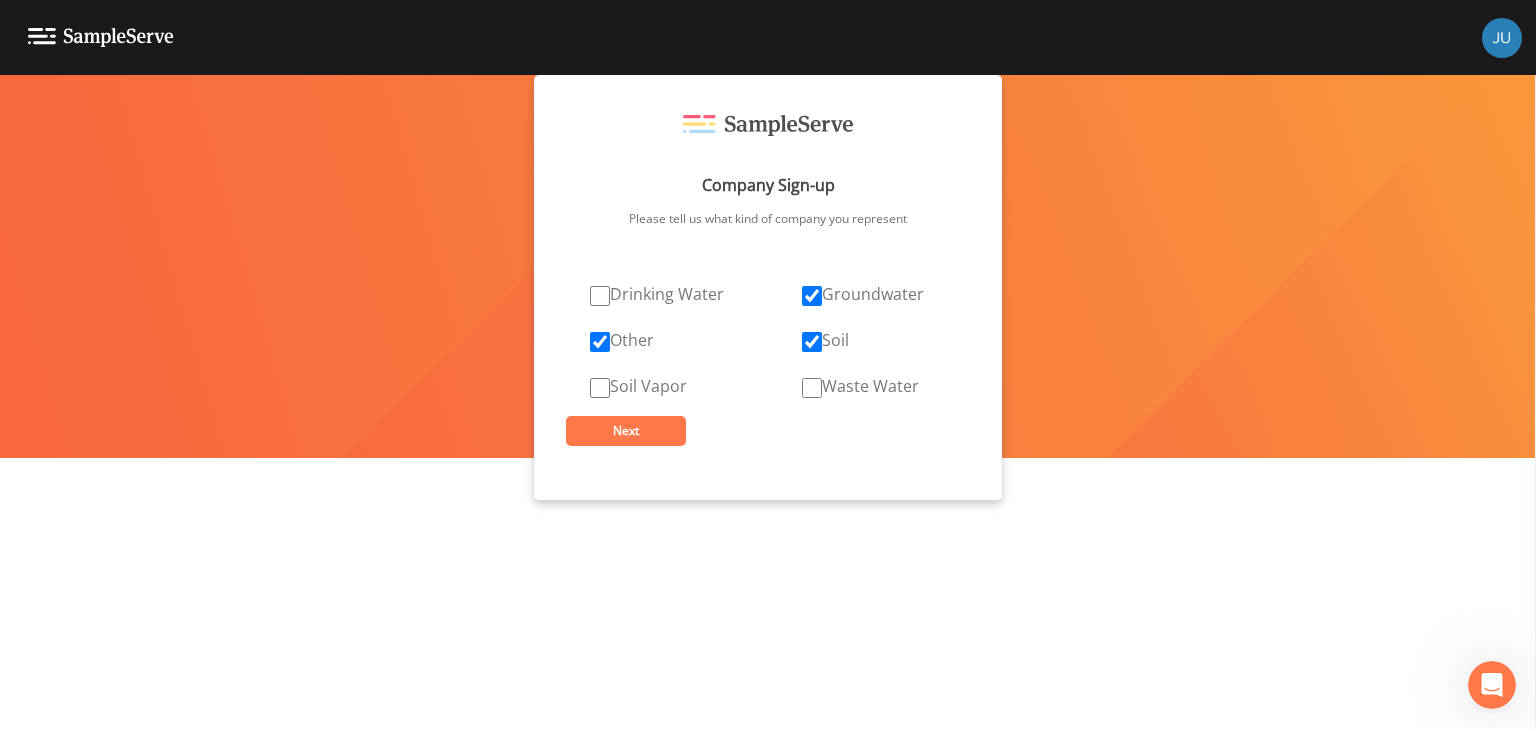 click at bounding box center (768, 729) 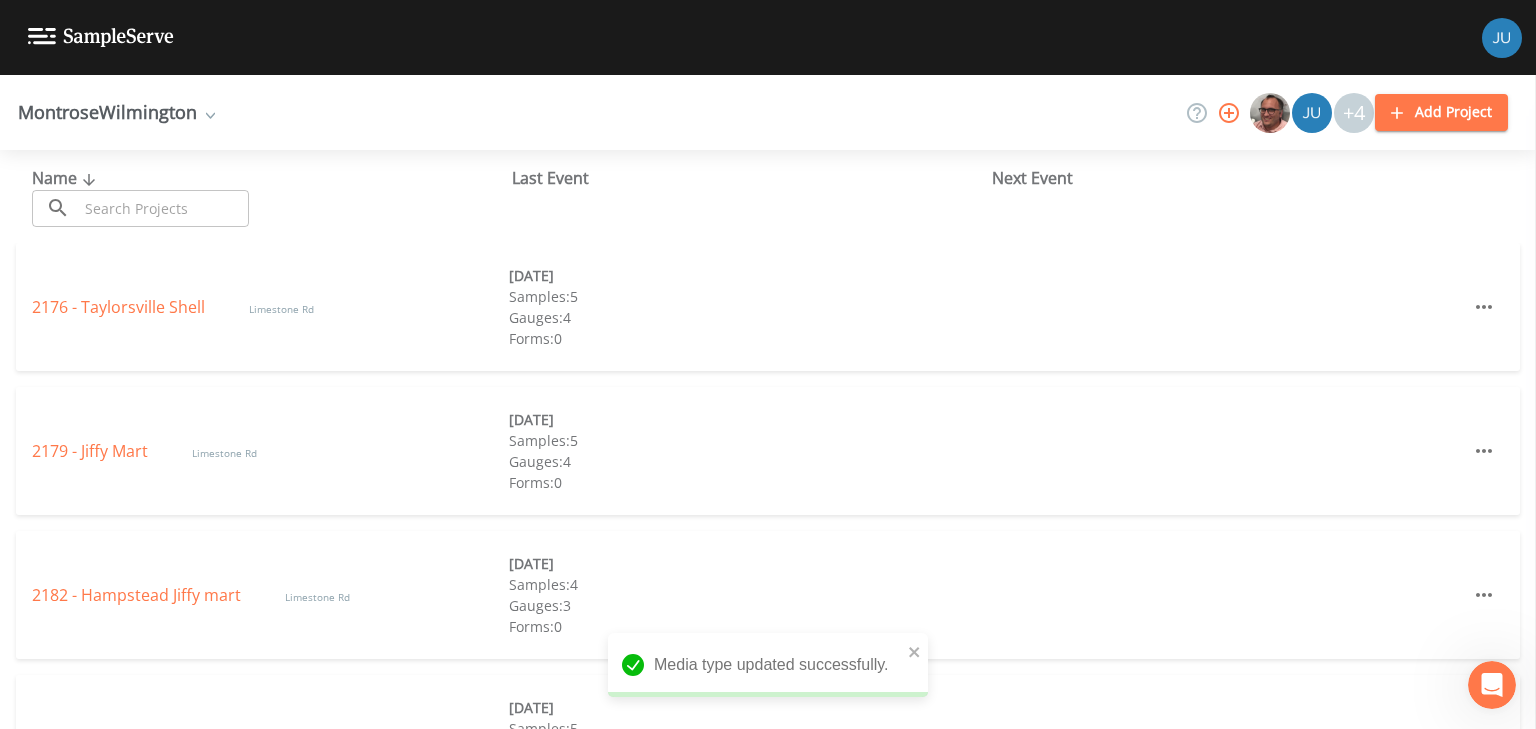 click at bounding box center [1502, 38] 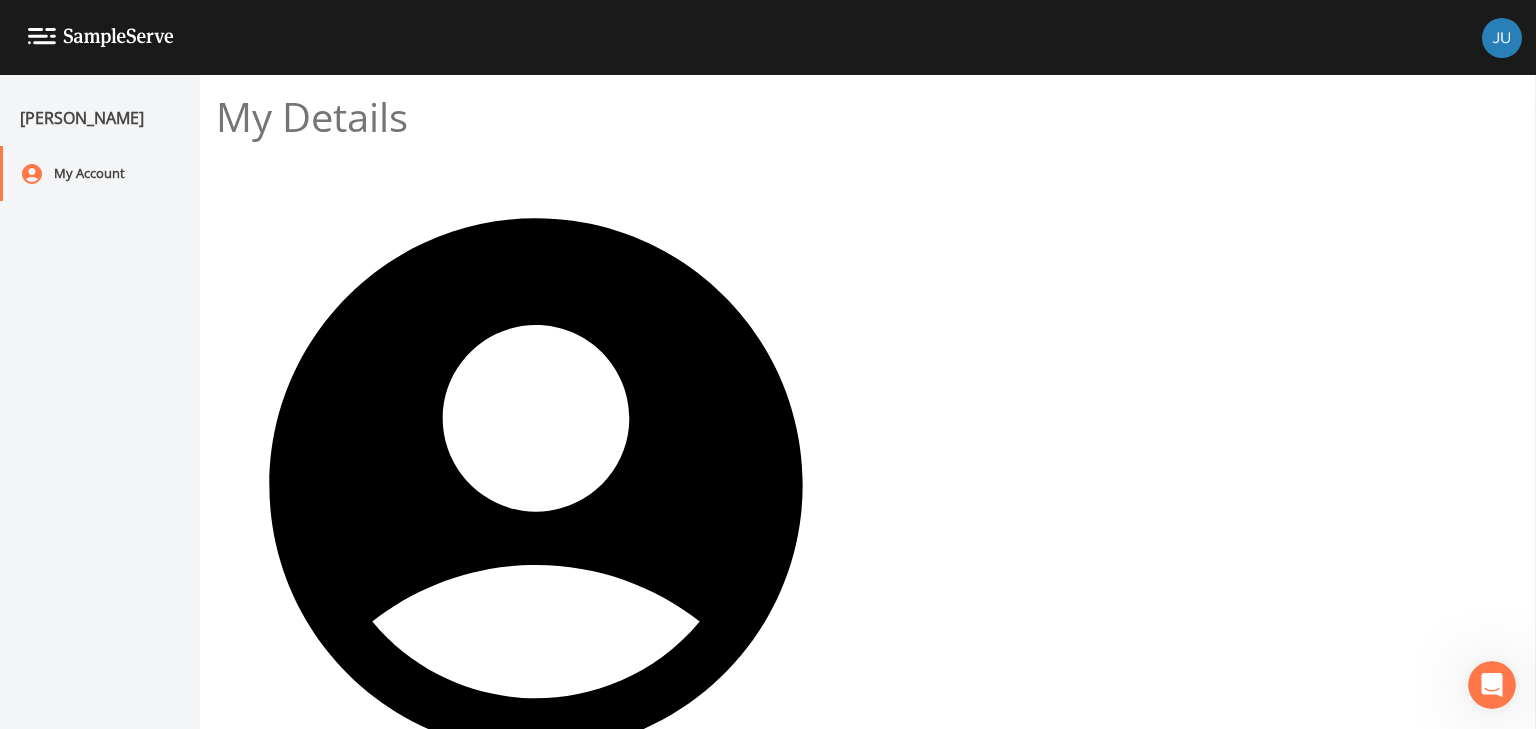 click at bounding box center (768, 729) 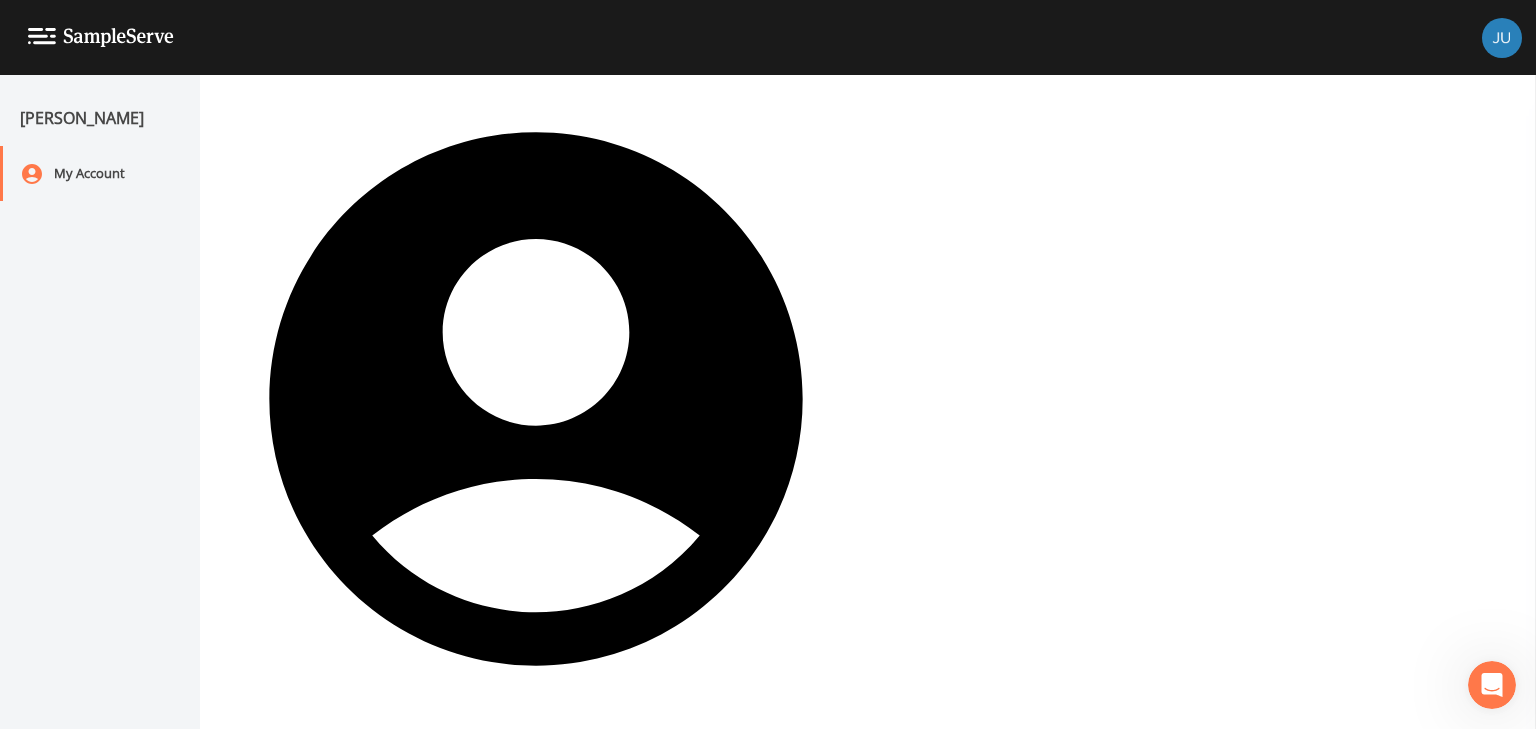 scroll, scrollTop: 316, scrollLeft: 0, axis: vertical 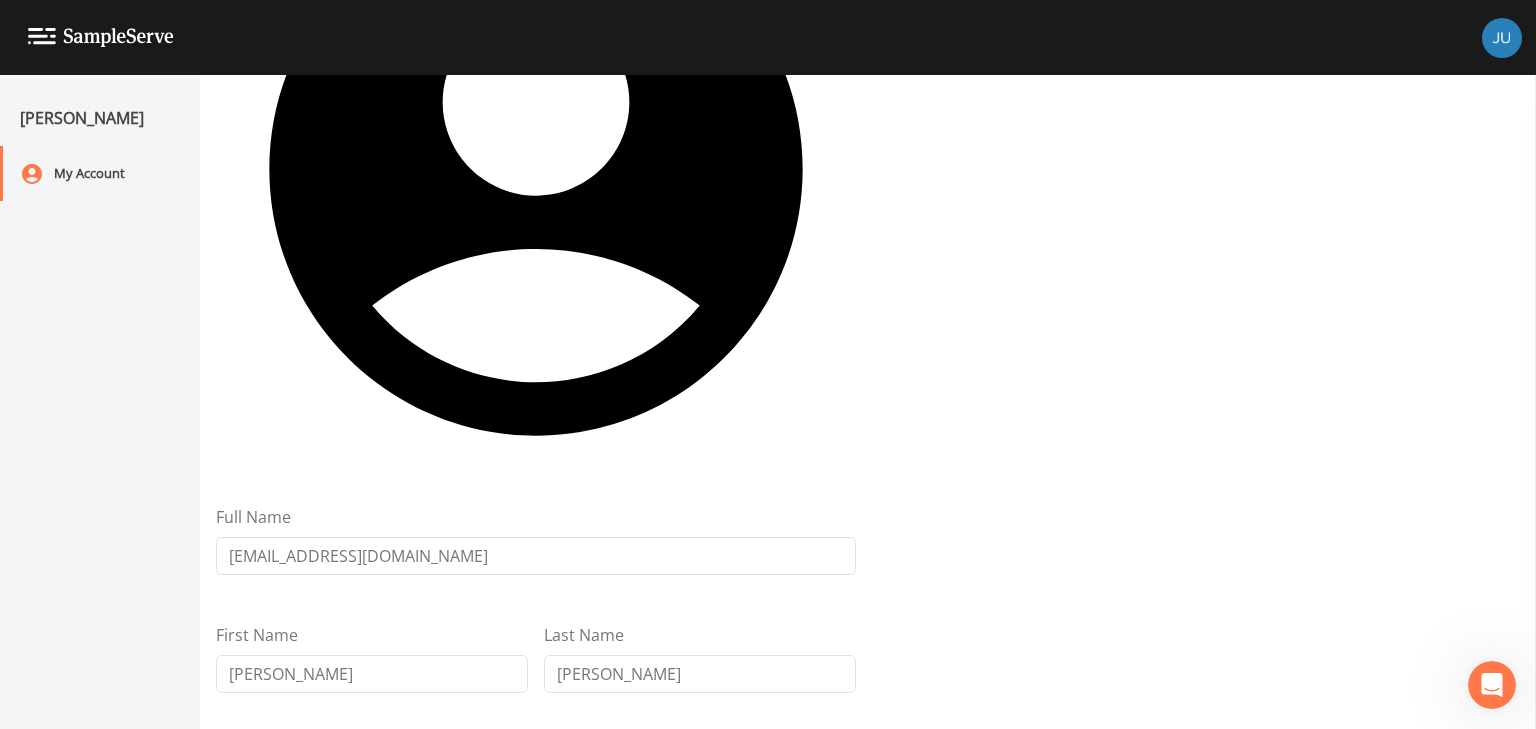 click on "[PHONE_NUMBER]" at bounding box center [545, 1046] 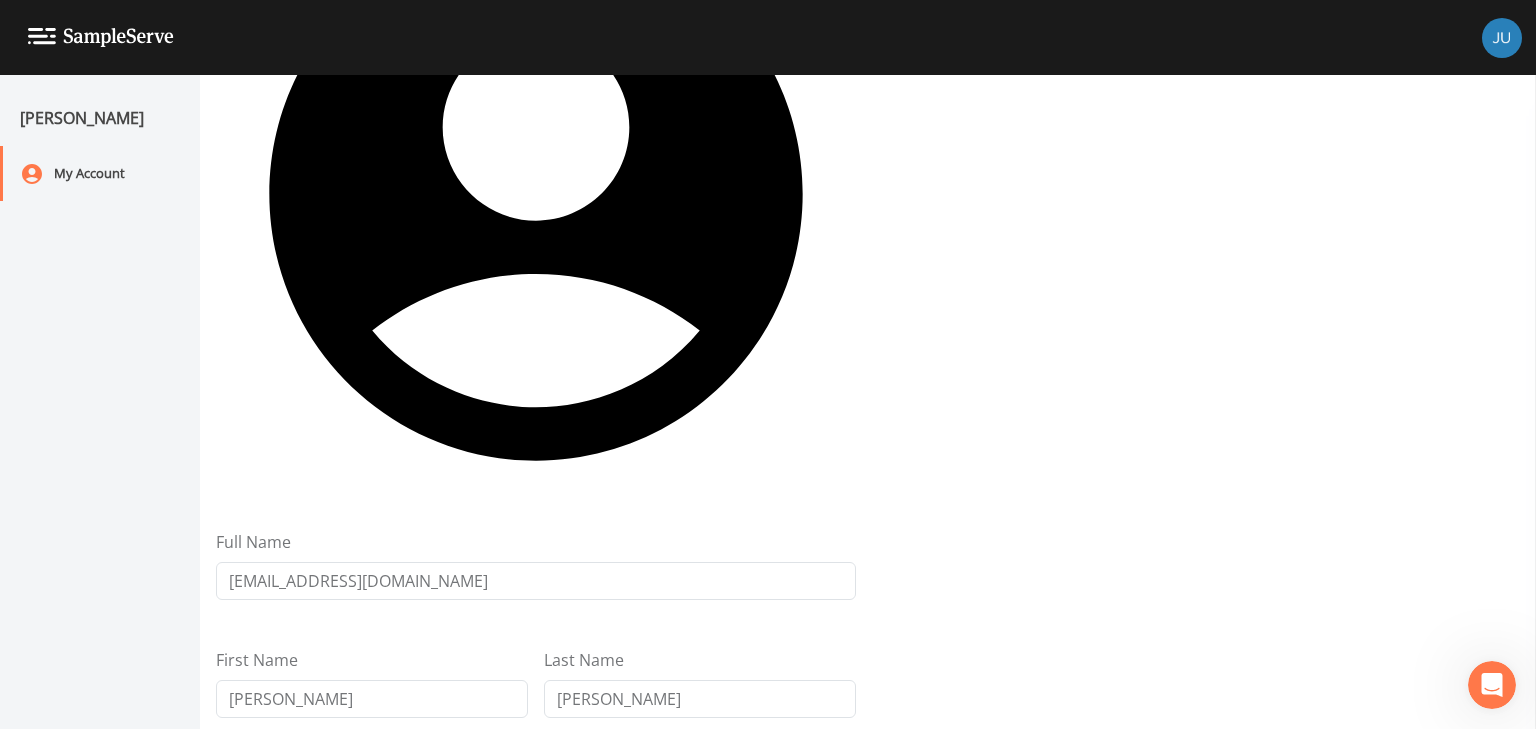 type on "[PHONE_NUMBER]" 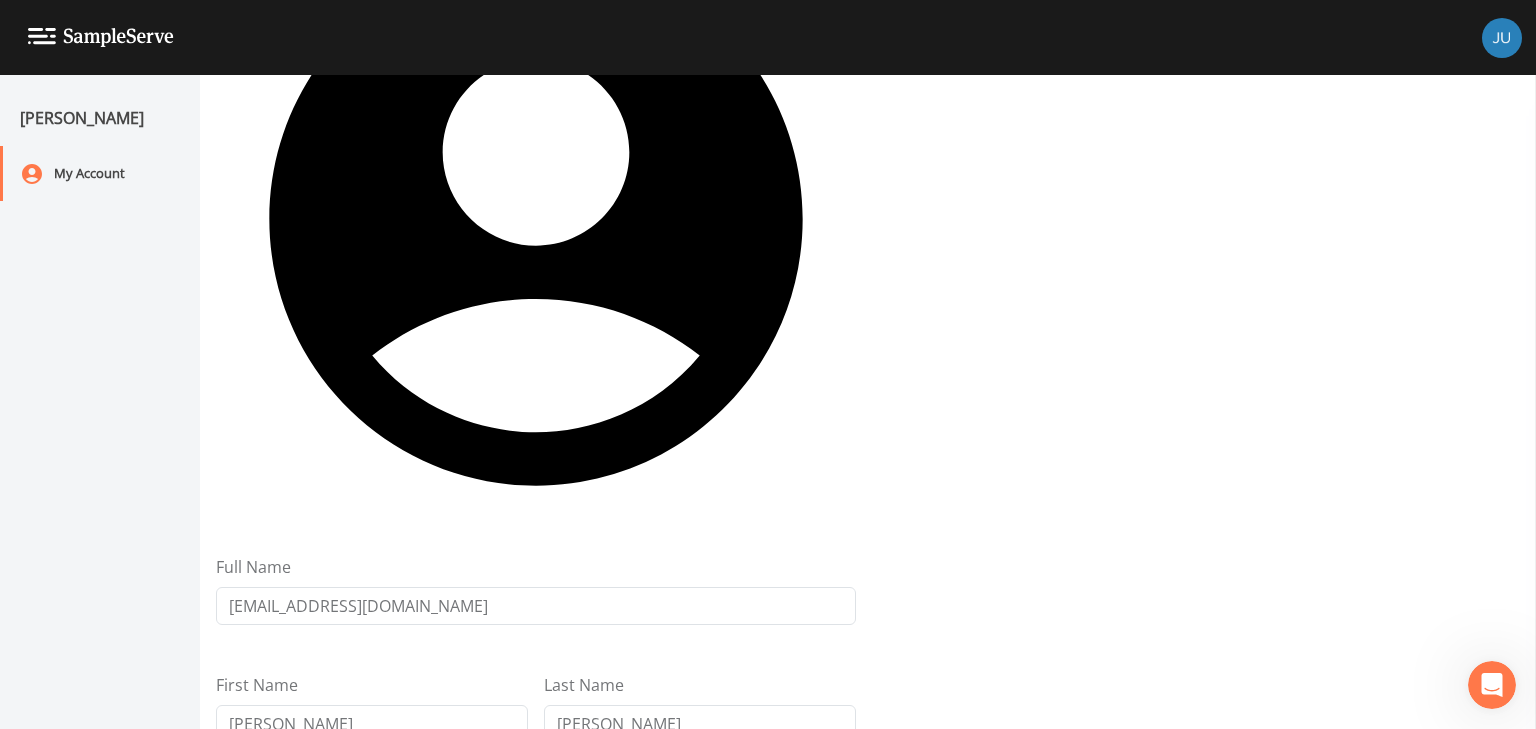 click on "Save" at bounding box center [276, 1324] 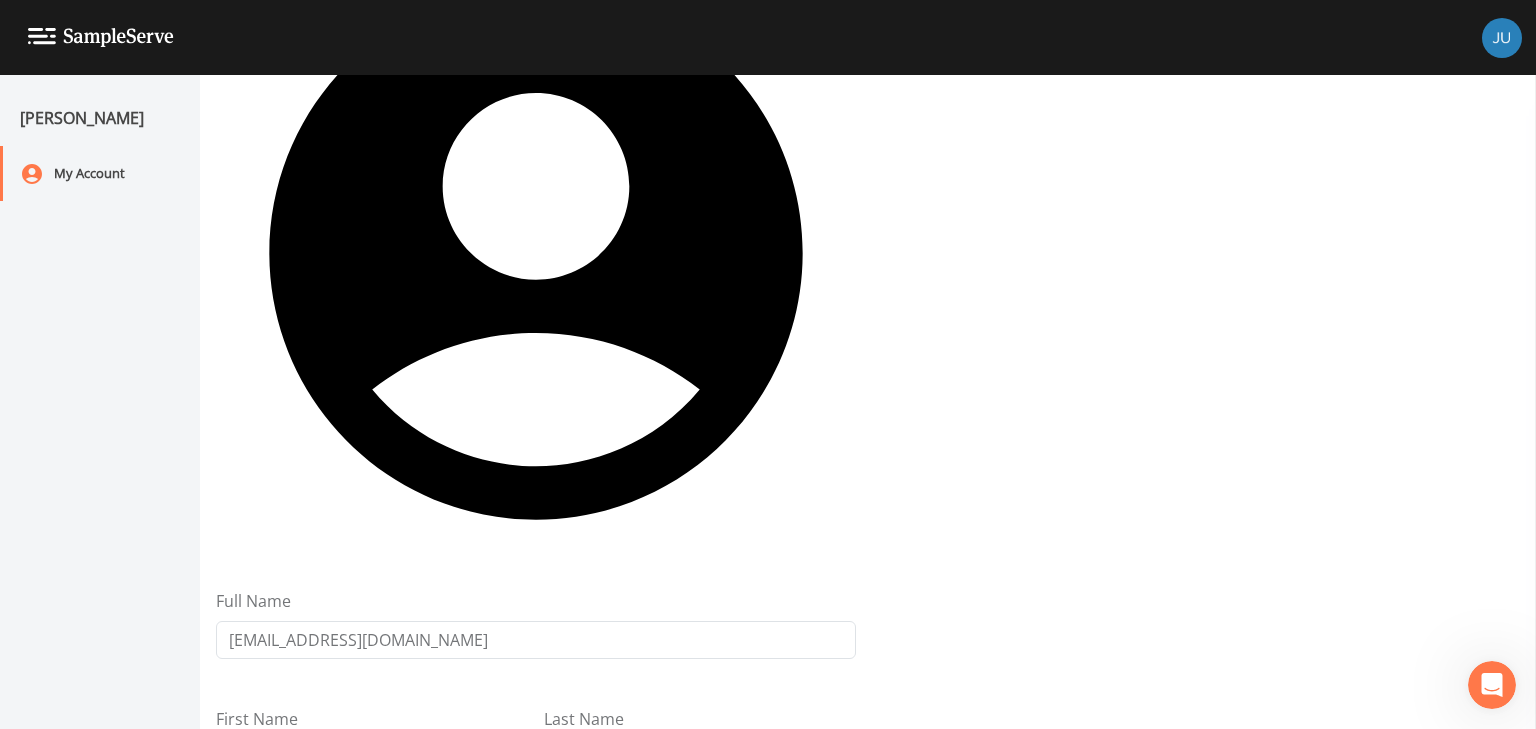 scroll, scrollTop: 265, scrollLeft: 0, axis: vertical 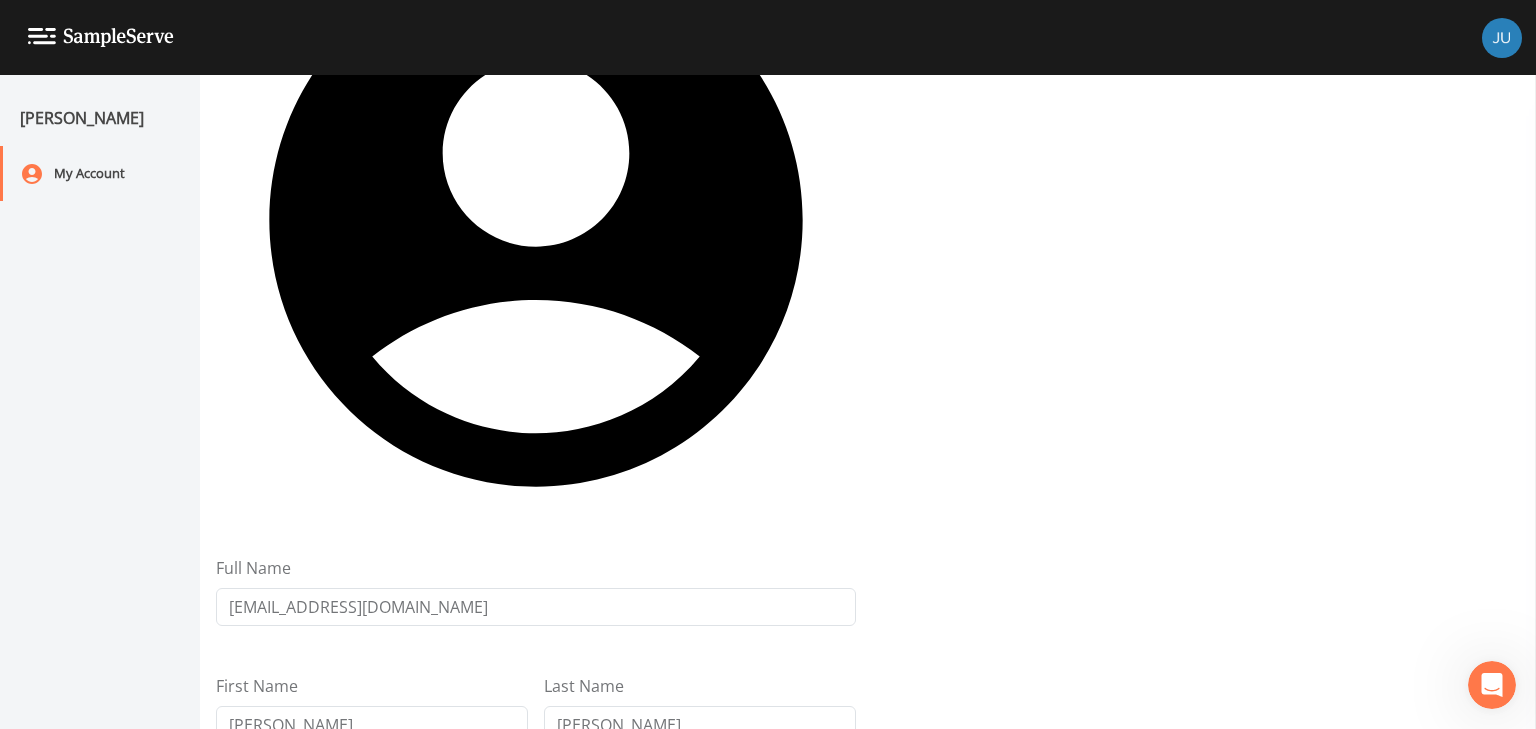 click on "Save" at bounding box center (276, 1326) 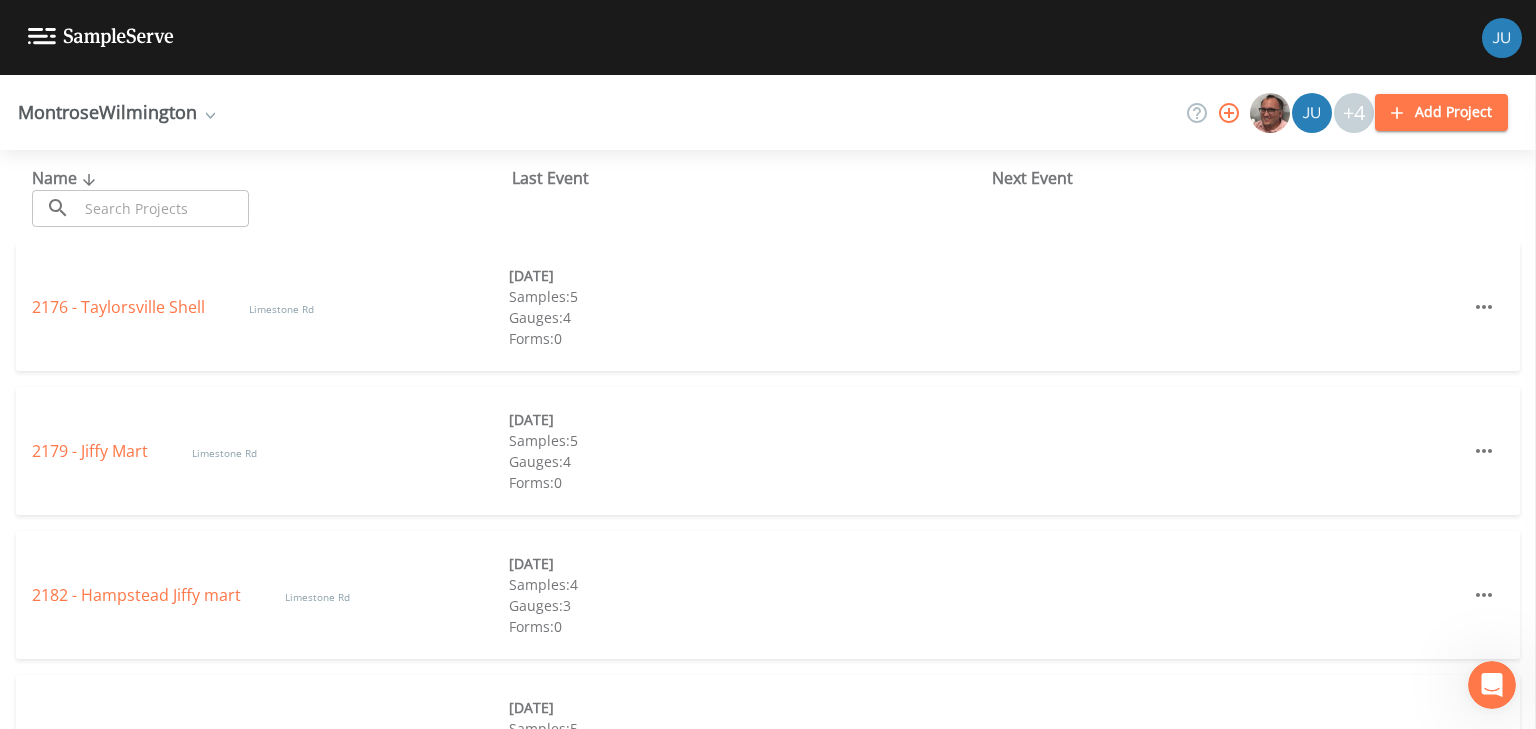 click at bounding box center [87, 37] 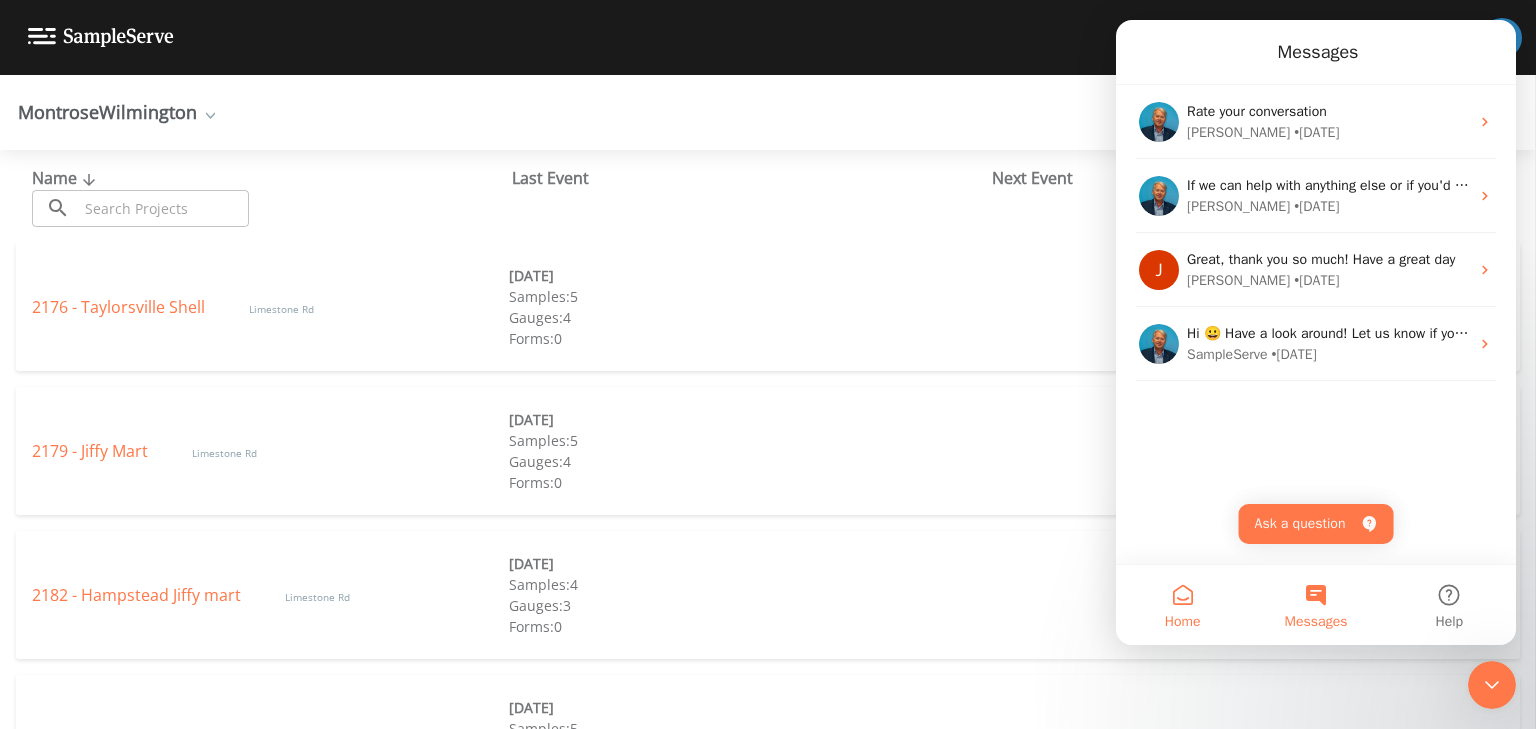 click on "Home" at bounding box center [1182, 605] 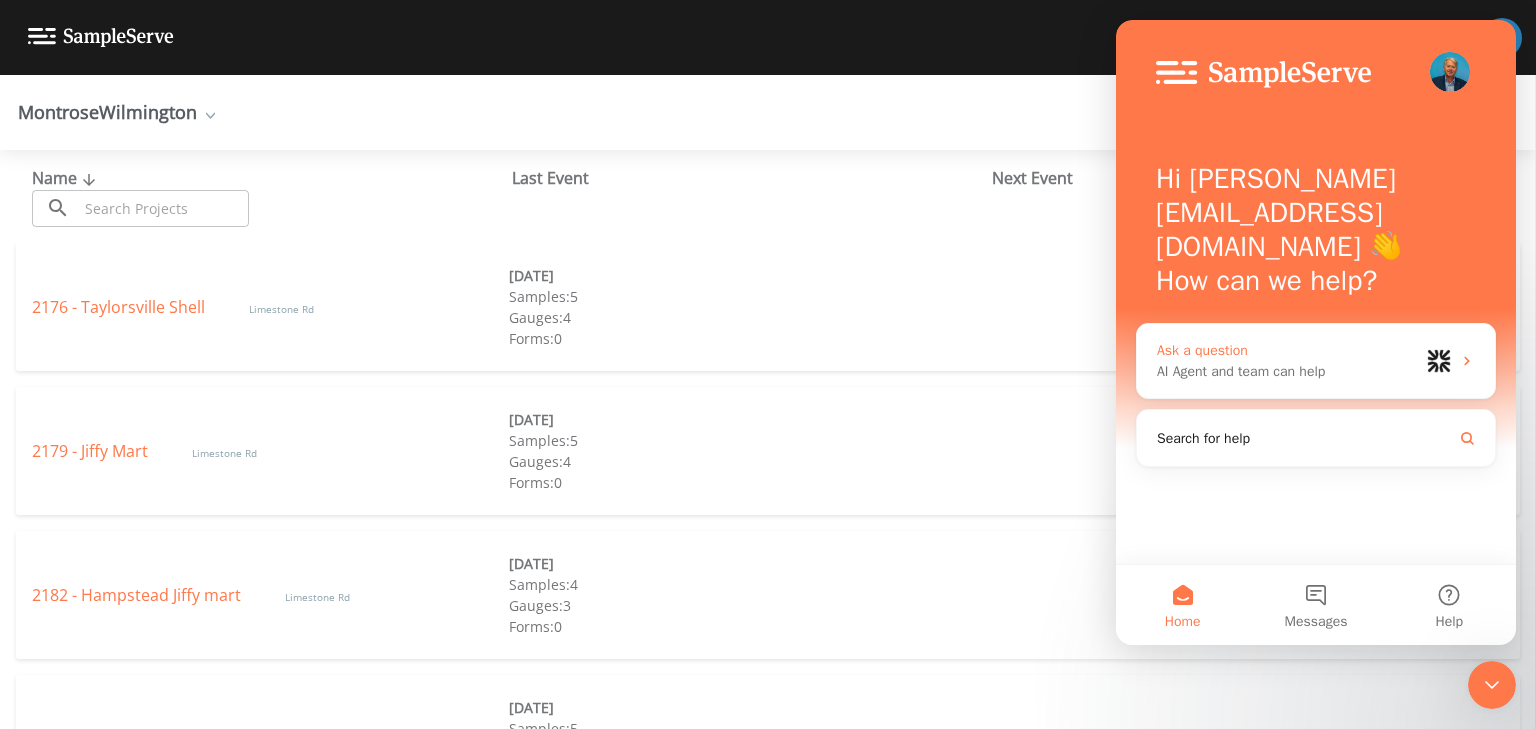 click on "AI Agent and team can help" at bounding box center [1288, 371] 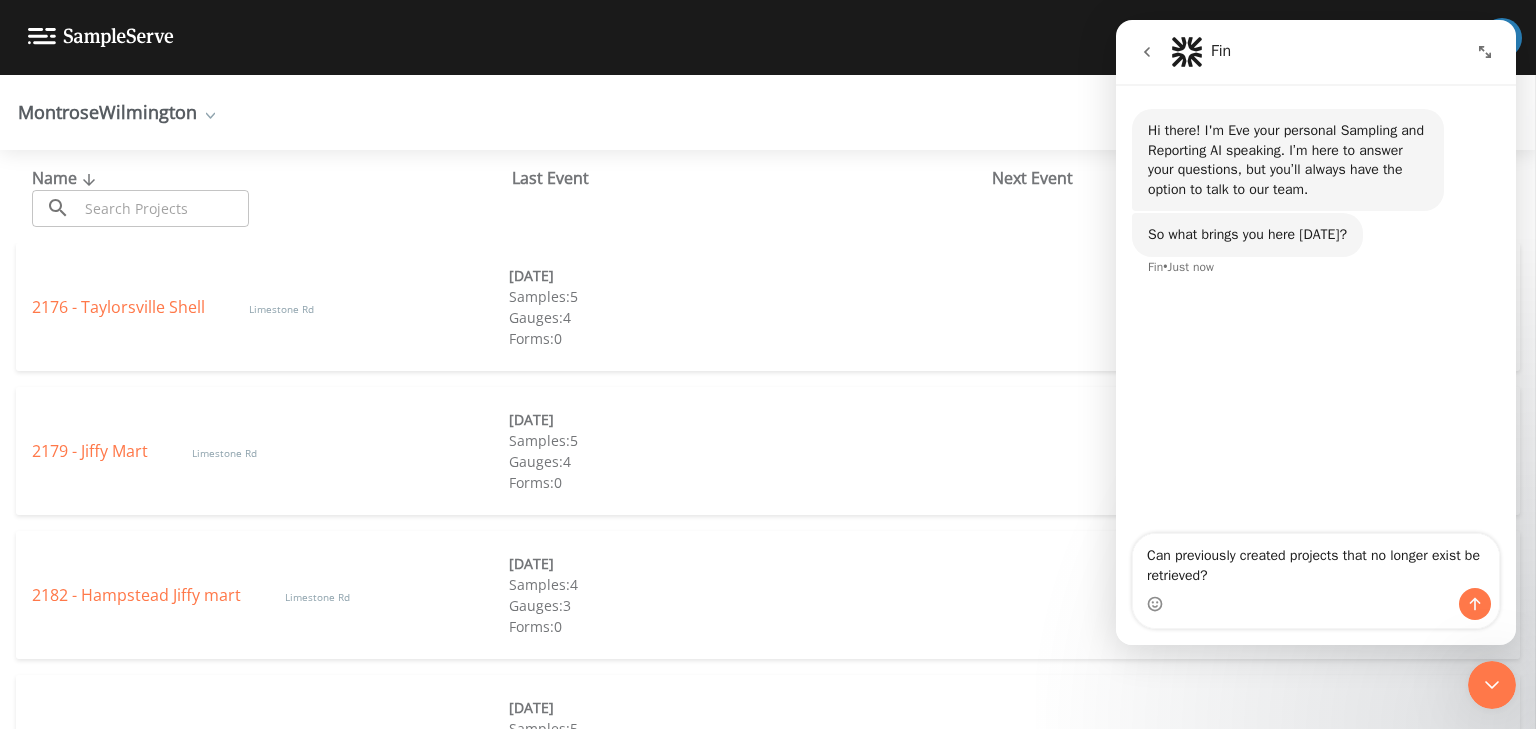 type on "Can previously created projects that no longer exist be retrieved?" 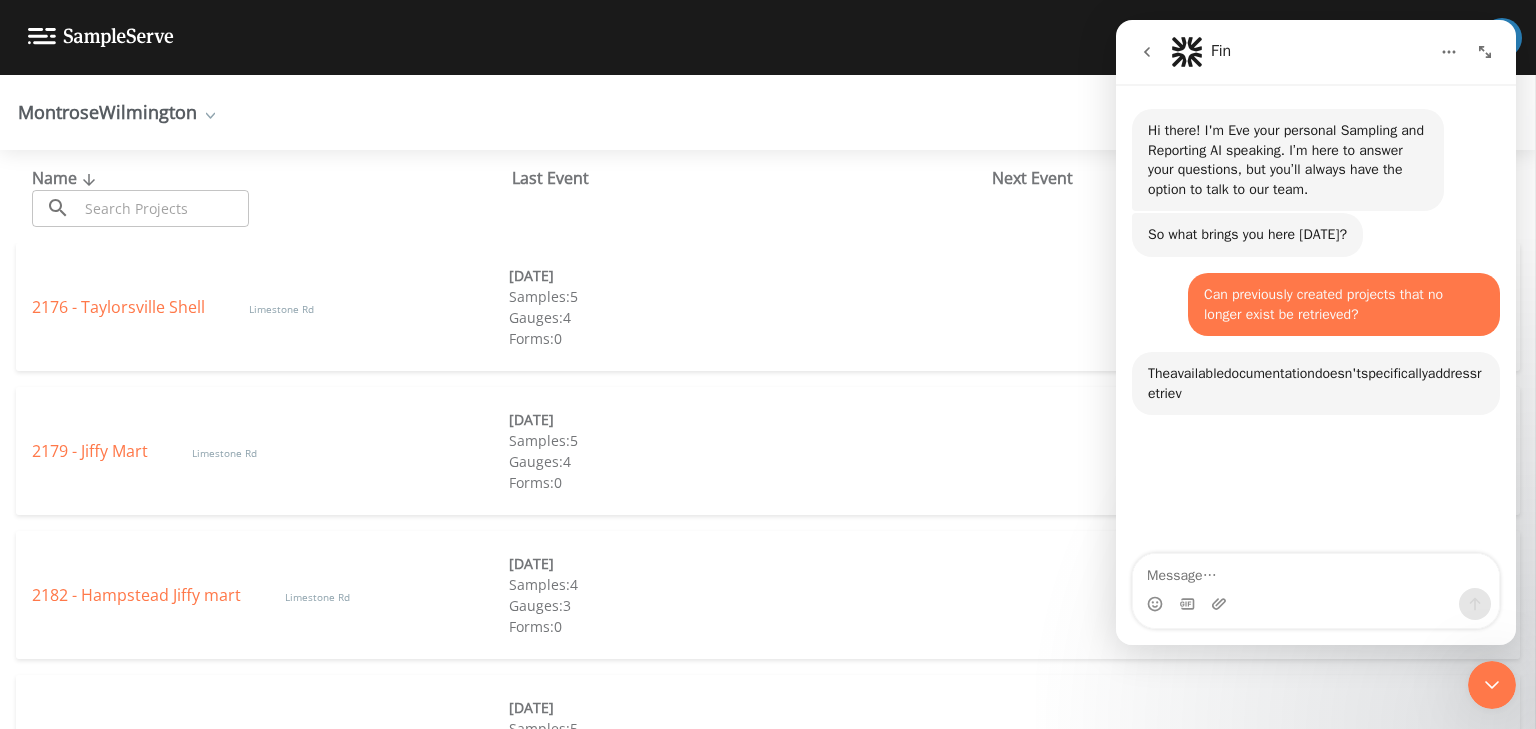 scroll, scrollTop: 3, scrollLeft: 0, axis: vertical 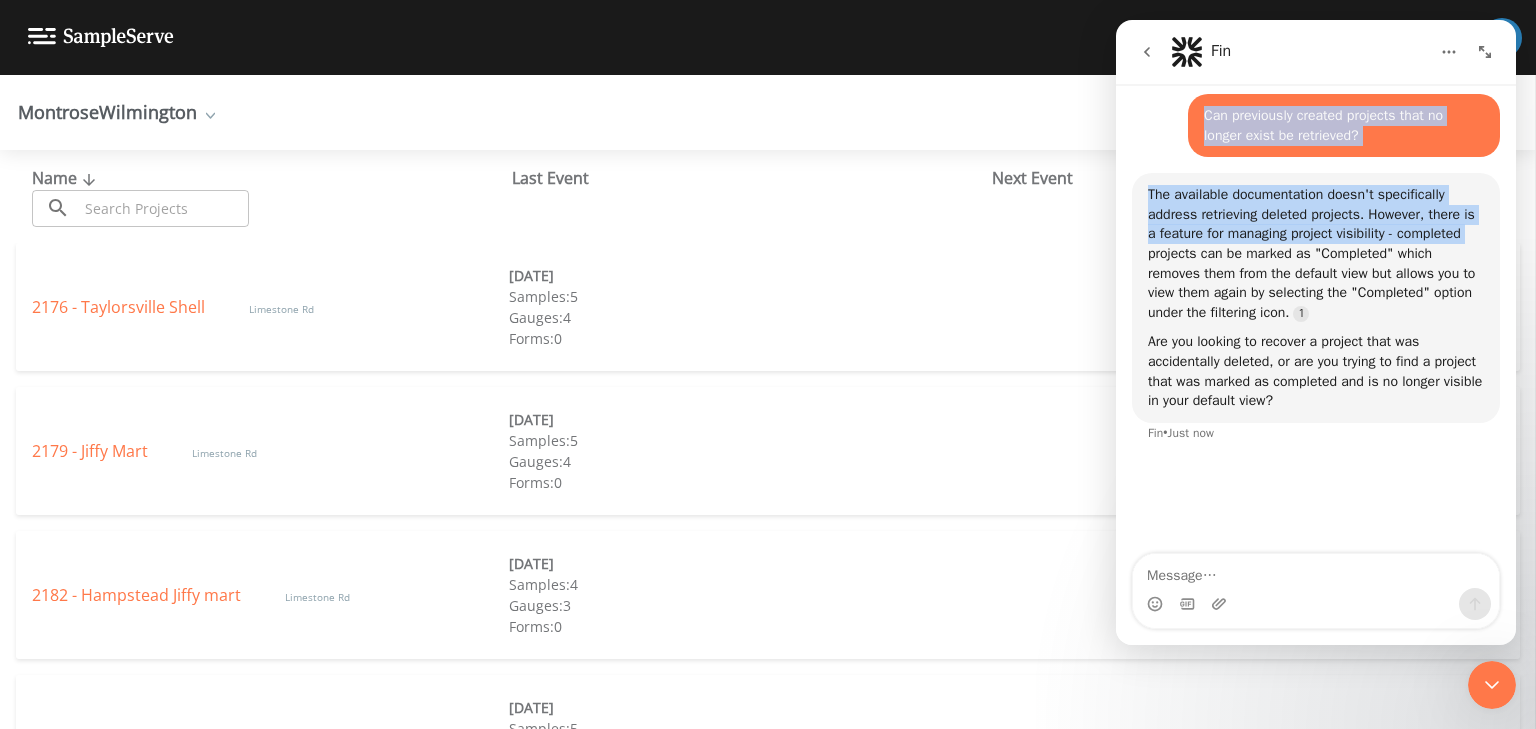 drag, startPoint x: 1337, startPoint y: 56, endPoint x: 1095, endPoint y: 237, distance: 302.20026 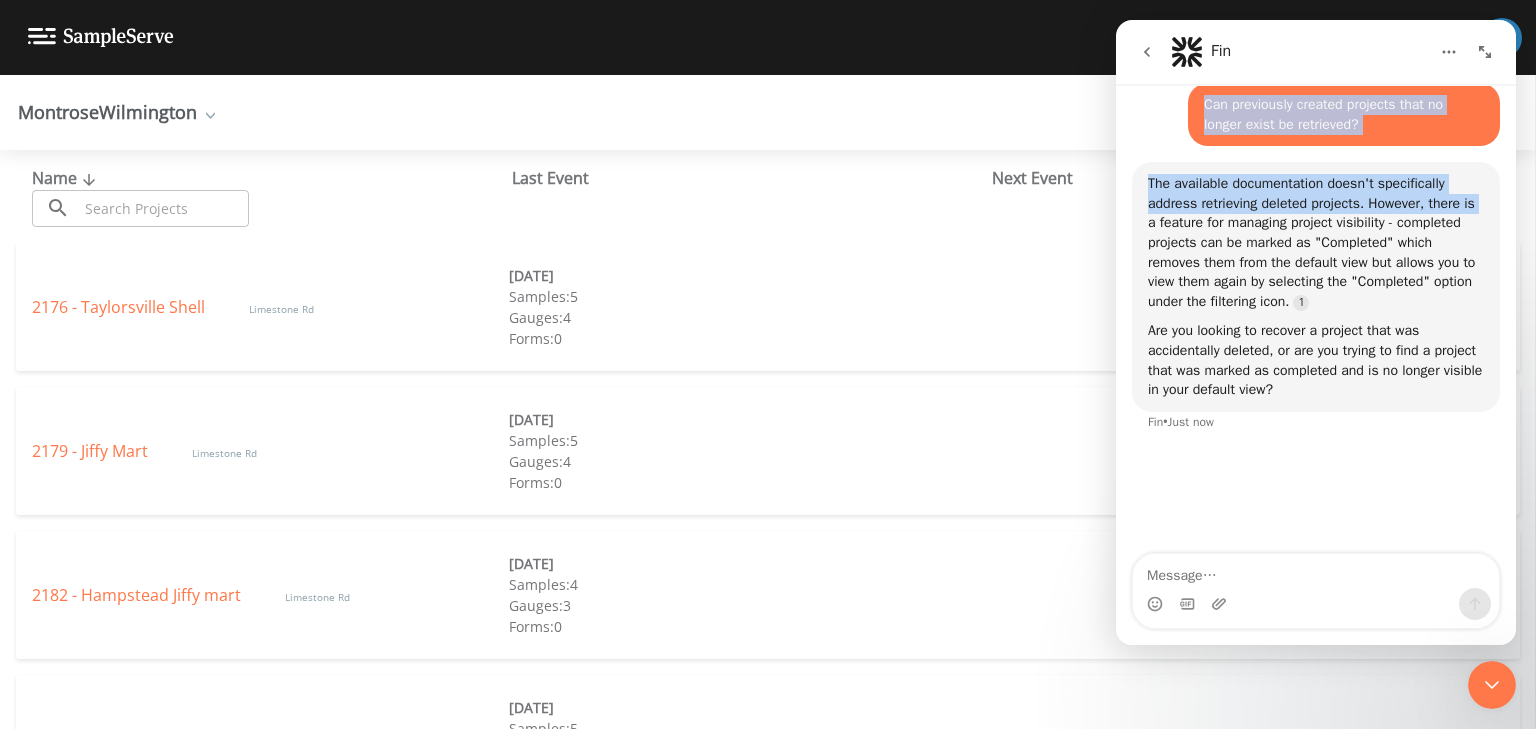 scroll, scrollTop: 192, scrollLeft: 0, axis: vertical 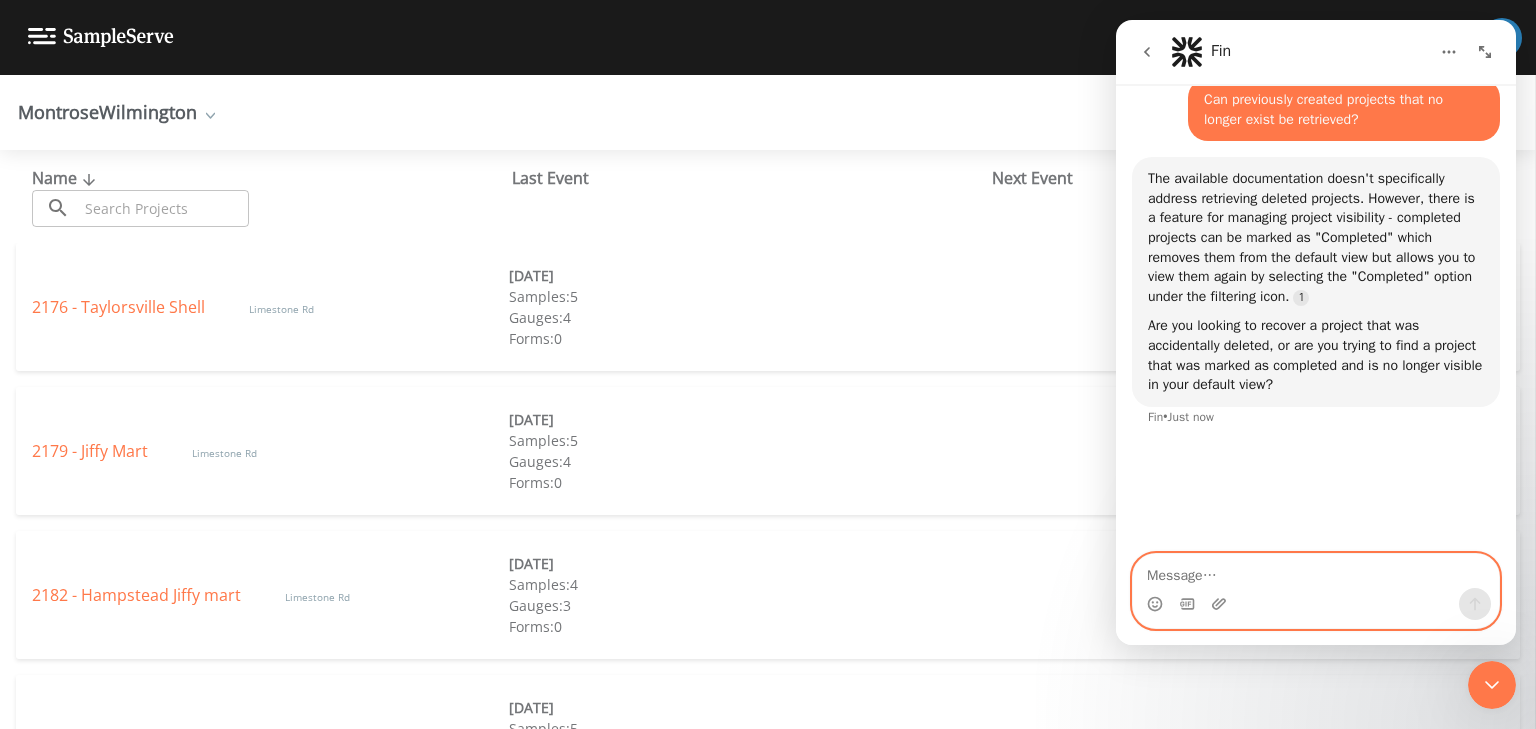 click at bounding box center (1316, 571) 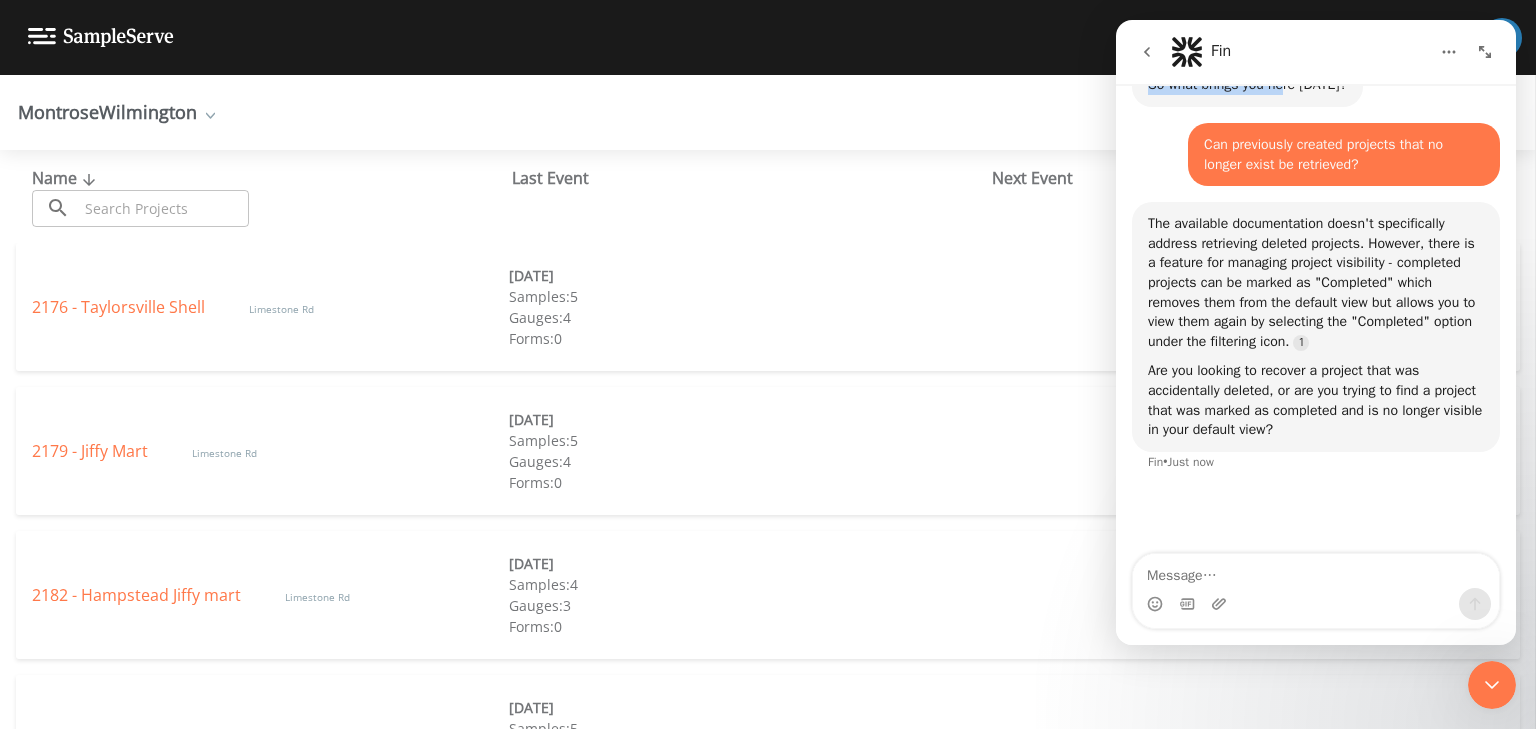 drag, startPoint x: 1367, startPoint y: 44, endPoint x: 1284, endPoint y: 97, distance: 98.478424 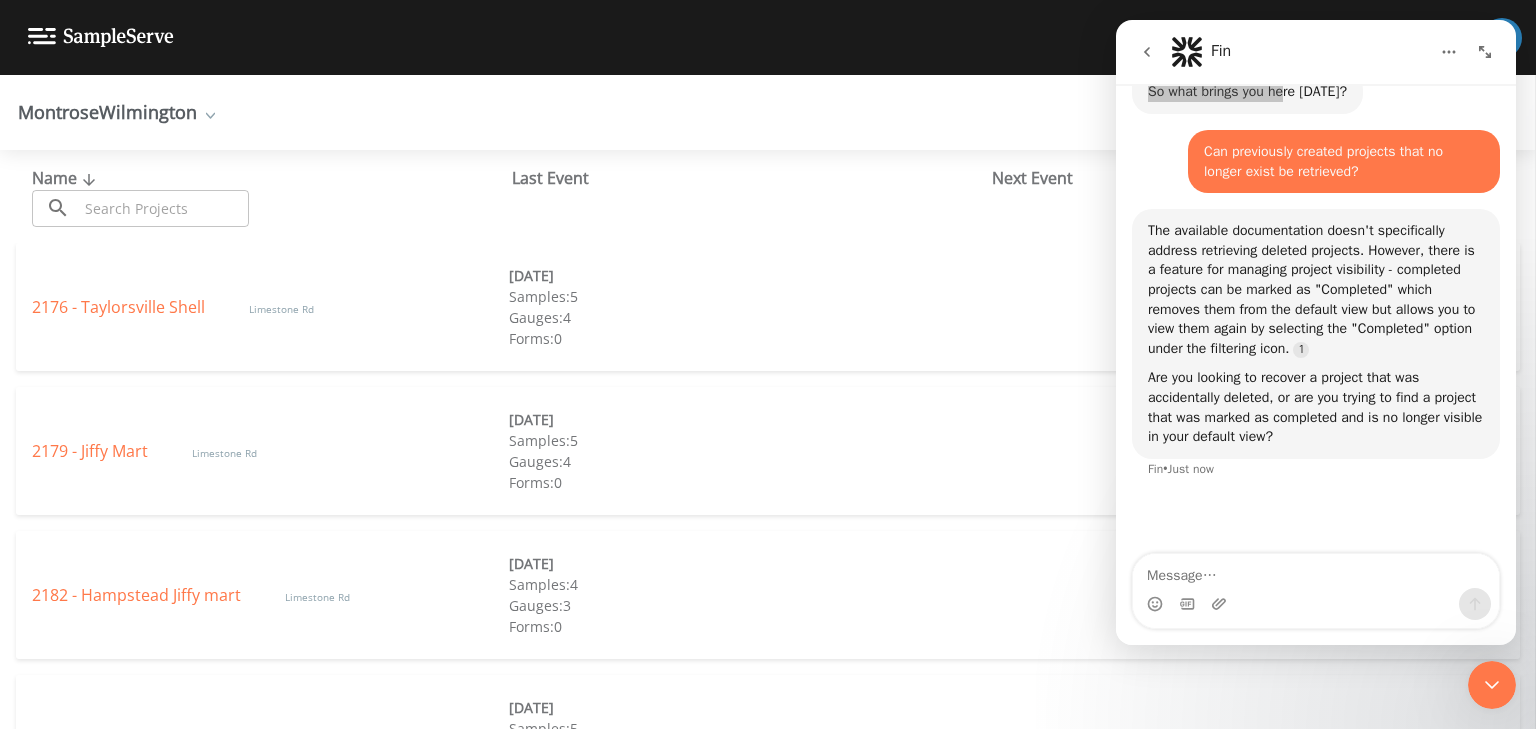 click 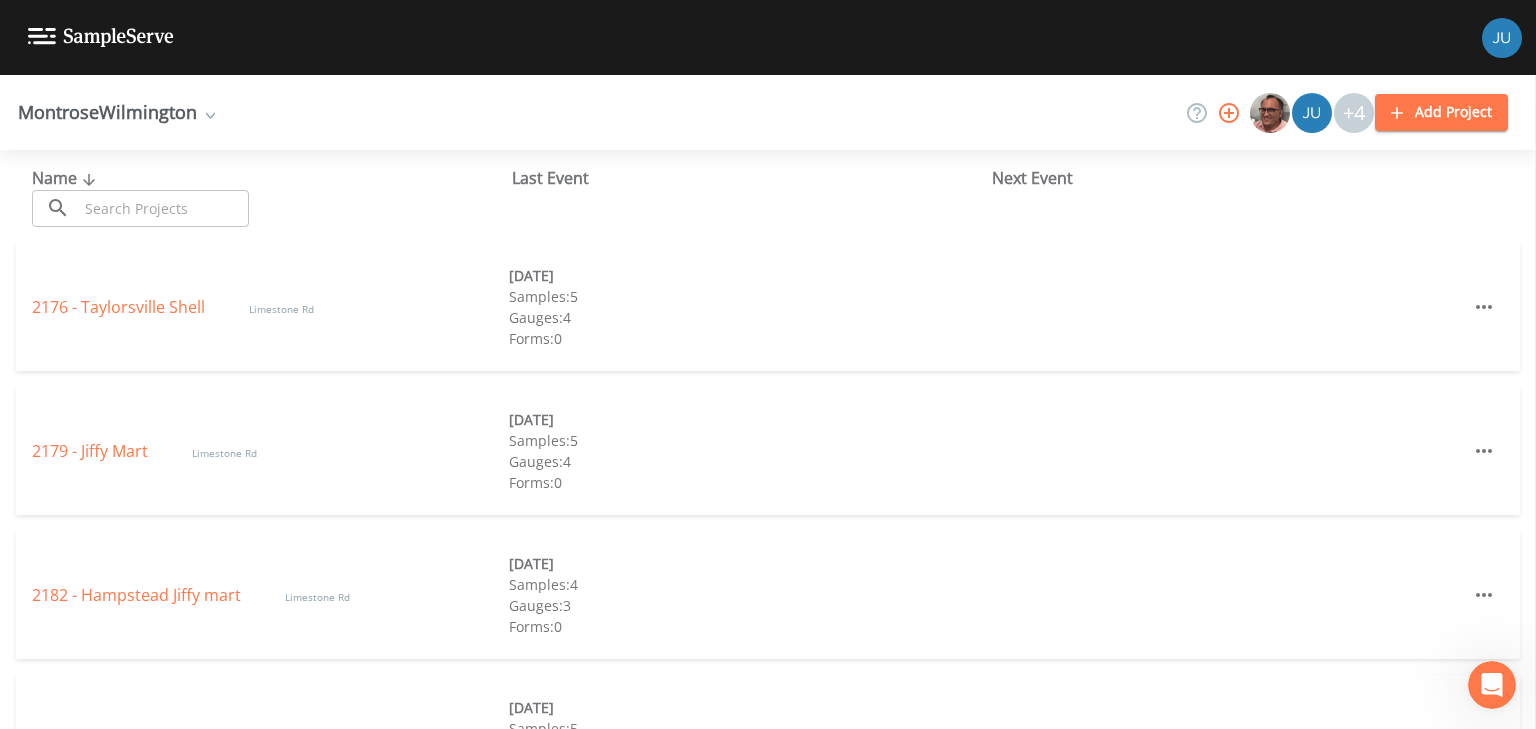click 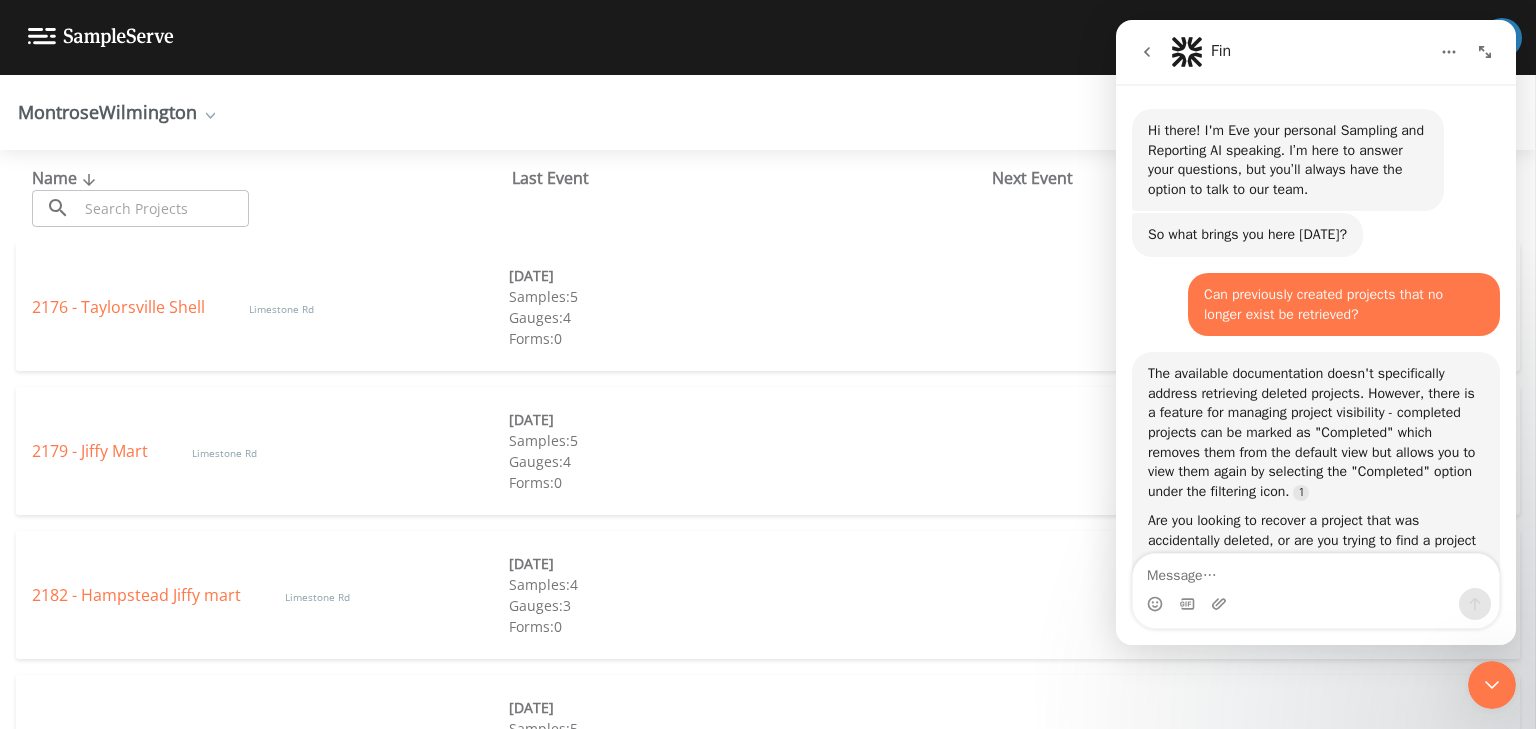 scroll, scrollTop: 88, scrollLeft: 0, axis: vertical 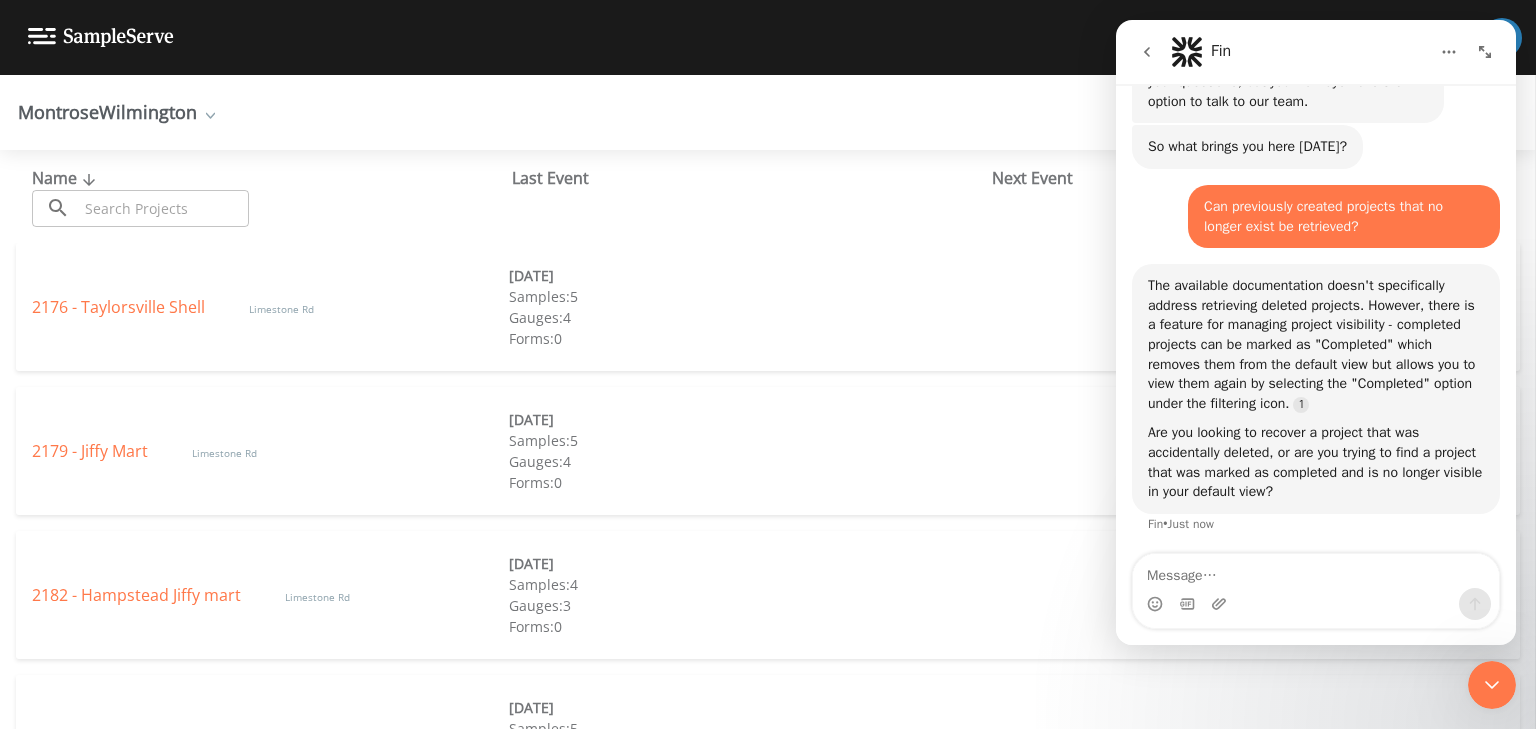 click at bounding box center [1316, 571] 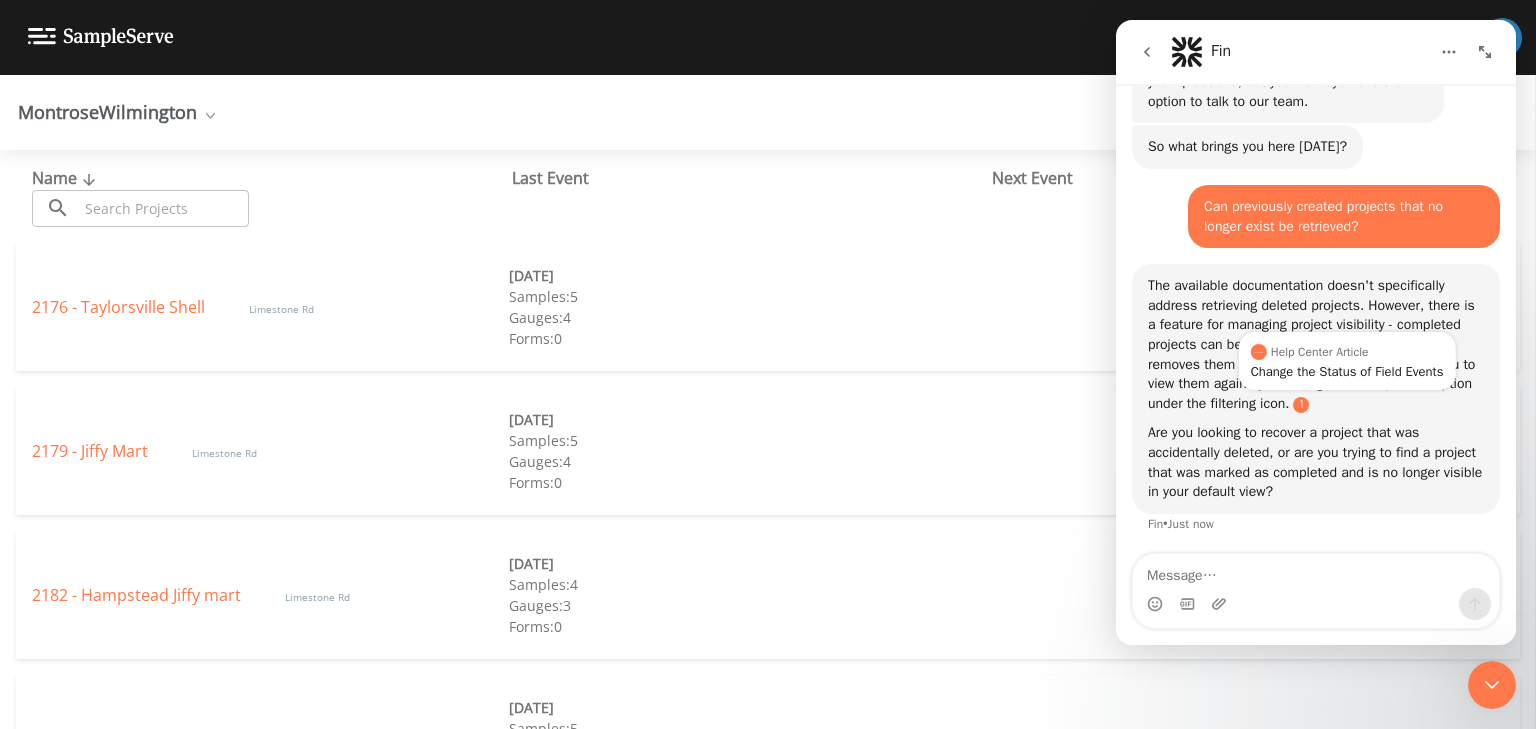click at bounding box center [1301, 405] 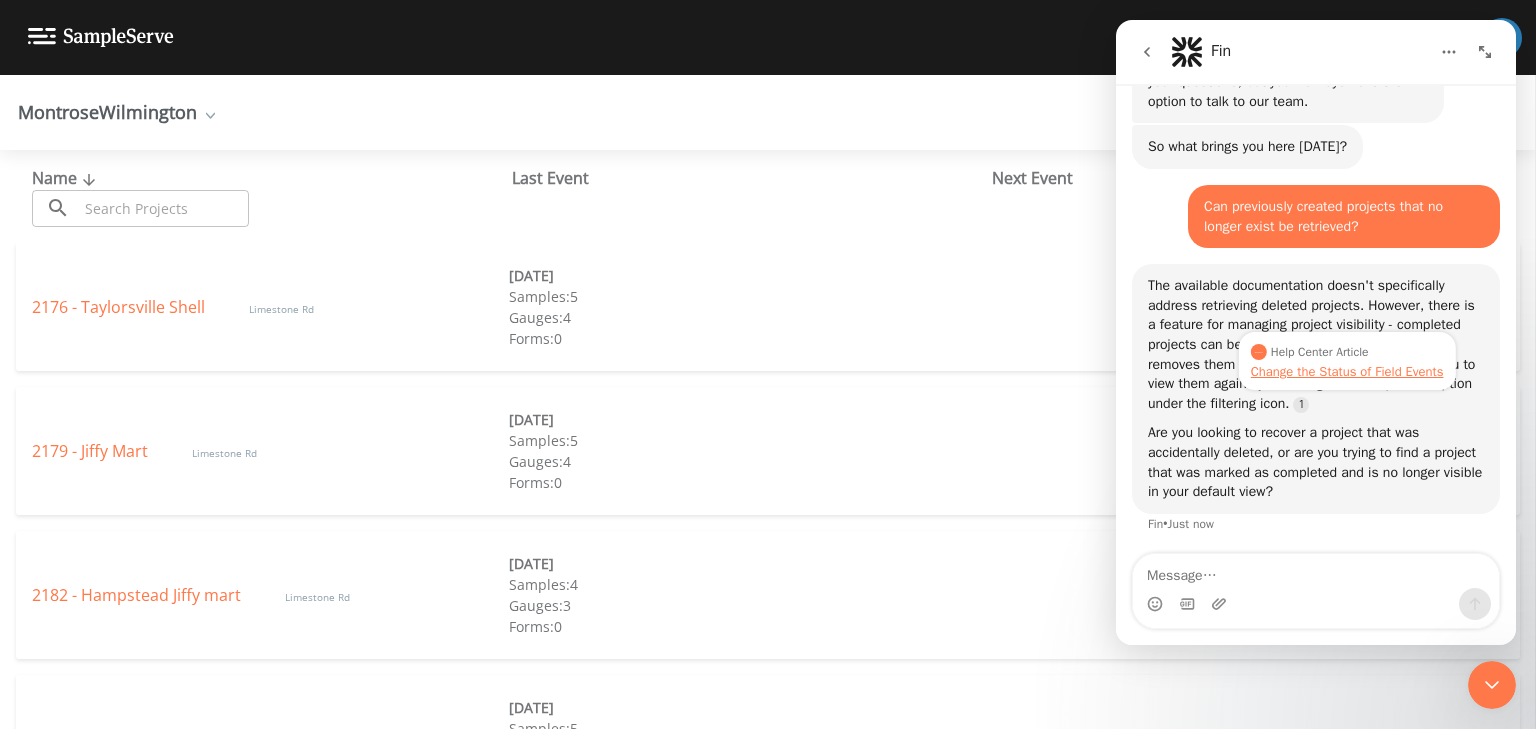 drag, startPoint x: 1352, startPoint y: 366, endPoint x: 1389, endPoint y: 372, distance: 37.48333 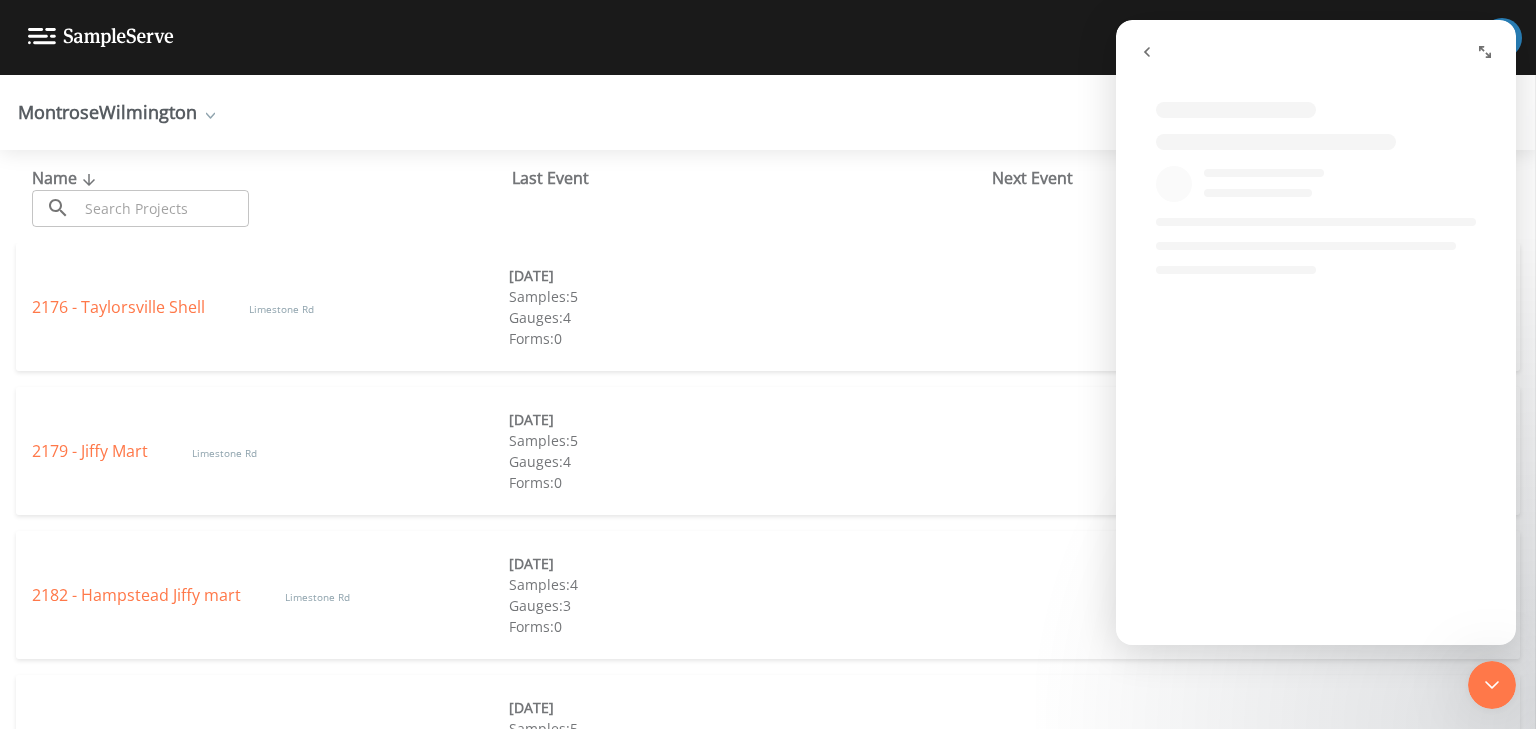 scroll, scrollTop: 0, scrollLeft: 0, axis: both 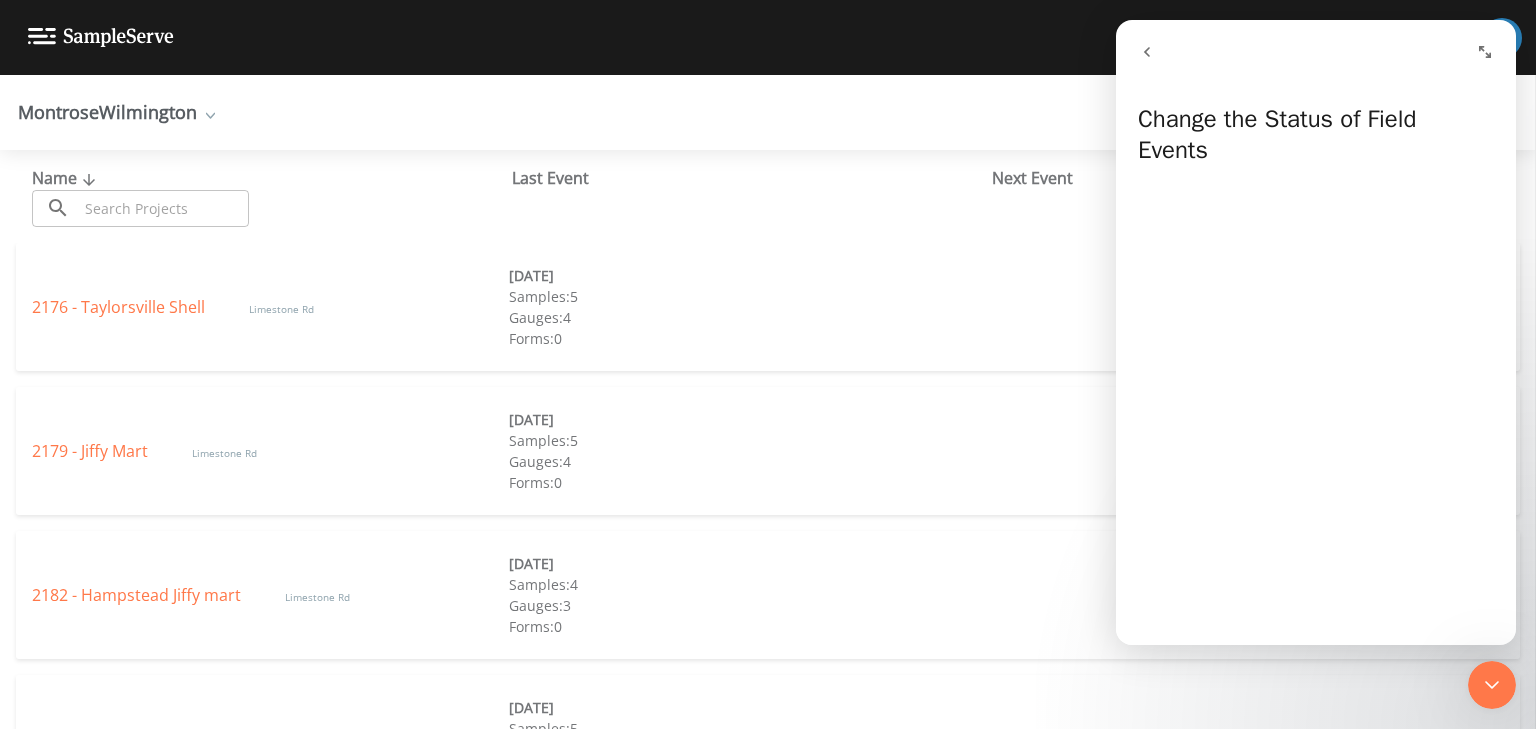 click at bounding box center (1147, 52) 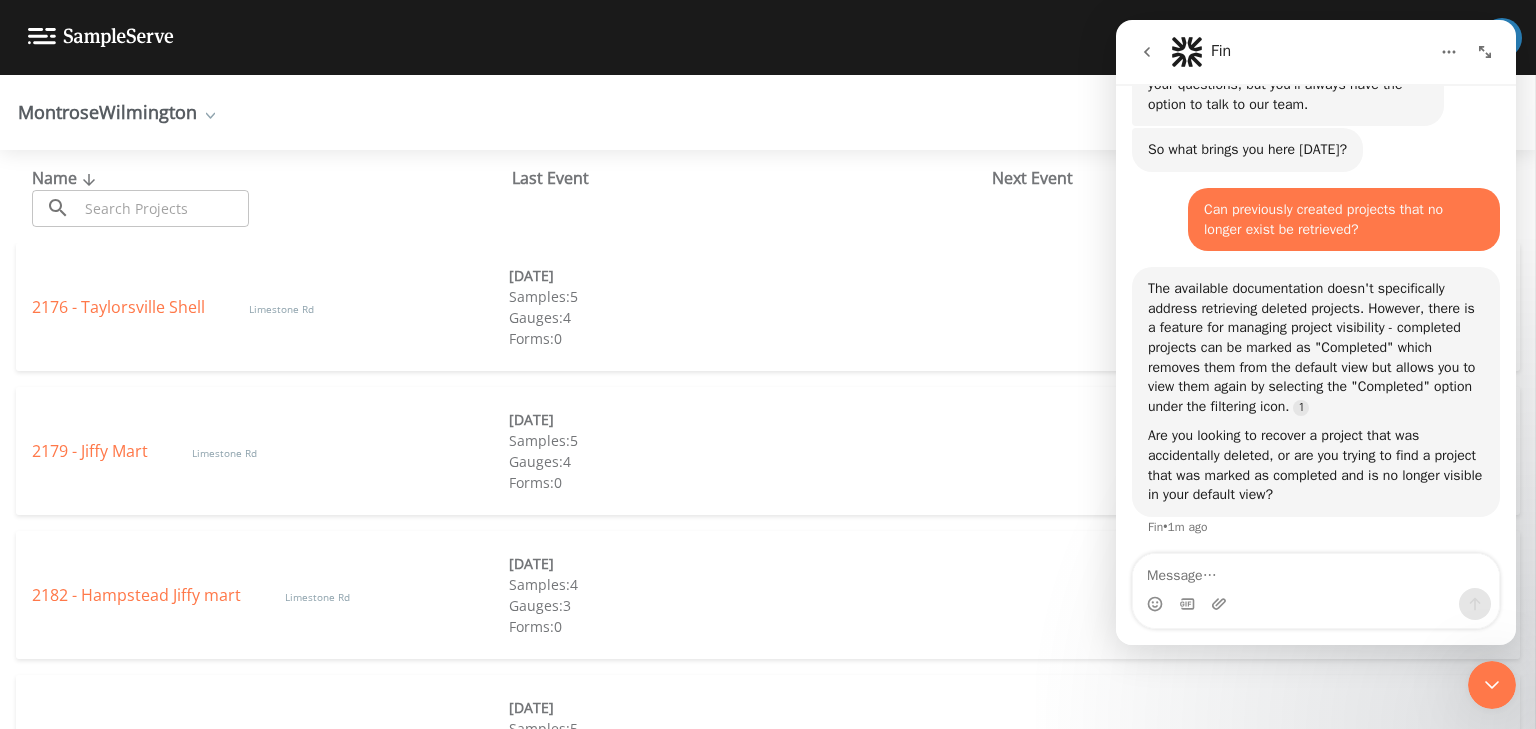 scroll, scrollTop: 88, scrollLeft: 0, axis: vertical 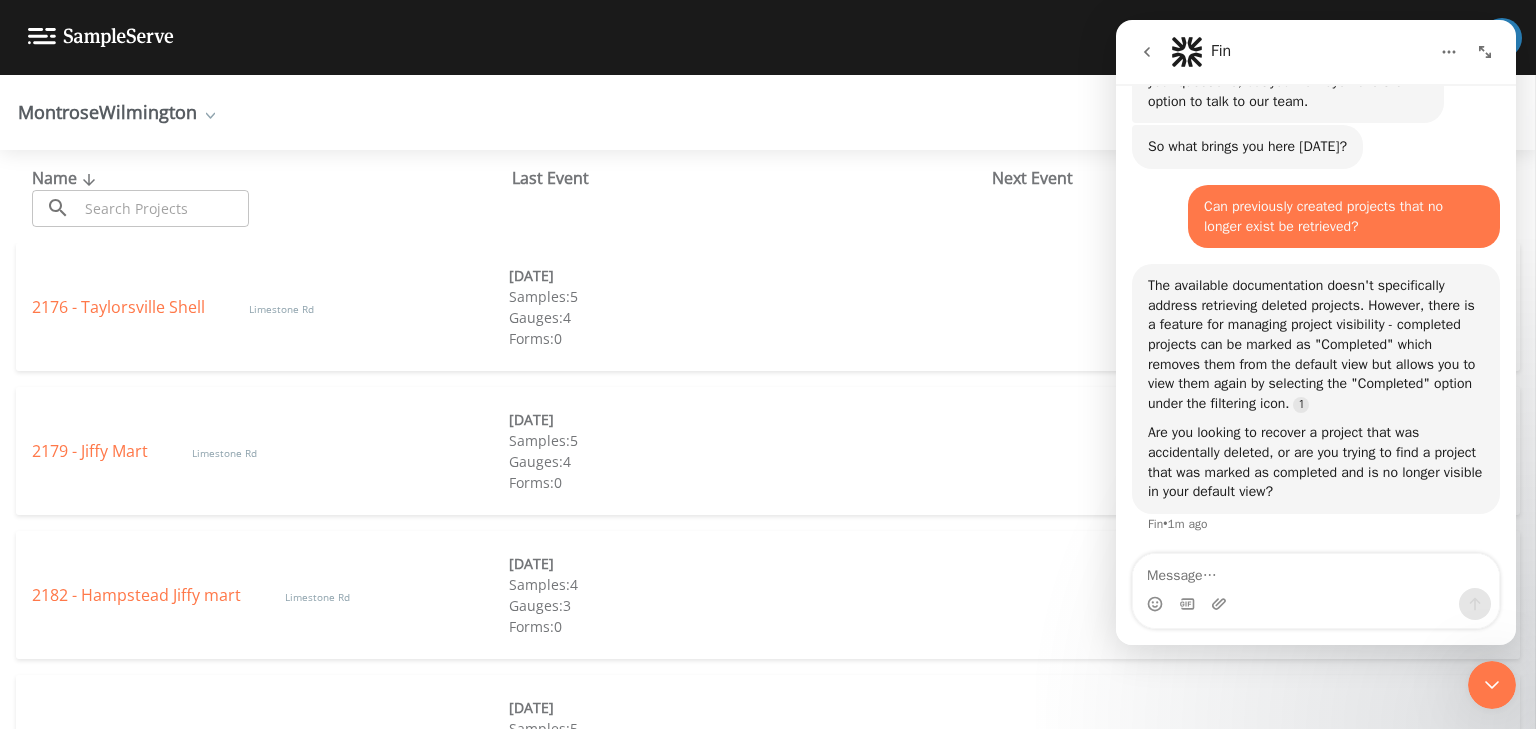 click at bounding box center (1316, 571) 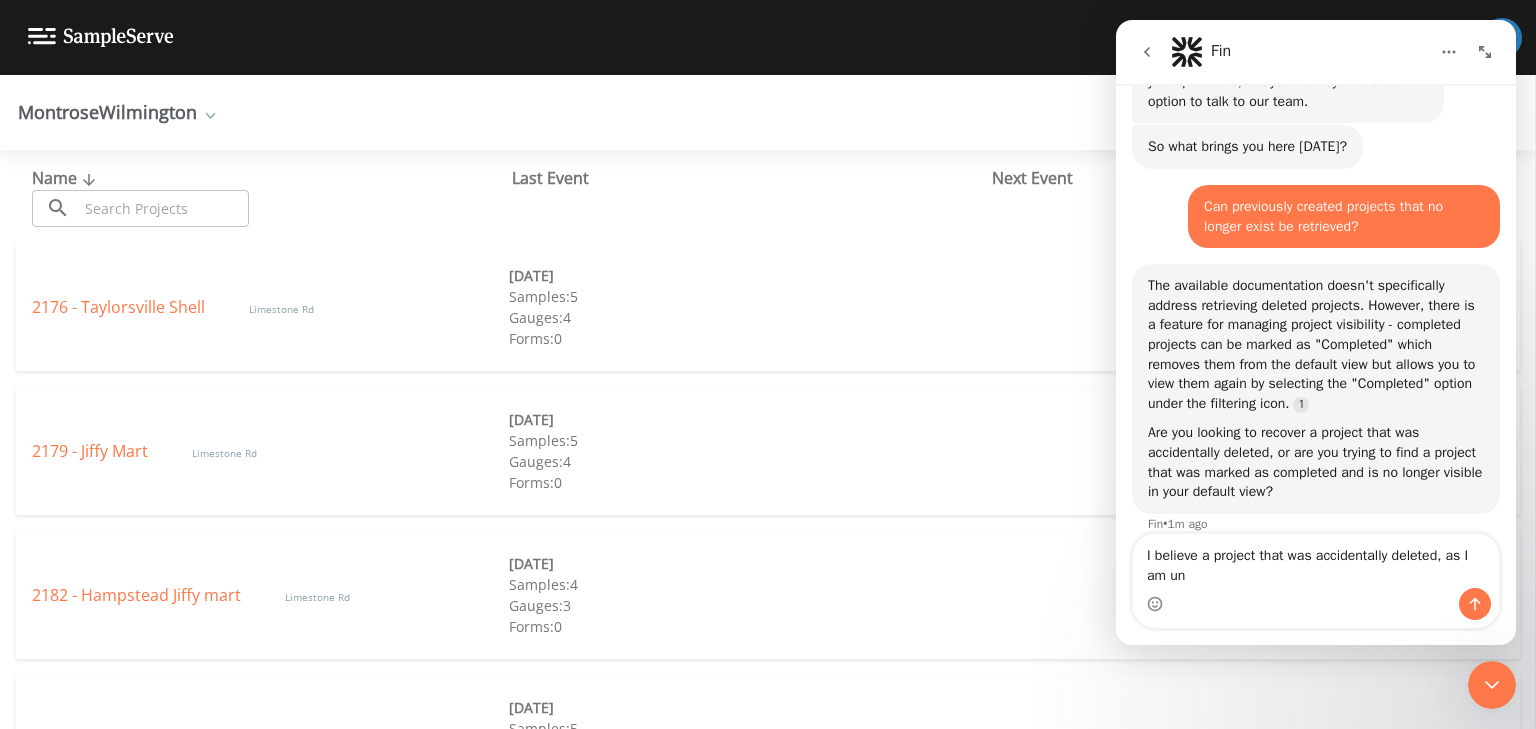 scroll, scrollTop: 108, scrollLeft: 0, axis: vertical 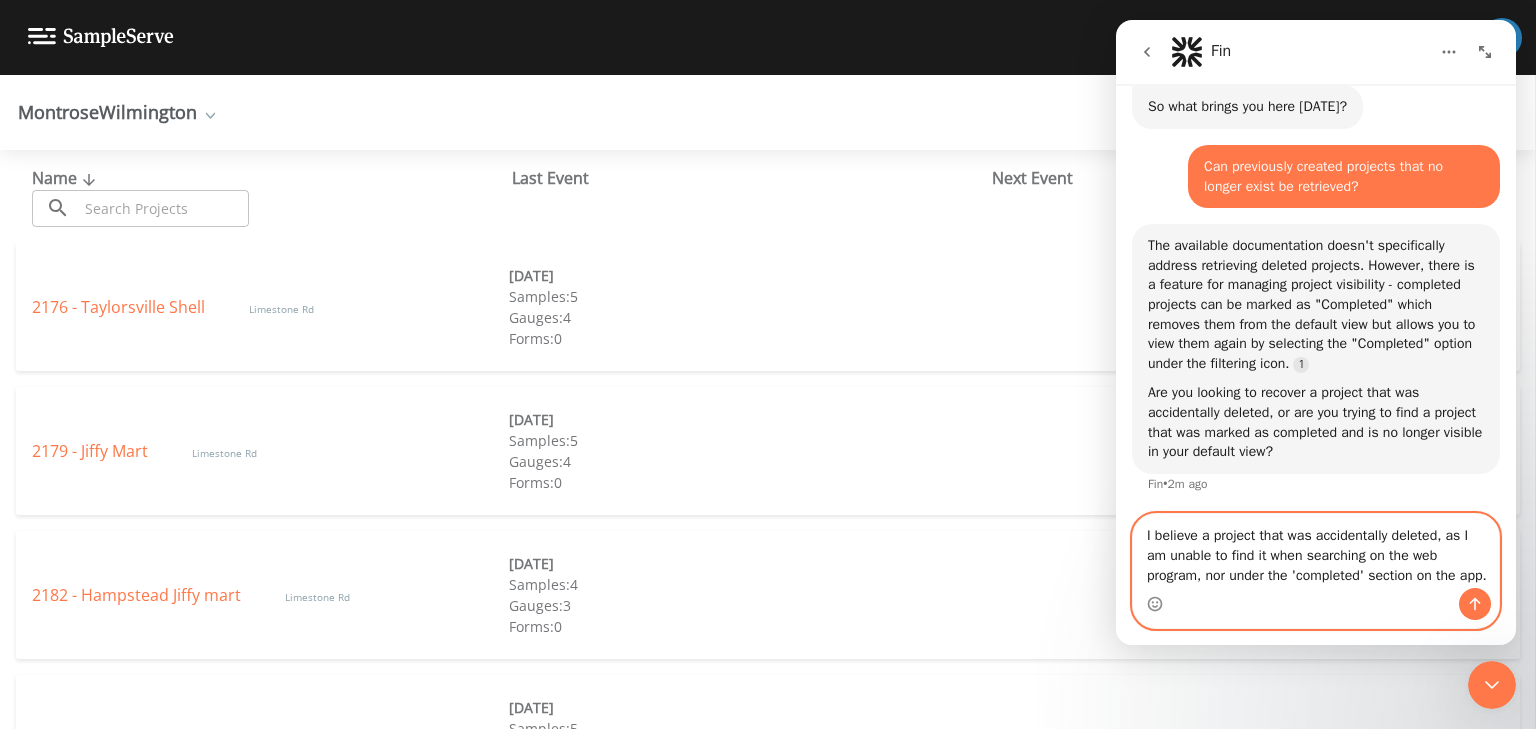 type on "I believe a project that was accidentally deleted, as I am unable to find it when searching on the web program, nor under the 'completed' section on the app." 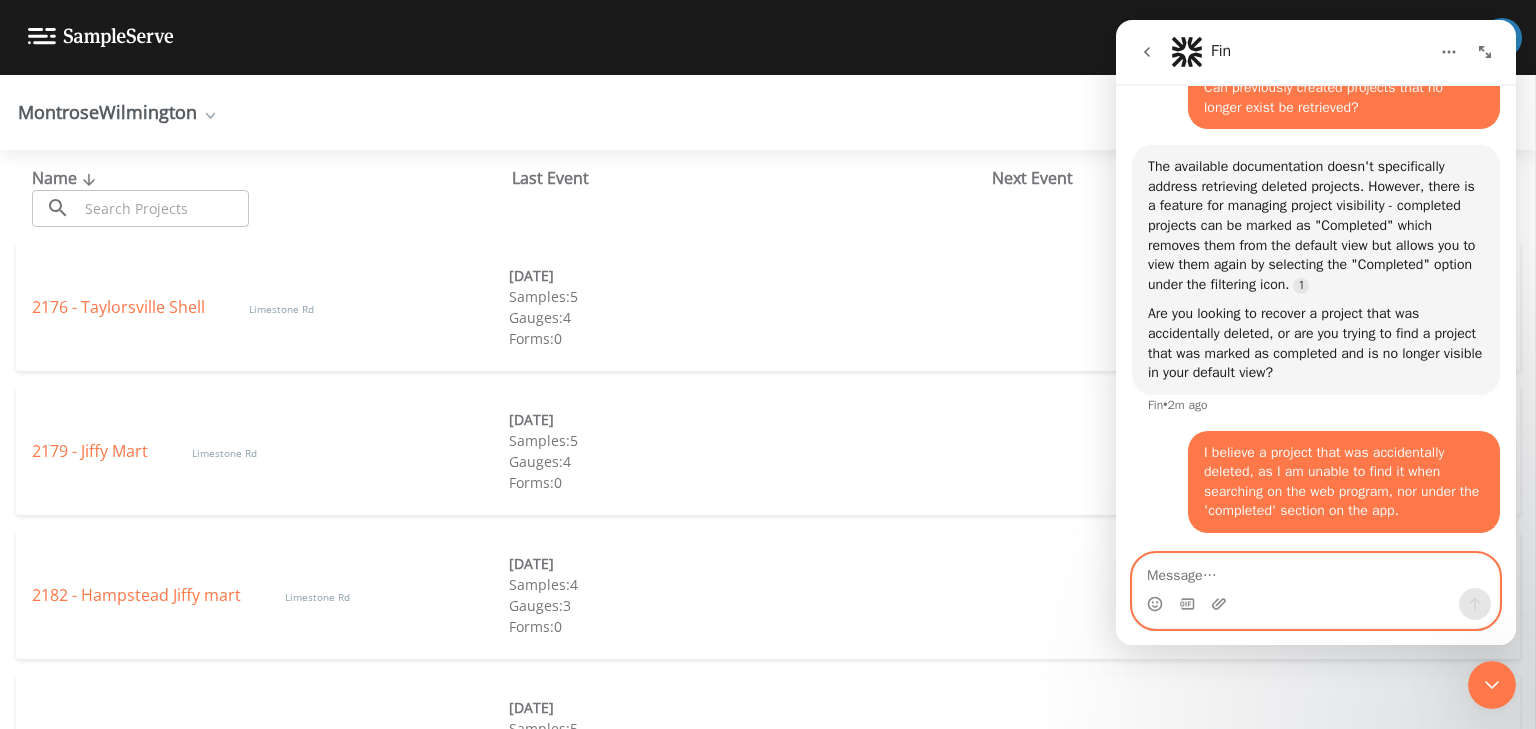 scroll, scrollTop: 272, scrollLeft: 0, axis: vertical 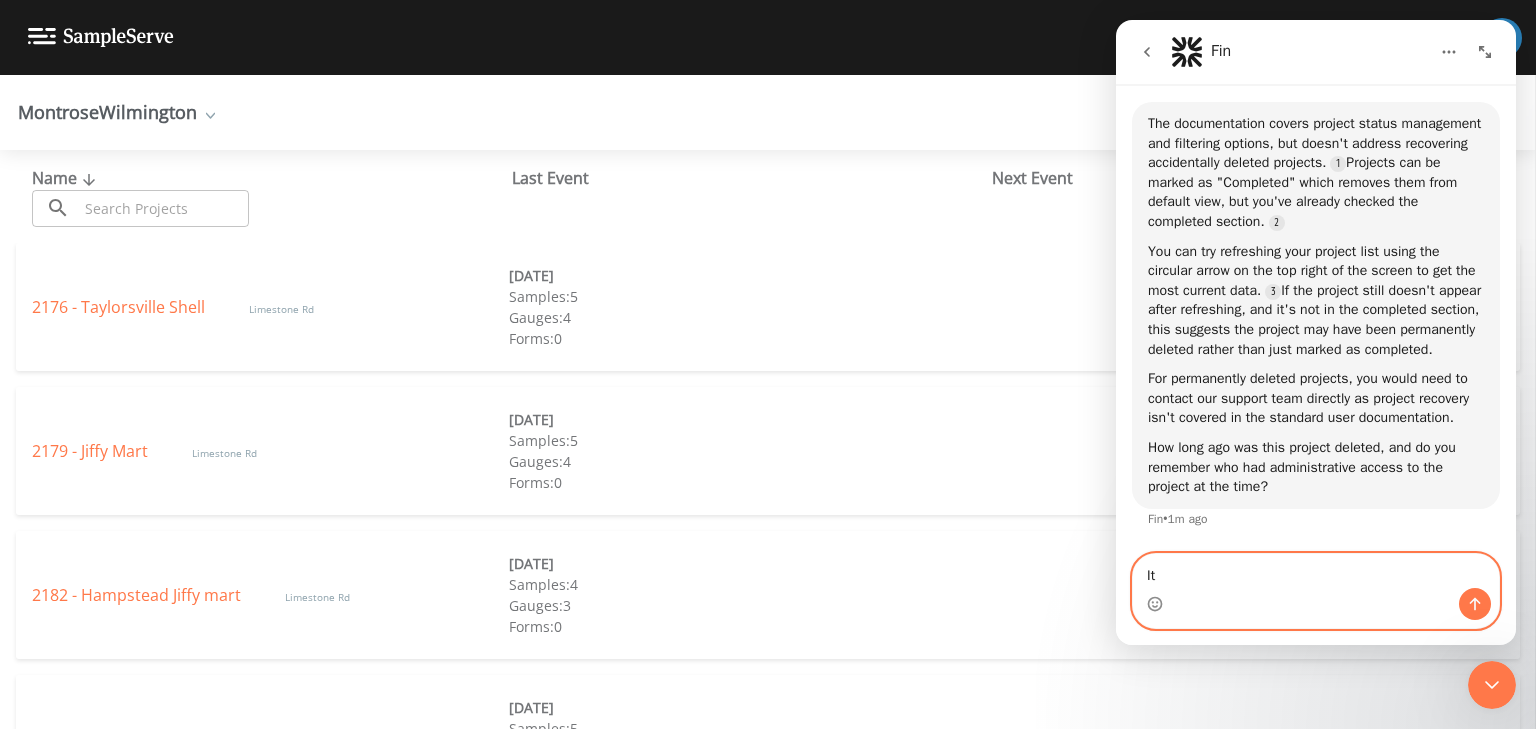 type on "I" 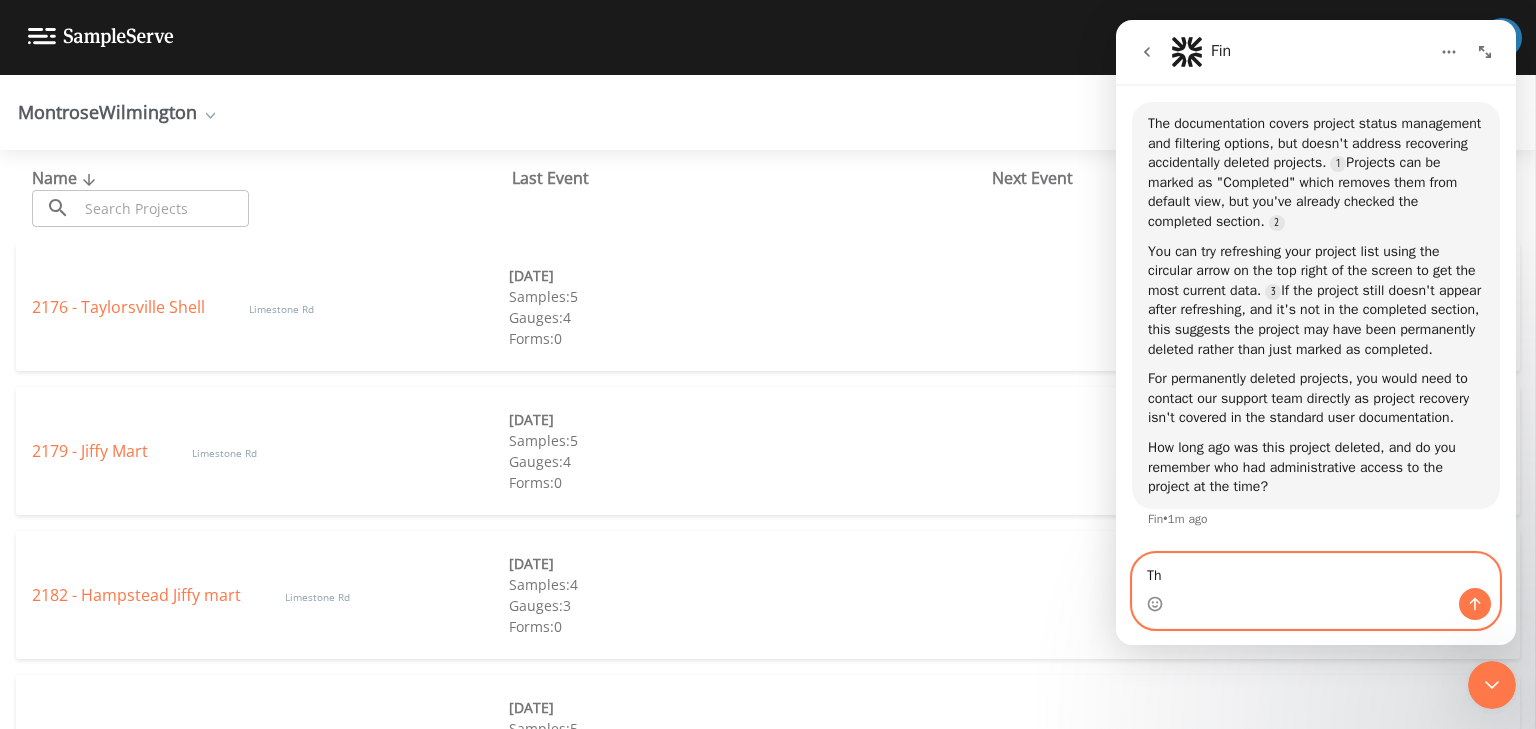 type on "T" 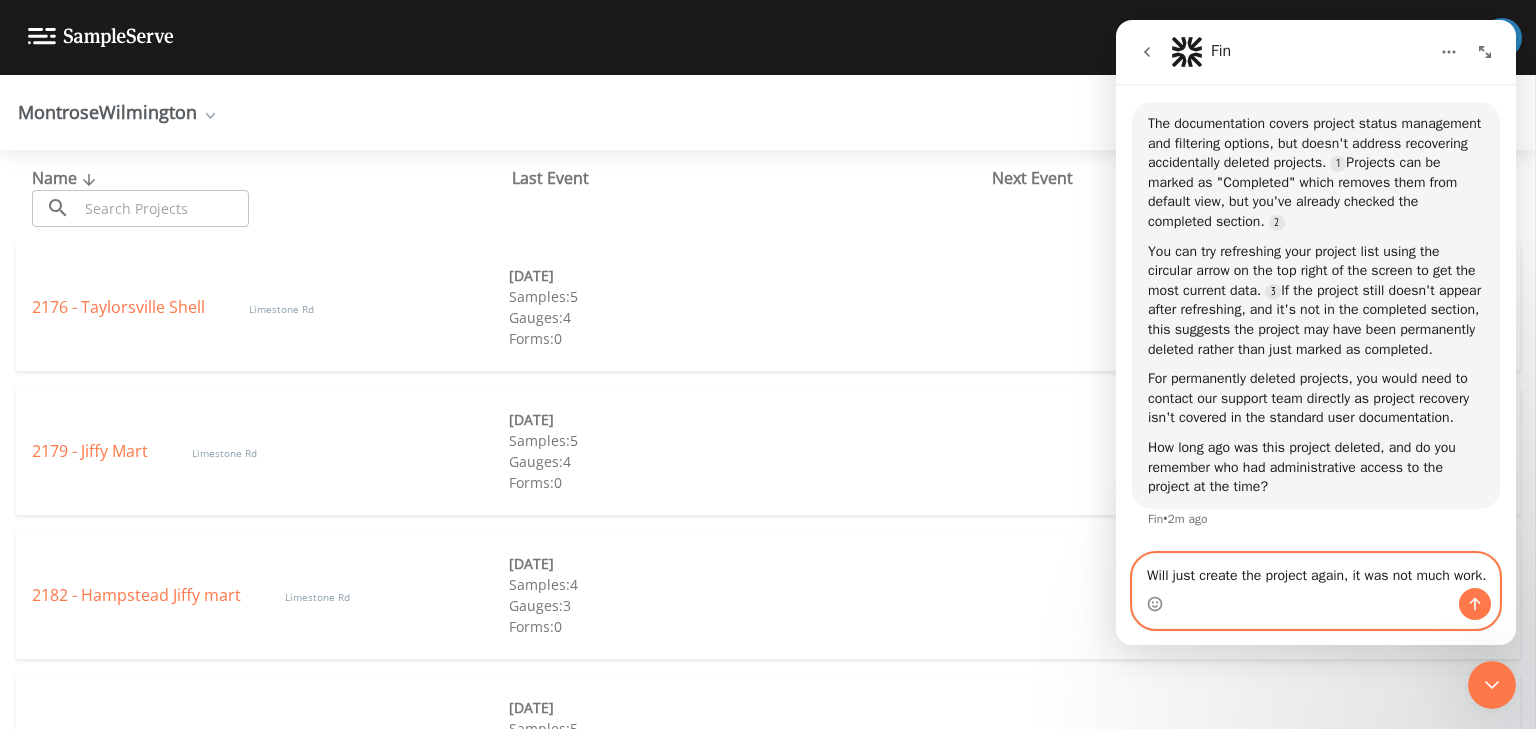 type on "Will just create the project again, it was not much work." 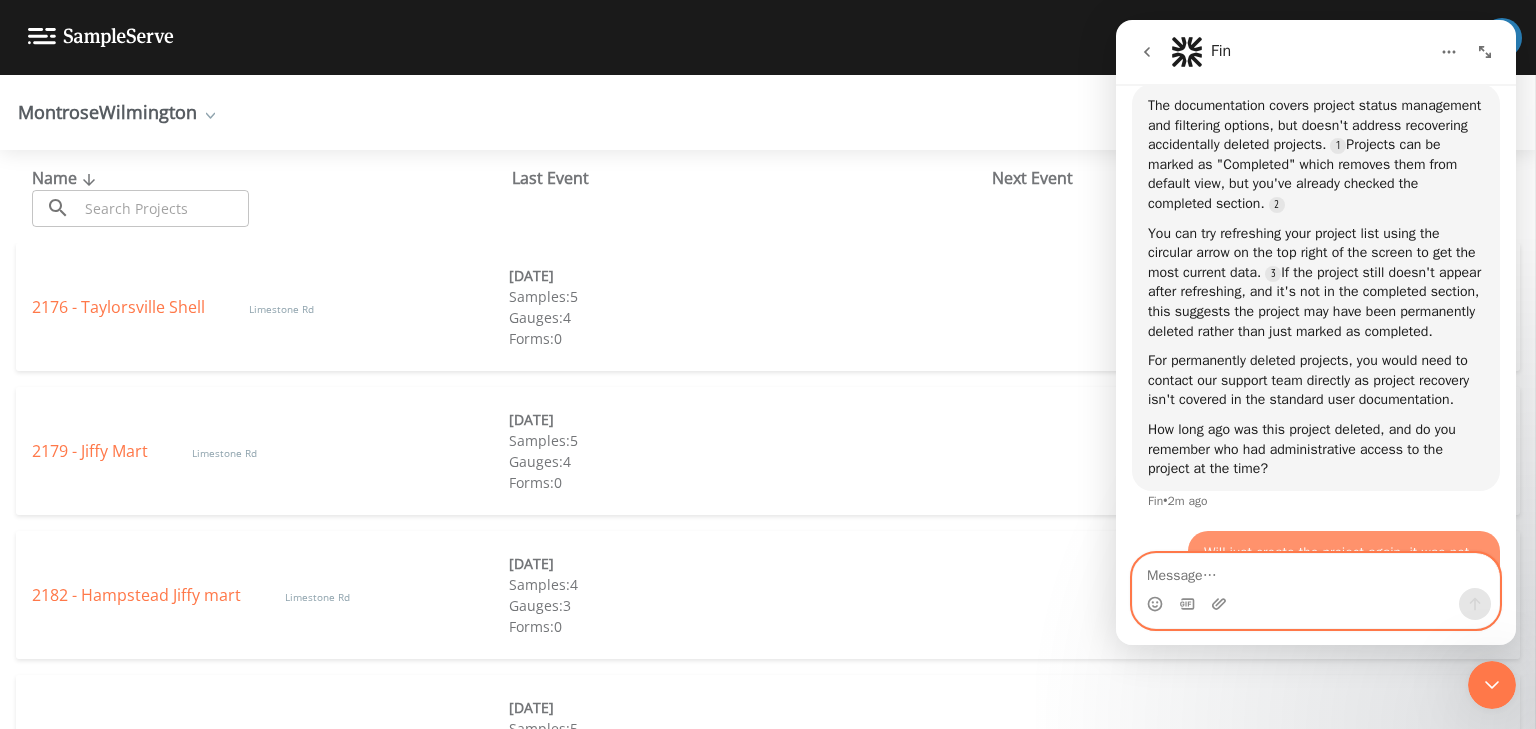 scroll, scrollTop: 728, scrollLeft: 0, axis: vertical 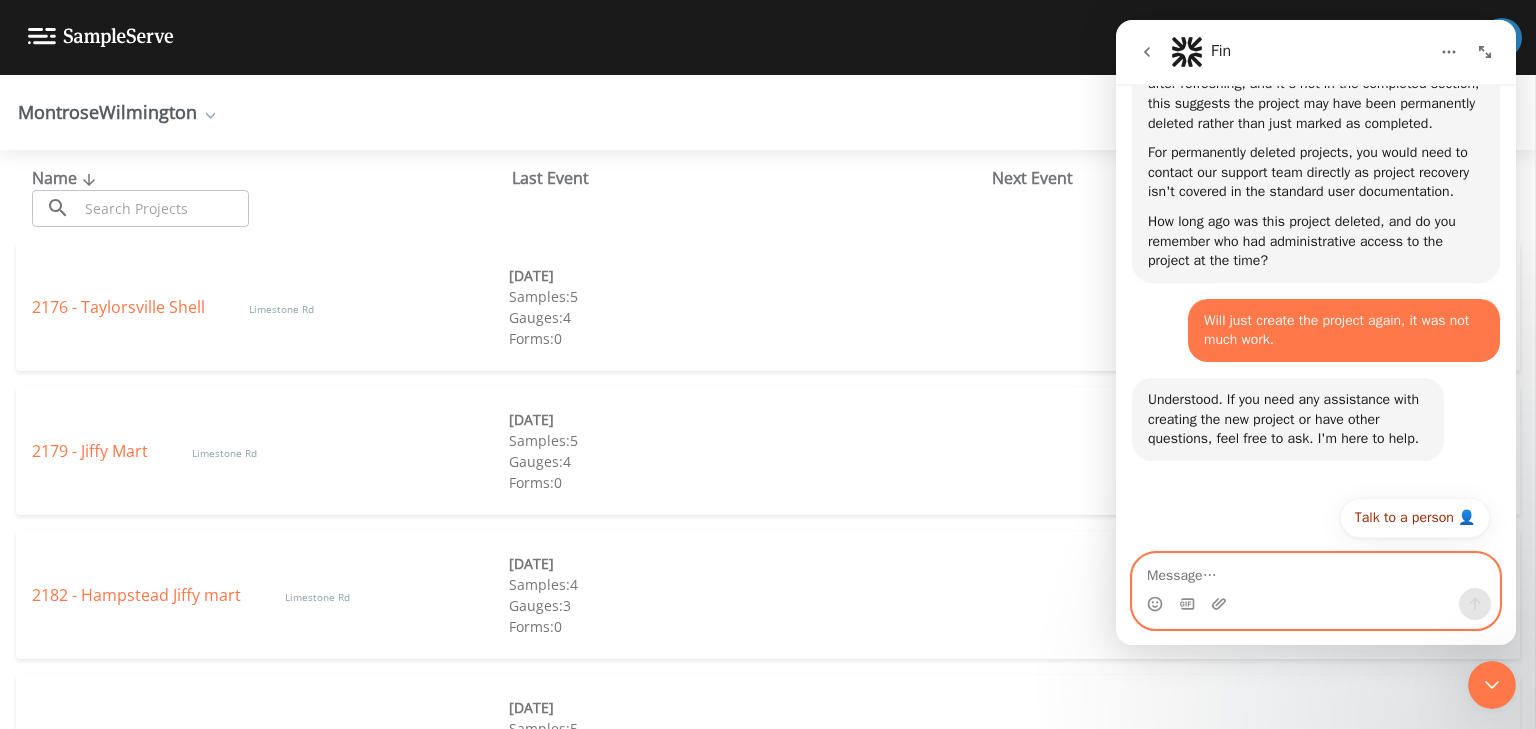 type 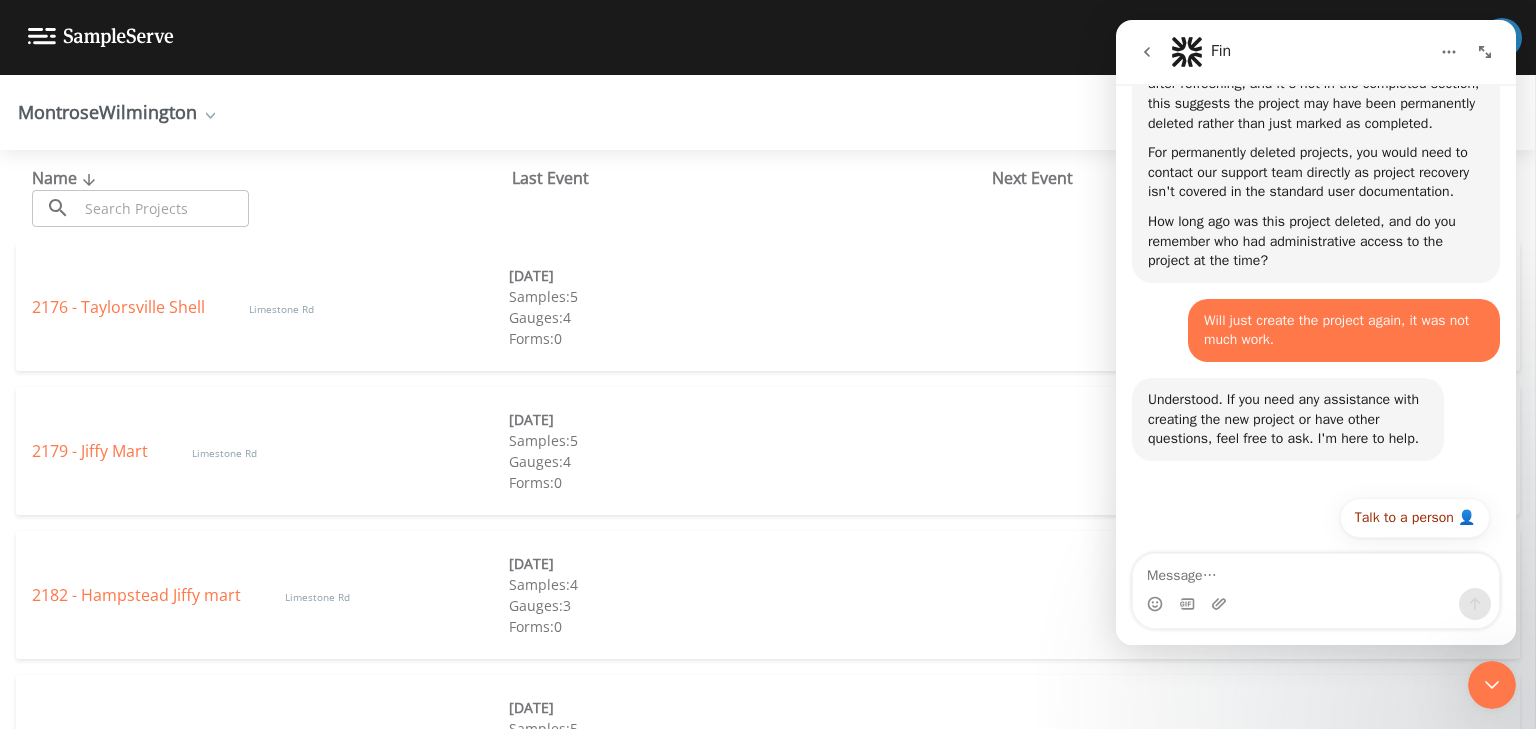 click 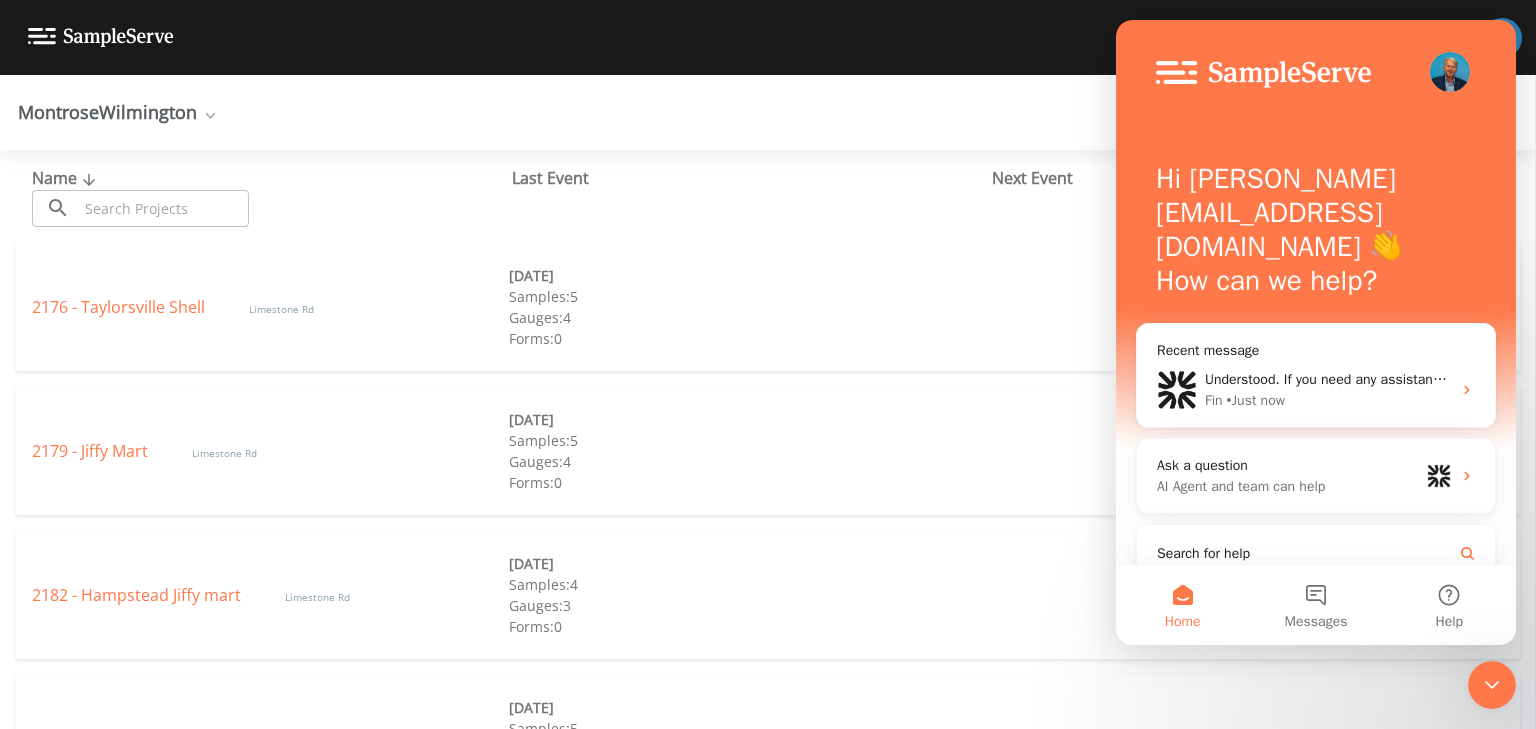 scroll, scrollTop: 0, scrollLeft: 0, axis: both 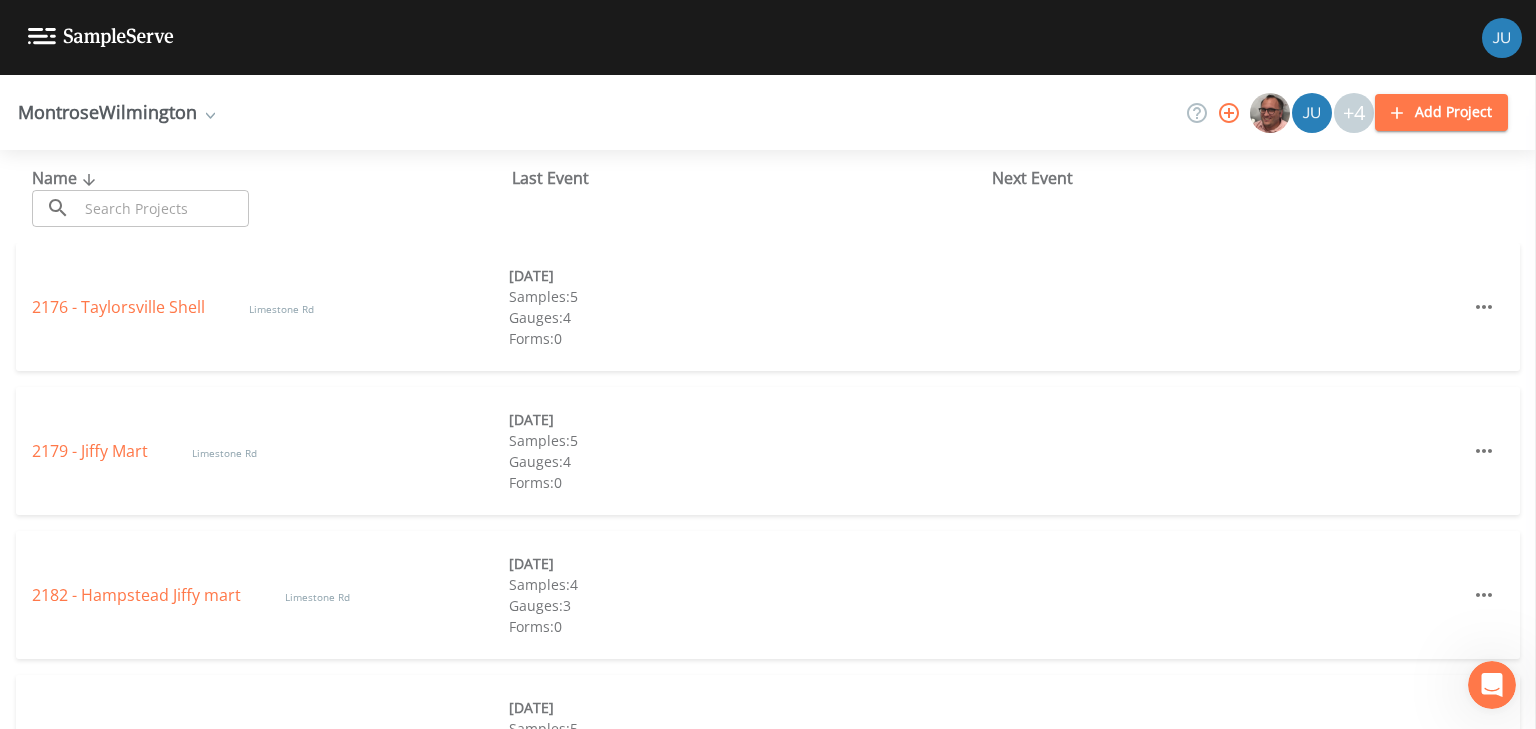 click on "MontroseWilmington MontroseWilmington [GEOGRAPHIC_DATA]  Add workspace  +4 Add Project" at bounding box center [768, 112] 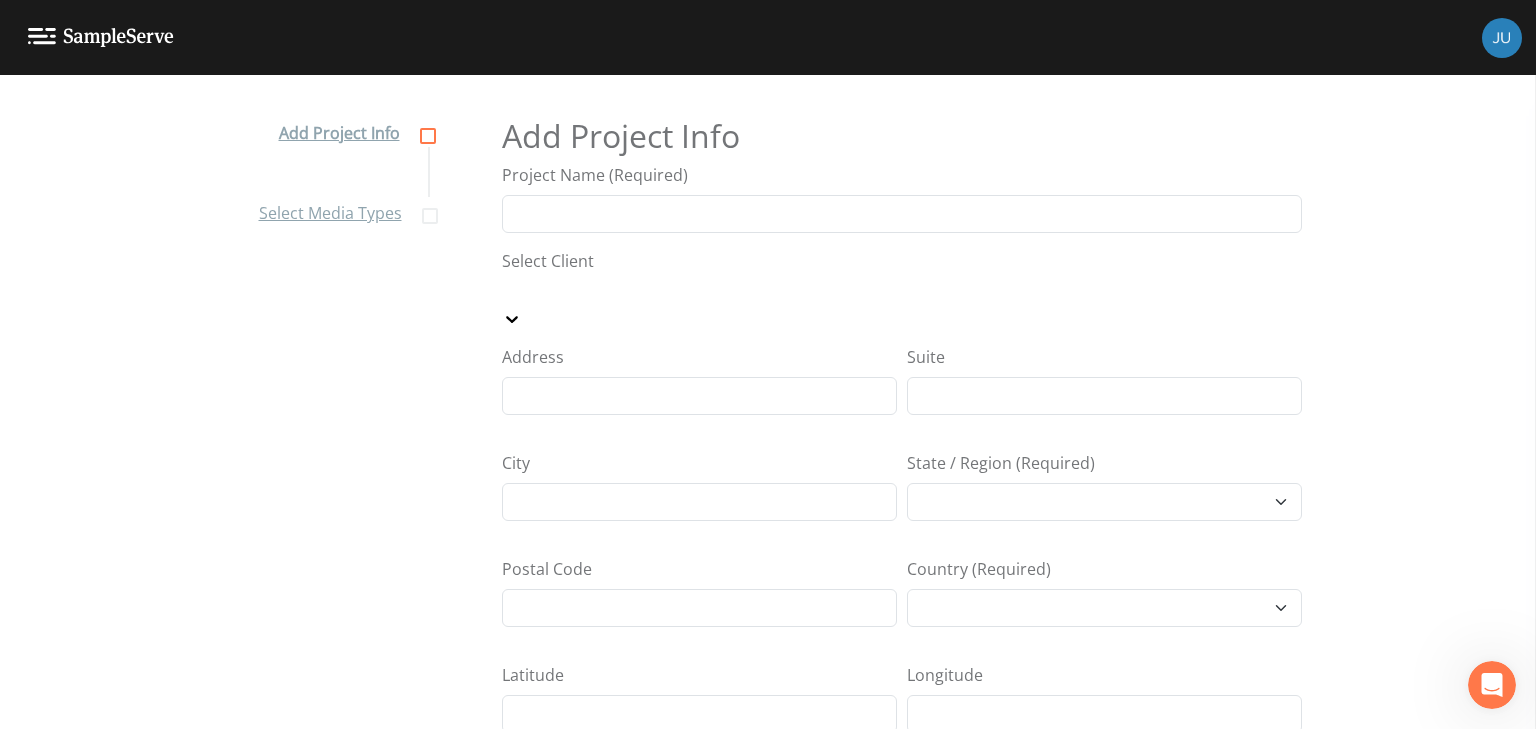 select on "[GEOGRAPHIC_DATA]/[GEOGRAPHIC_DATA]" 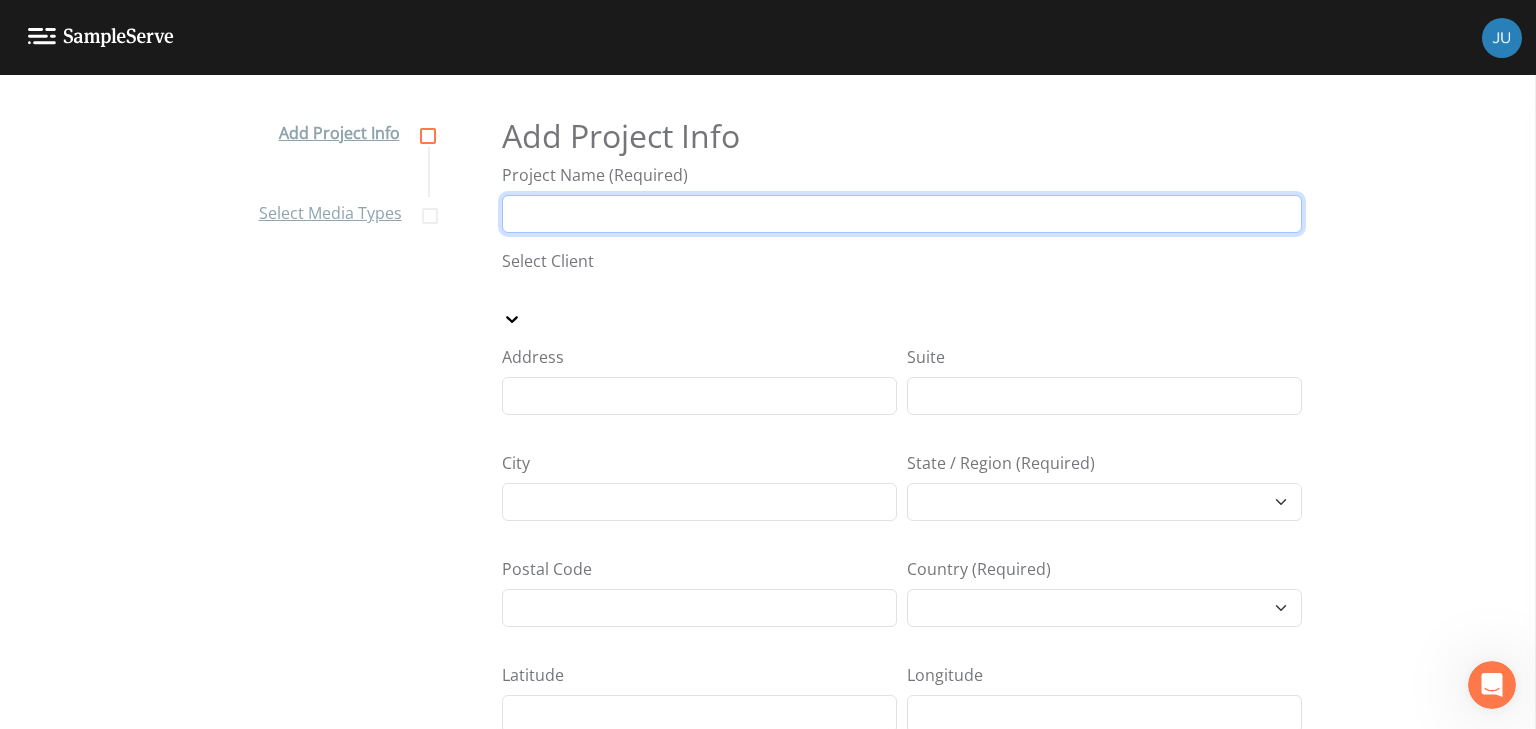 click on "Project Name (Required)" at bounding box center [902, 214] 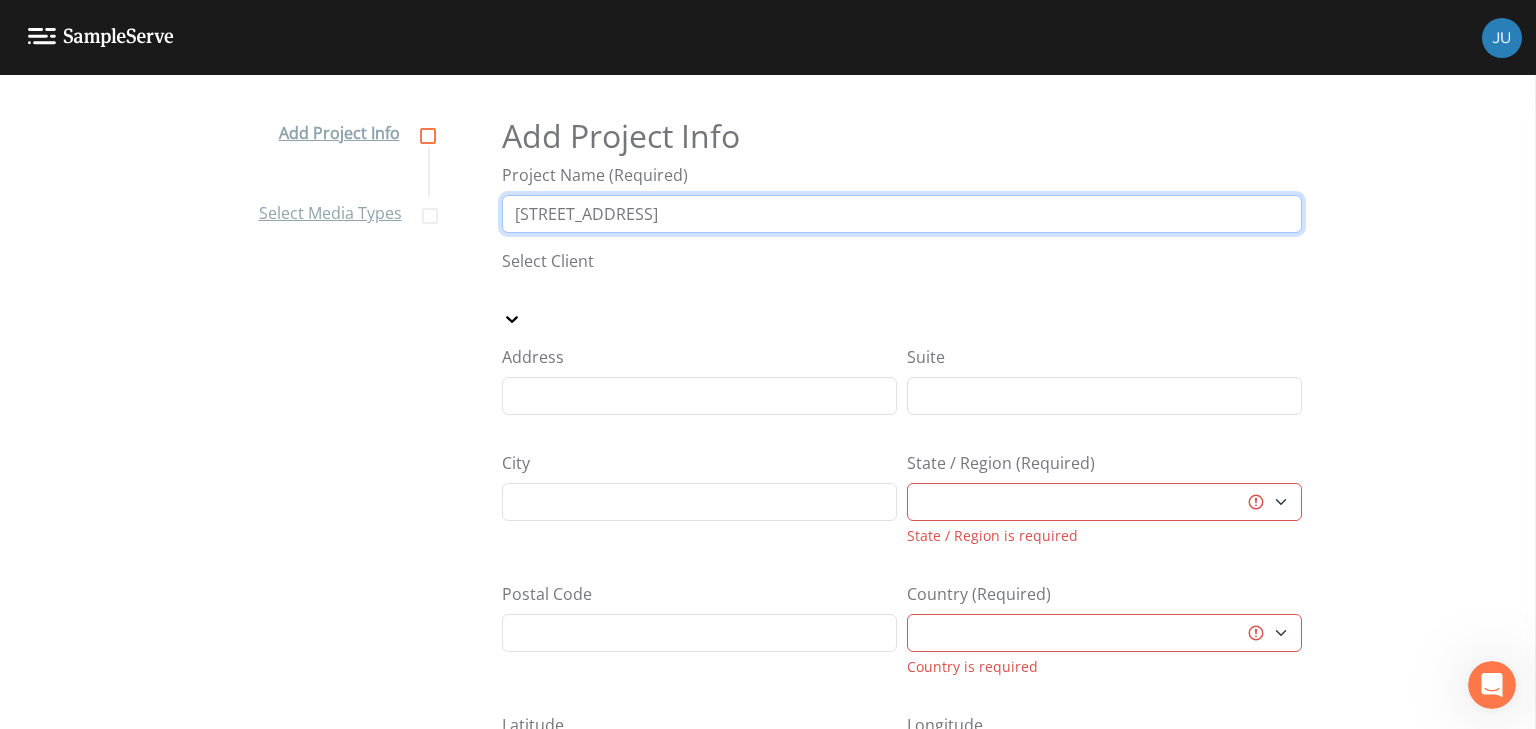 type on "[STREET_ADDRESS]" 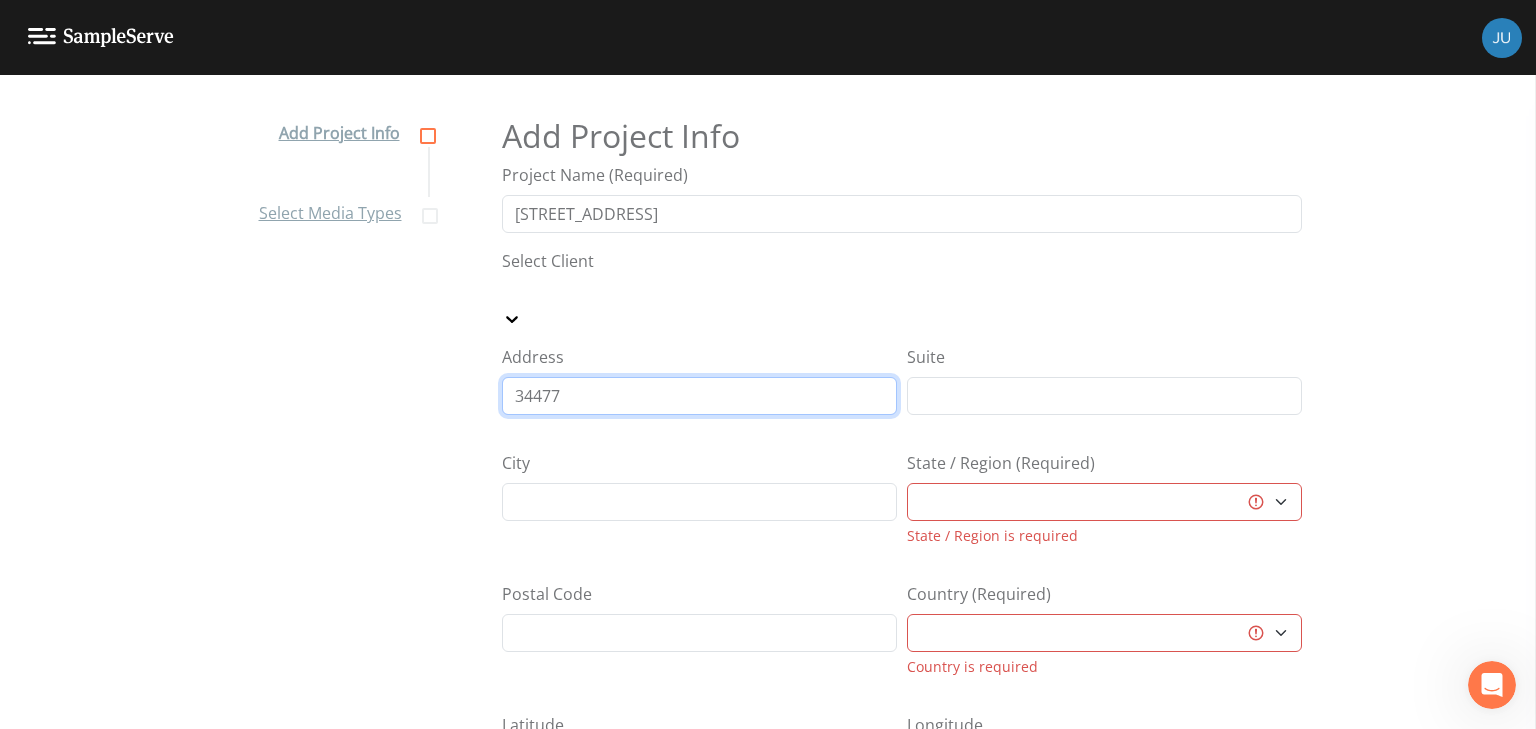type on "[STREET_ADDRESS]" 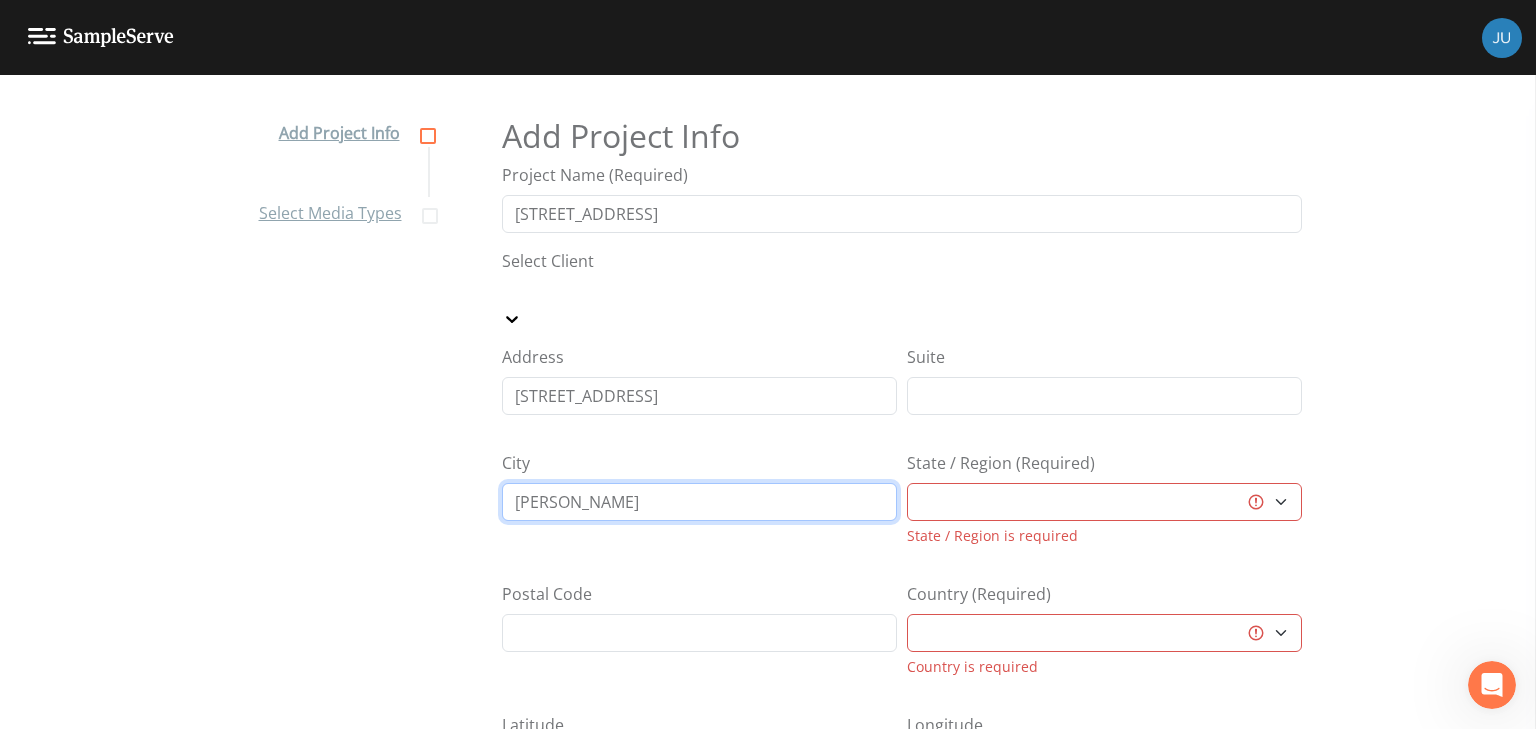 type on "Frankford" 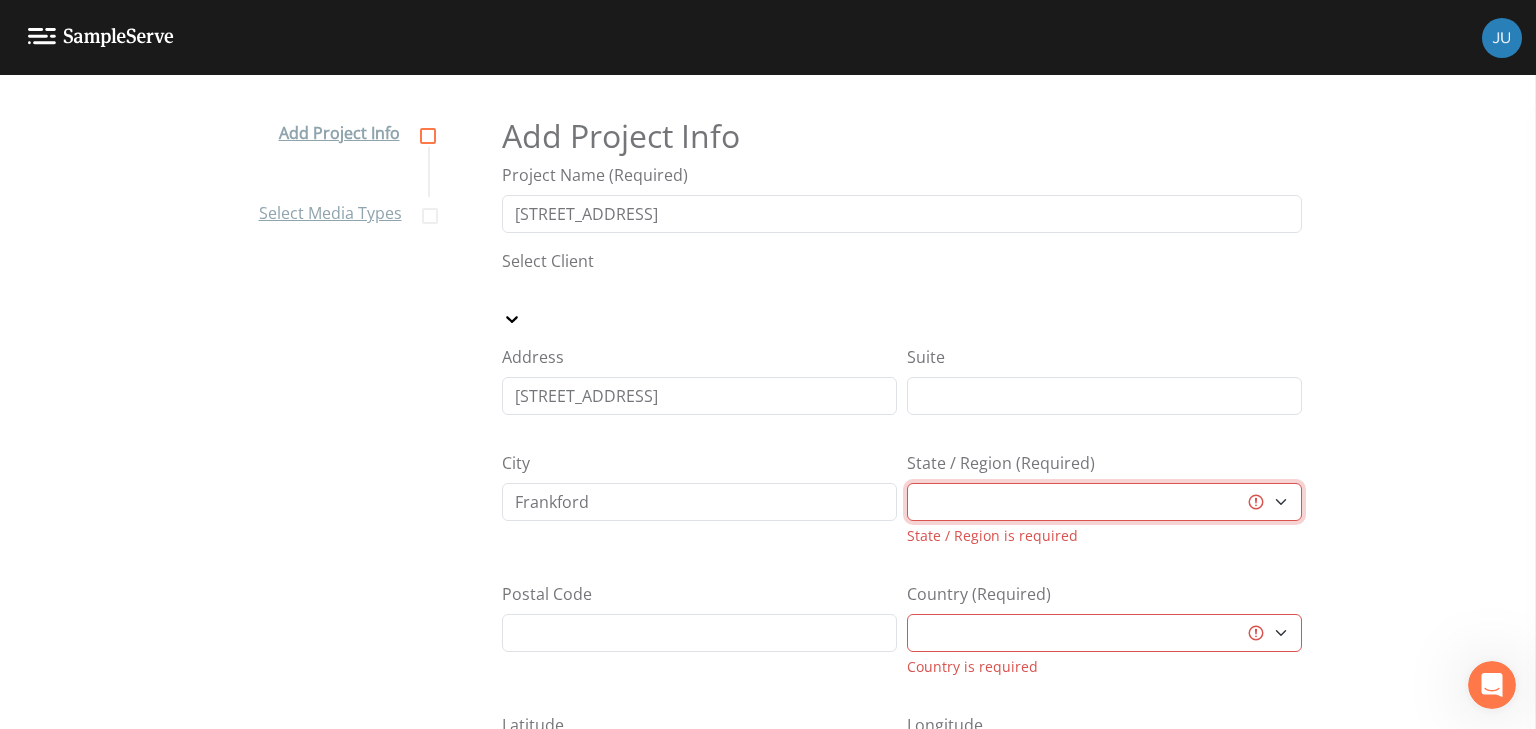 select on "8d17802d-83bd-5d6f-915b-1a05acbd7042" 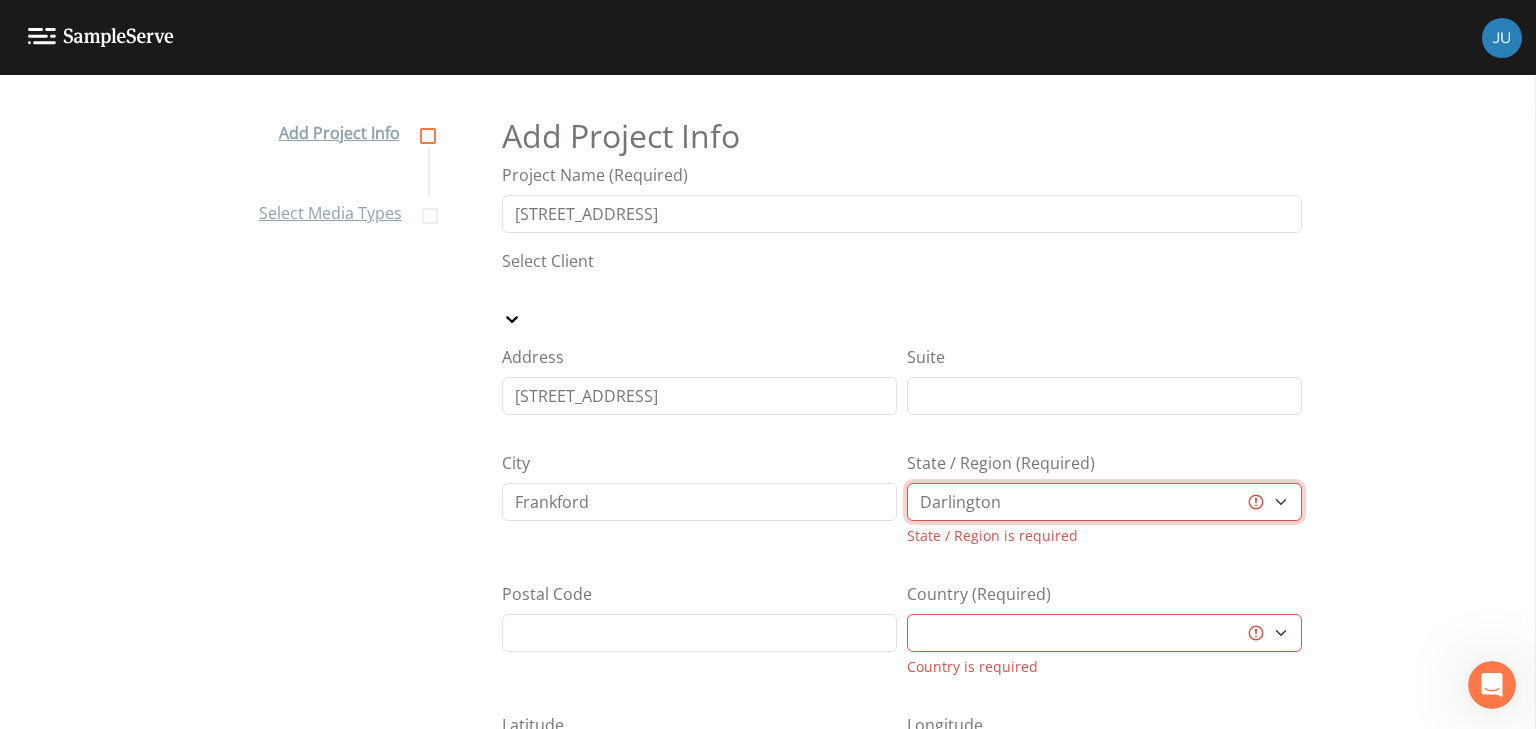 select on "[GEOGRAPHIC_DATA]" 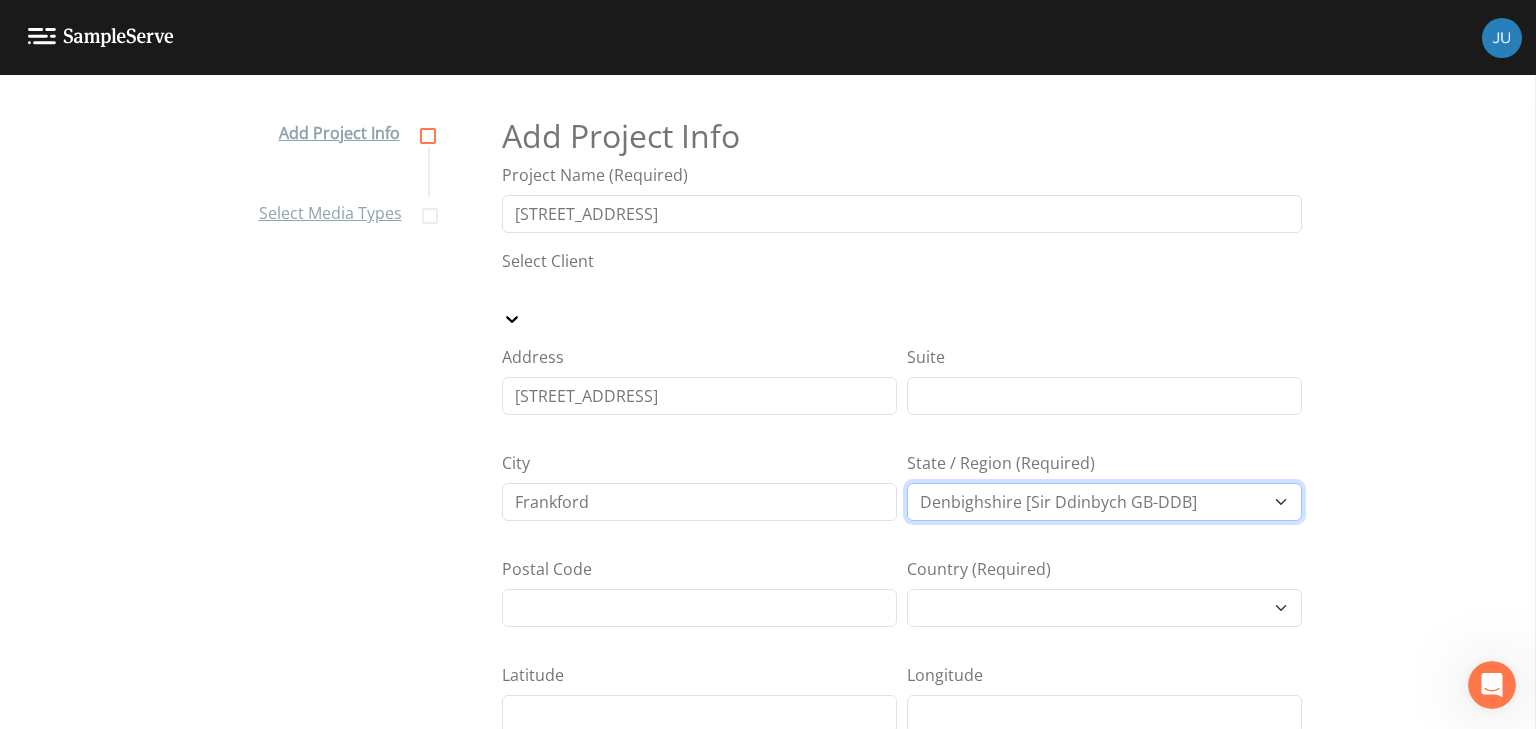 select on "ef52eccf-63b7-5aa8-8f5b-c41423aed654" 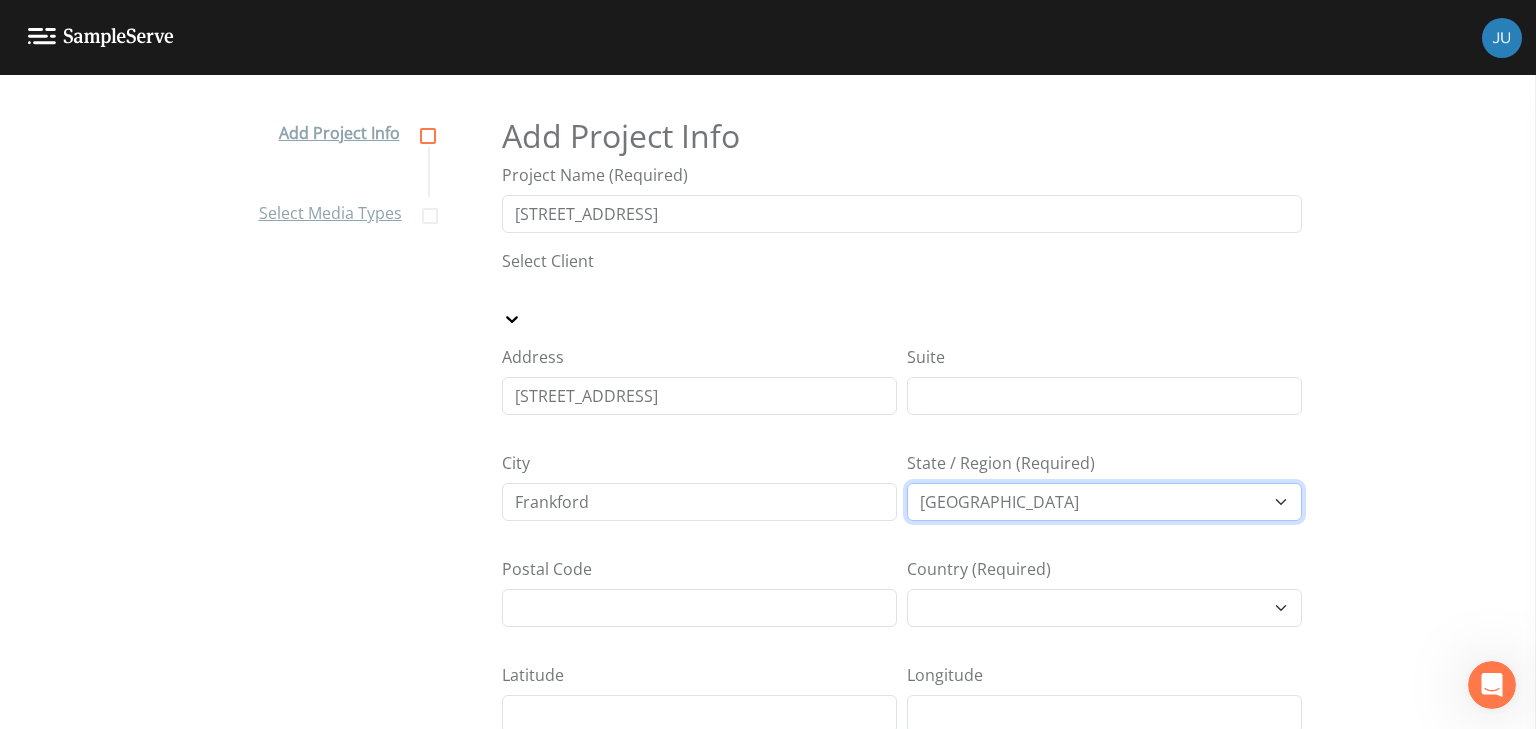 click on "[GEOGRAPHIC_DATA] [GEOGRAPHIC_DATA] [GEOGRAPHIC_DATA][PERSON_NAME][GEOGRAPHIC_DATA] and [GEOGRAPHIC_DATA] [GEOGRAPHIC_DATA] and [GEOGRAPHIC_DATA] [GEOGRAPHIC_DATA], [GEOGRAPHIC_DATA] and [GEOGRAPHIC_DATA] [GEOGRAPHIC_DATA] and [GEOGRAPHIC_DATA] [GEOGRAPHIC_DATA] [GEOGRAPHIC_DATA] and [GEOGRAPHIC_DATA] [GEOGRAPHIC_DATA] [GEOGRAPHIC_DATA] [GEOGRAPHIC_DATA] [GEOGRAPHIC_DATA] [GEOGRAPHIC_DATA] [GEOGRAPHIC_DATA] [GEOGRAPHIC_DATA] [GEOGRAPHIC_DATA] [GEOGRAPHIC_DATA] [GEOGRAPHIC_DATA] [GEOGRAPHIC_DATA] [GEOGRAPHIC_DATA] [GEOGRAPHIC_DATA], [GEOGRAPHIC_DATA] and [GEOGRAPHIC_DATA] [GEOGRAPHIC_DATA] [GEOGRAPHIC_DATA][PERSON_NAME][GEOGRAPHIC_DATA] [[GEOGRAPHIC_DATA] [GEOGRAPHIC_DATA]-[GEOGRAPHIC_DATA]] [GEOGRAPHIC_DATA] and [GEOGRAPHIC_DATA] [GEOGRAPHIC_DATA], [GEOGRAPHIC_DATA] [GEOGRAPHIC_DATA] [GEOGRAPHIC_DATA] [[GEOGRAPHIC_DATA] [GEOGRAPHIC_DATA]-CAF] [GEOGRAPHIC_DATA] [GEOGRAPHIC_DATA] [GEOGRAPHIC_DATA] [GEOGRAPHIC_DATA] [[GEOGRAPHIC_DATA] [GEOGRAPHIC_DATA]-[GEOGRAPHIC_DATA]] [GEOGRAPHIC_DATA] [[GEOGRAPHIC_DATA] [GEOGRAPHIC_DATA]-[GEOGRAPHIC_DATA]] [GEOGRAPHIC_DATA] and [GEOGRAPHIC_DATA] [GEOGRAPHIC_DATA] [[GEOGRAPHIC_DATA]] [GEOGRAPHIC_DATA] [GEOGRAPHIC_DATA] [GEOGRAPHIC_DATA][PERSON_NAME] [GEOGRAPHIC_DATA] [GEOGRAPHIC_DATA] [GEOGRAPHIC_DATA] [GEOGRAPHIC_DATA] [GEOGRAPHIC_DATA] [GEOGRAPHIC_DATA] [GEOGRAPHIC_DATA] [GEOGRAPHIC_DATA] [[GEOGRAPHIC_DATA] [GEOGRAPHIC_DATA]-[GEOGRAPHIC_DATA]] [GEOGRAPHIC_DATA] [GEOGRAPHIC_DATA] [GEOGRAPHIC_DATA] and [GEOGRAPHIC_DATA] [GEOGRAPHIC_DATA] [GEOGRAPHIC_DATA] [GEOGRAPHIC_DATA] [GEOGRAPHIC_DATA] [GEOGRAPHIC_DATA] and [PERSON_NAME] [GEOGRAPHIC_DATA] [GEOGRAPHIC_DATA], County [GEOGRAPHIC_DATA] [GEOGRAPHIC_DATA] [GEOGRAPHIC_DATA] [GEOGRAPHIC_DATA] [GEOGRAPHIC_DATA] [GEOGRAPHIC_DATA] [GEOGRAPHIC_DATA]" at bounding box center (1104, 502) 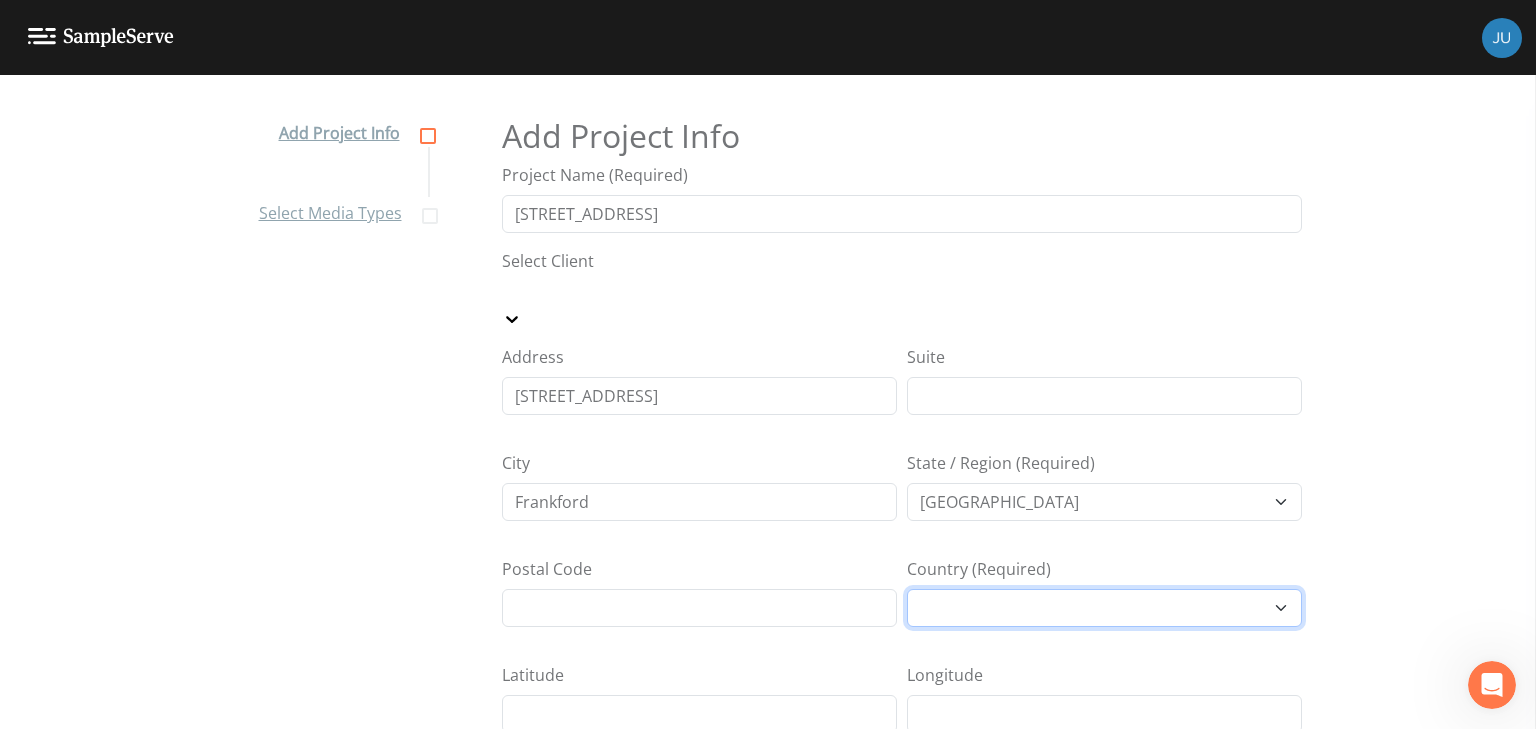 click on "[GEOGRAPHIC_DATA]" at bounding box center [1104, 608] 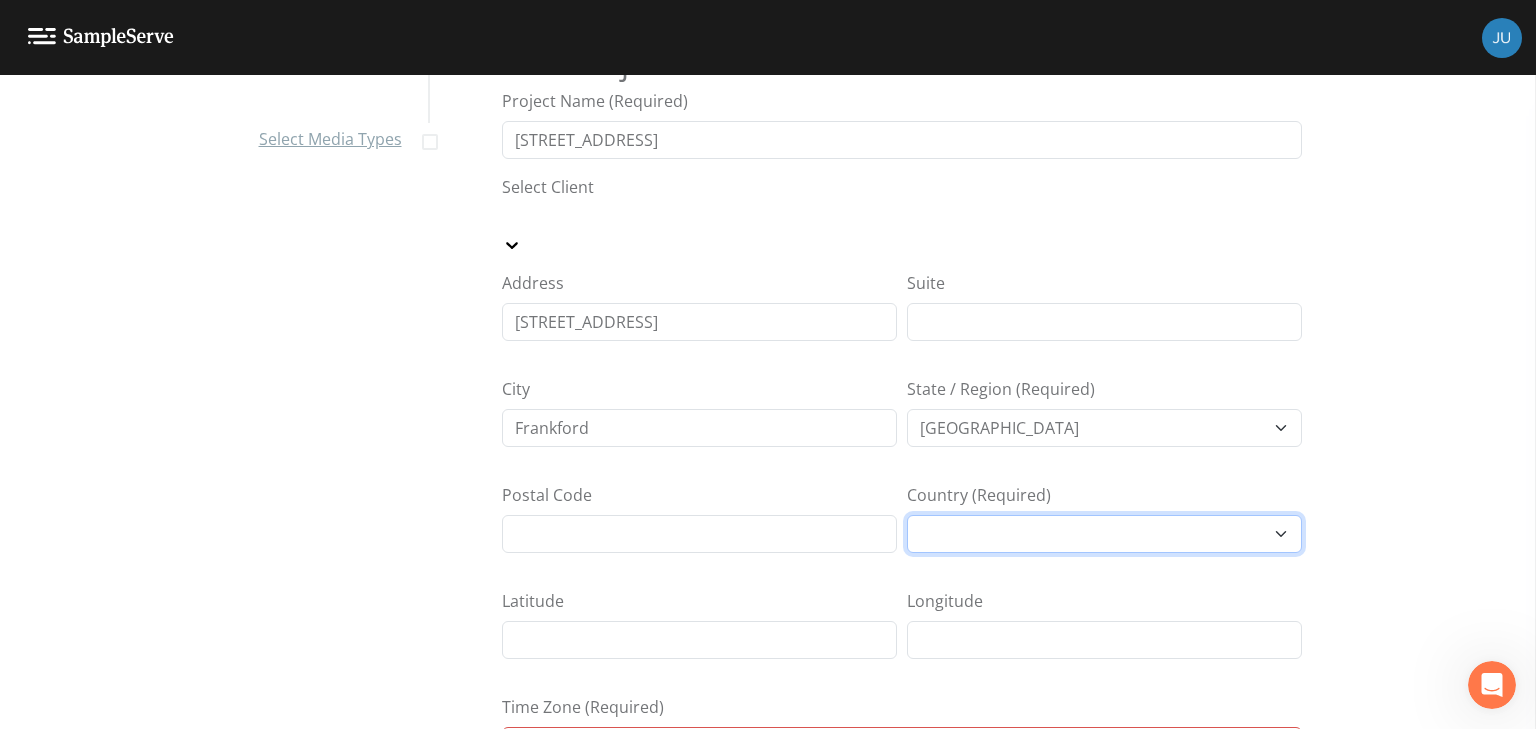scroll, scrollTop: 160, scrollLeft: 0, axis: vertical 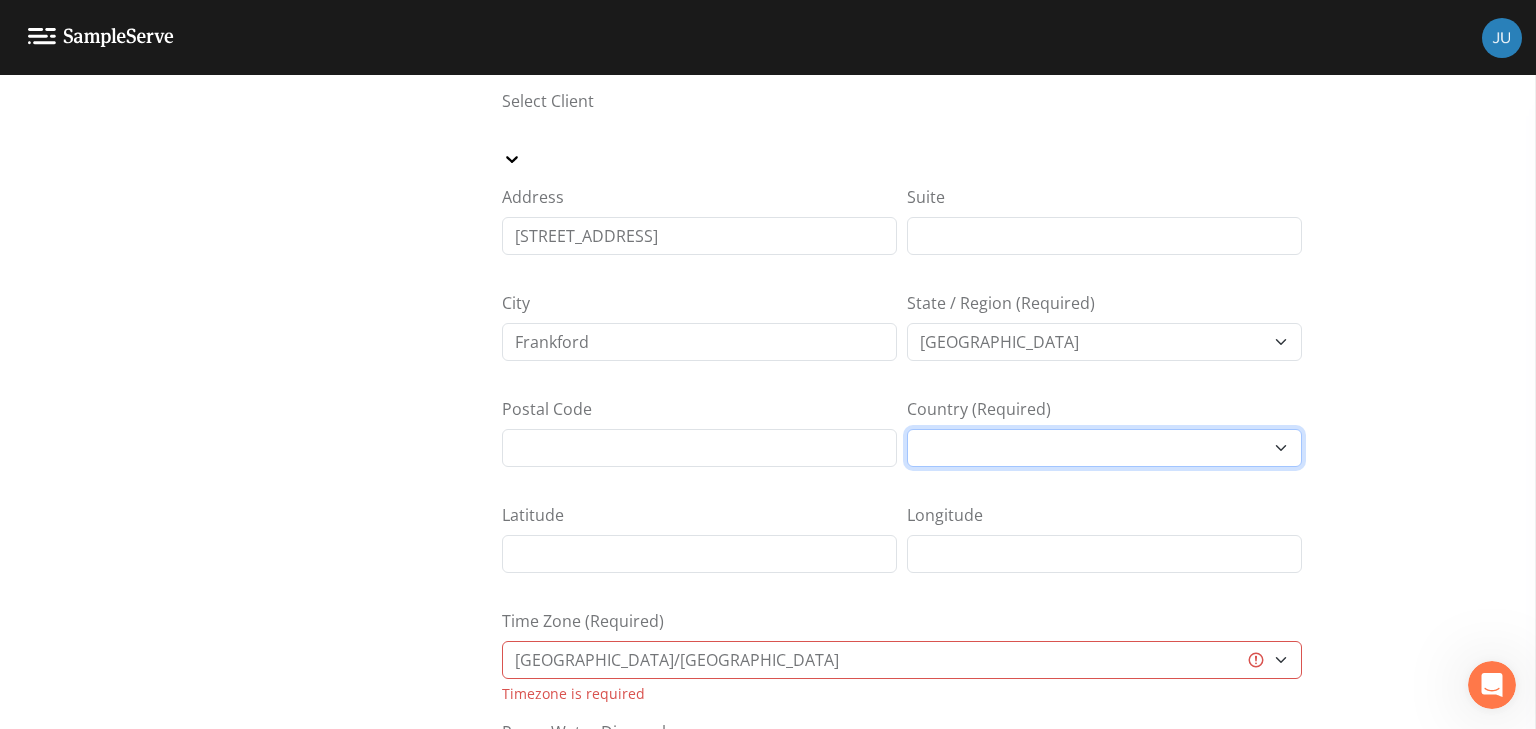 click on "[GEOGRAPHIC_DATA]" at bounding box center [1104, 448] 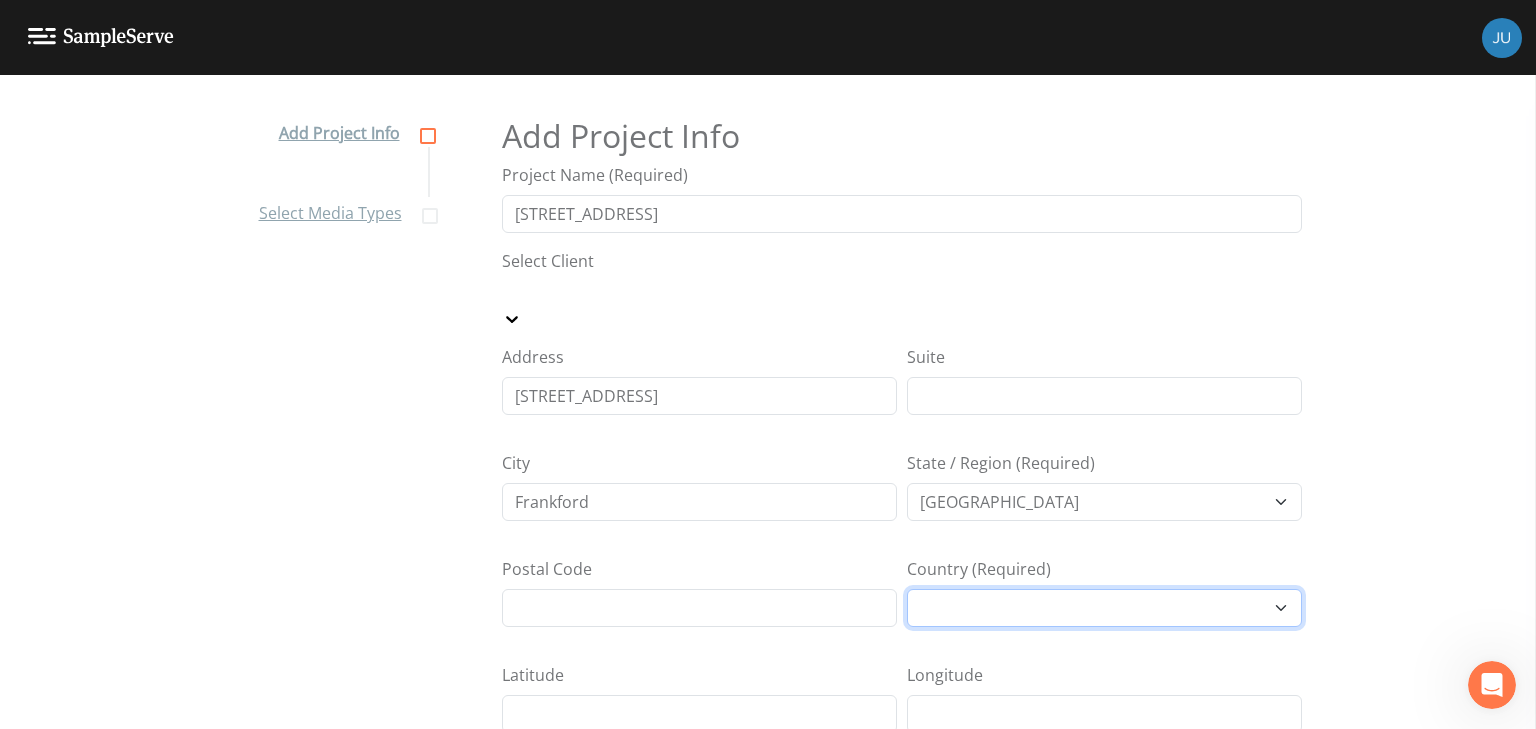 scroll, scrollTop: 160, scrollLeft: 0, axis: vertical 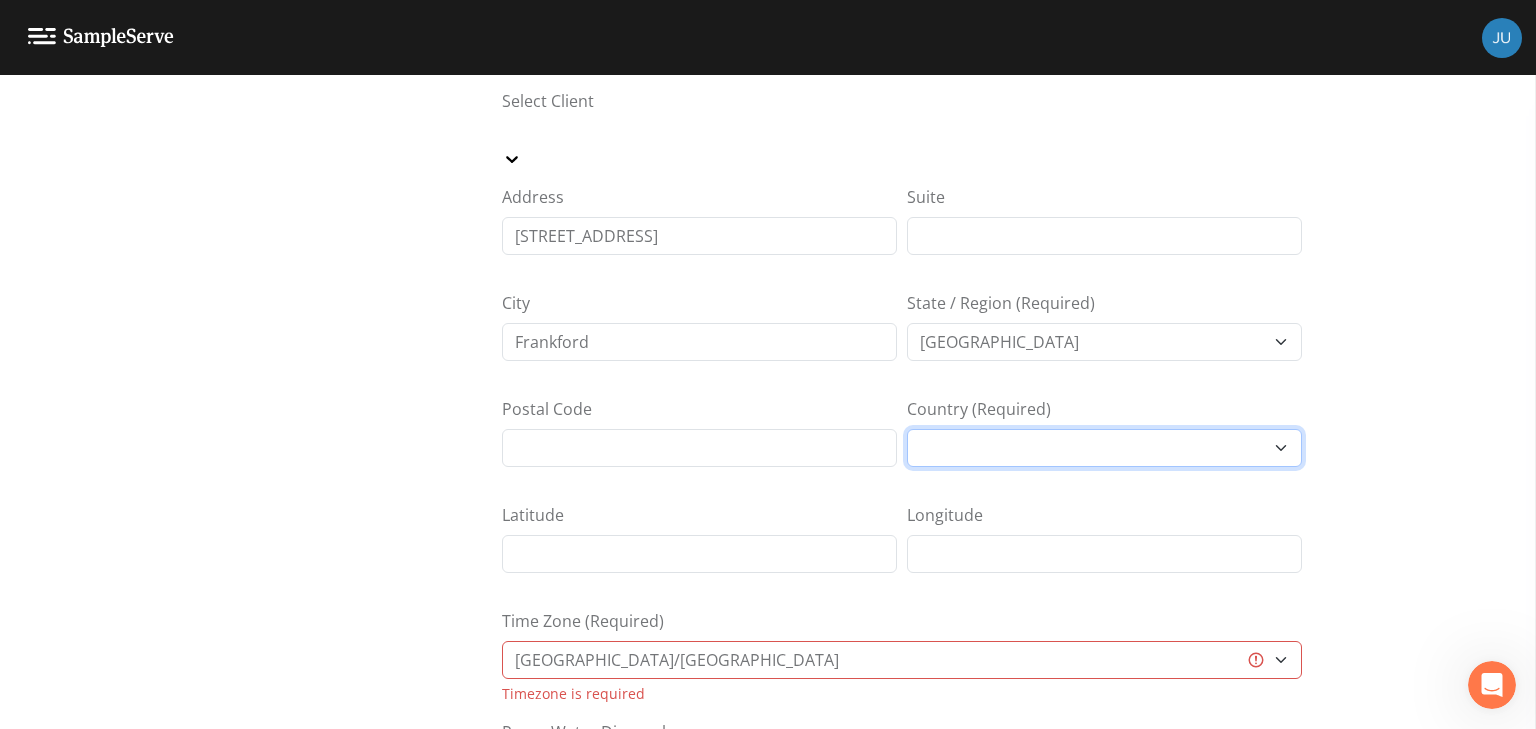 click on "[GEOGRAPHIC_DATA]" at bounding box center [1104, 448] 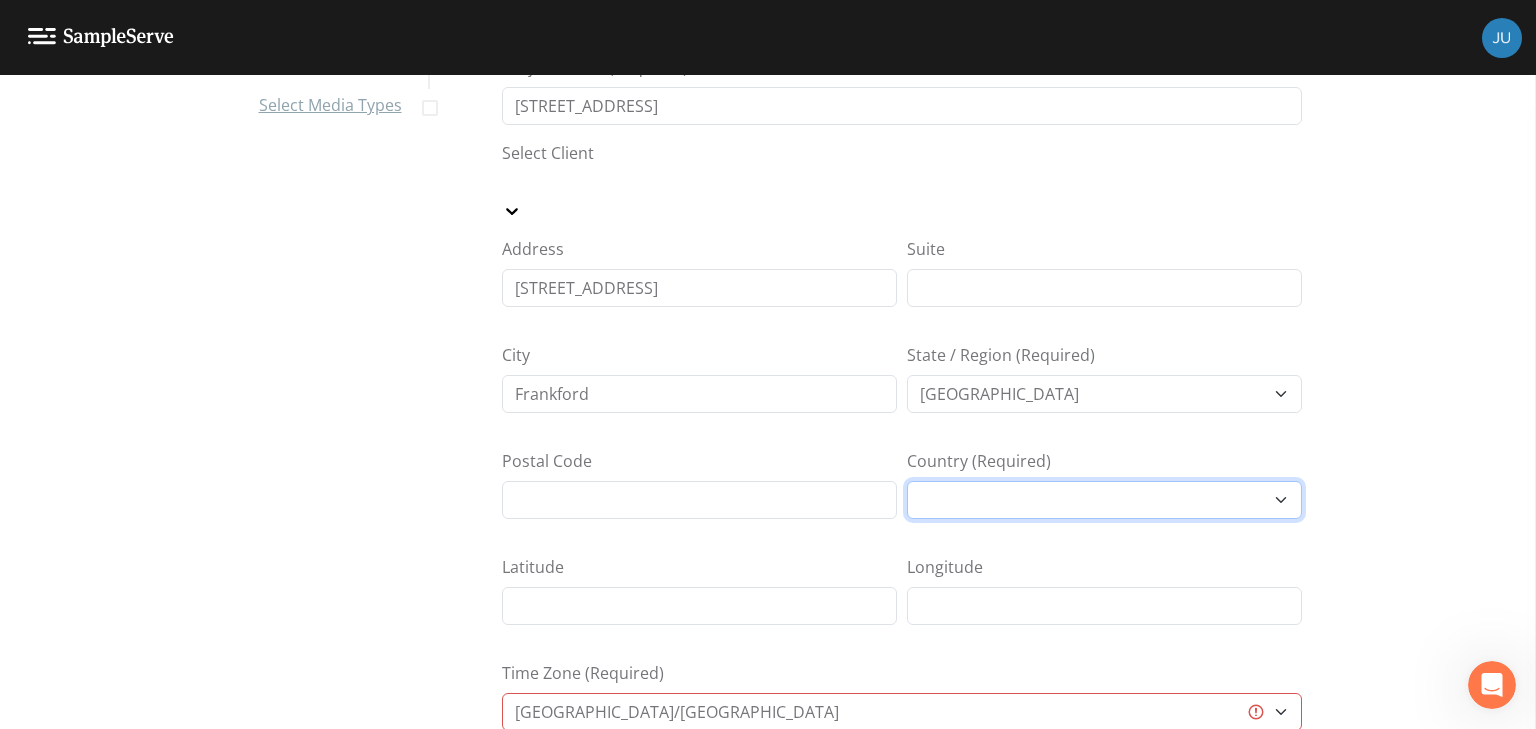 scroll, scrollTop: 80, scrollLeft: 0, axis: vertical 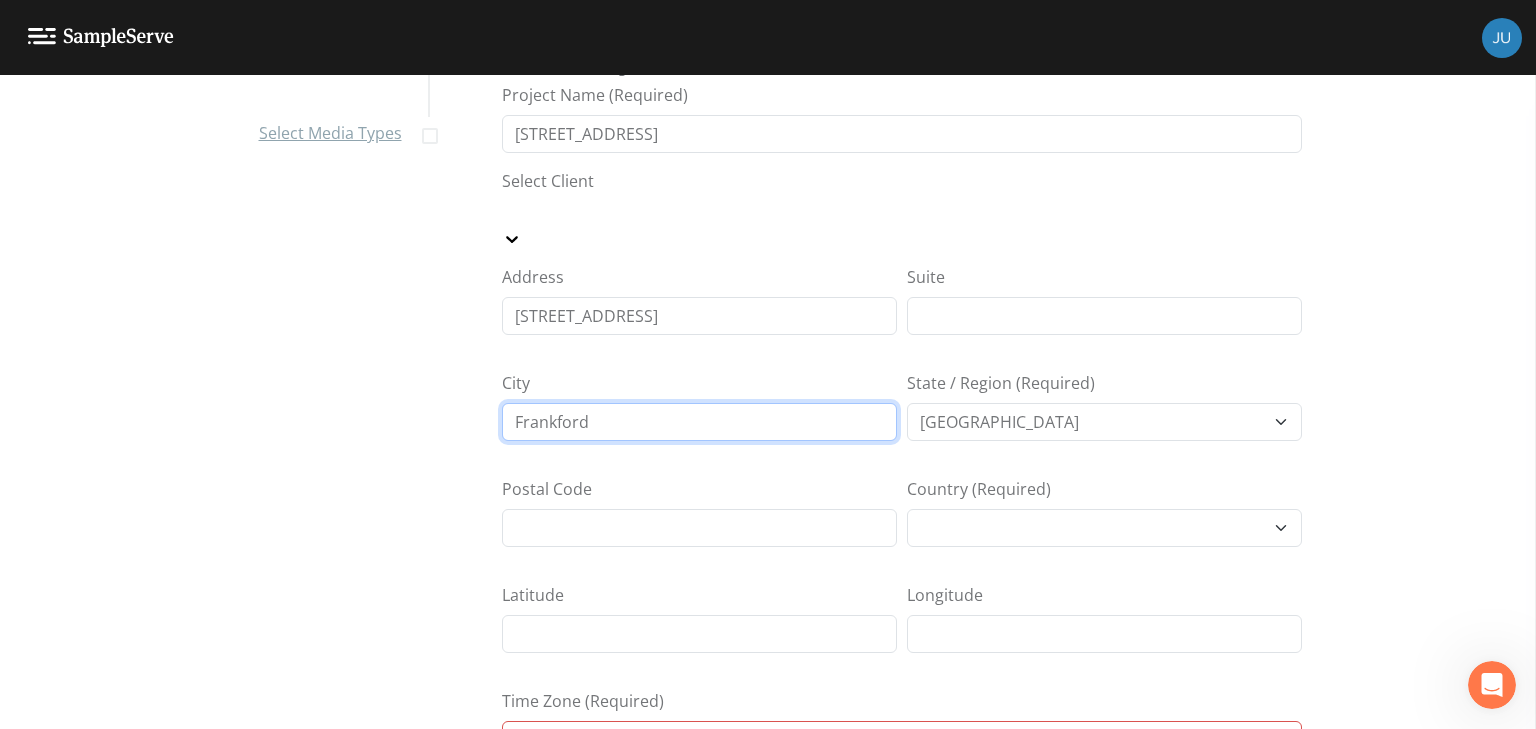 drag, startPoint x: 676, startPoint y: 428, endPoint x: 368, endPoint y: 424, distance: 308.02597 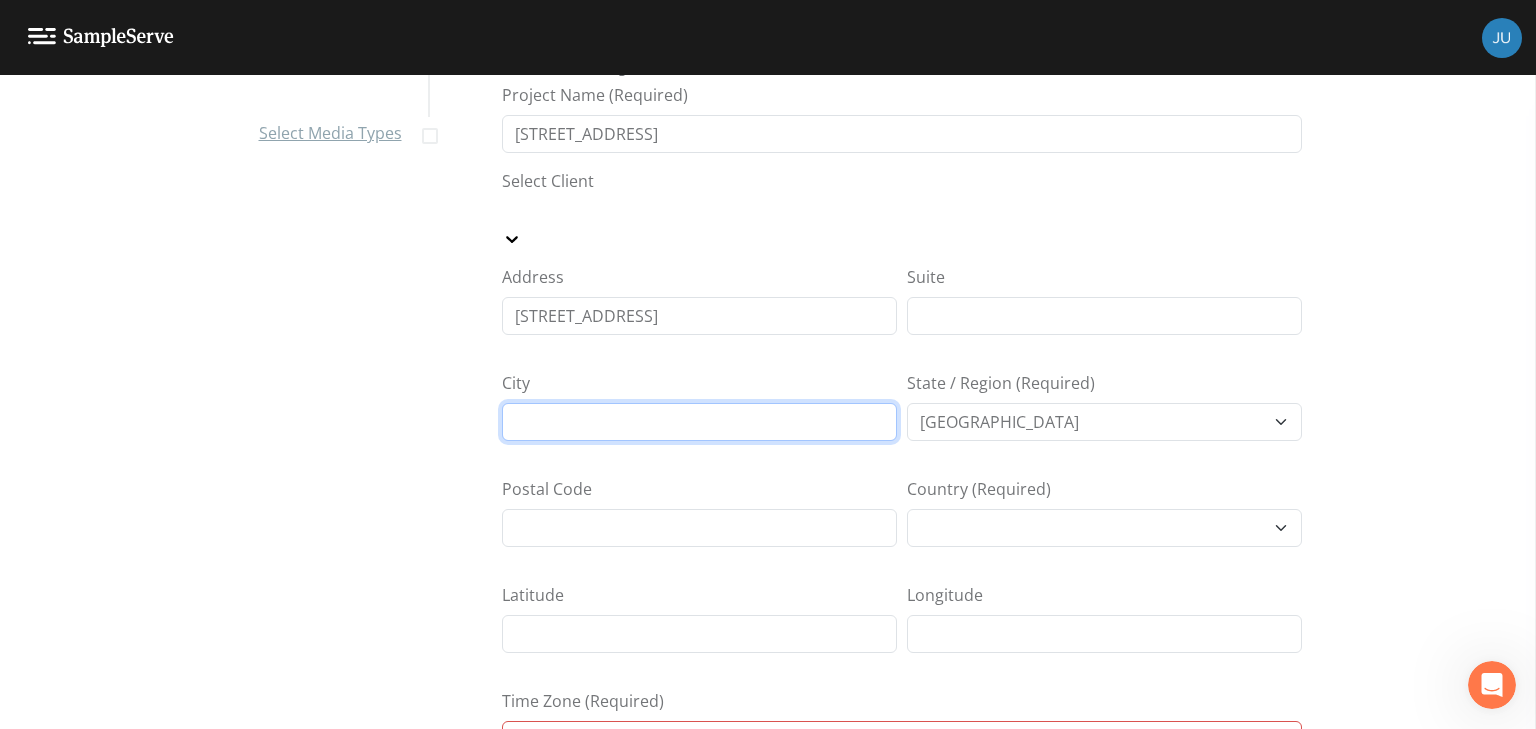 type 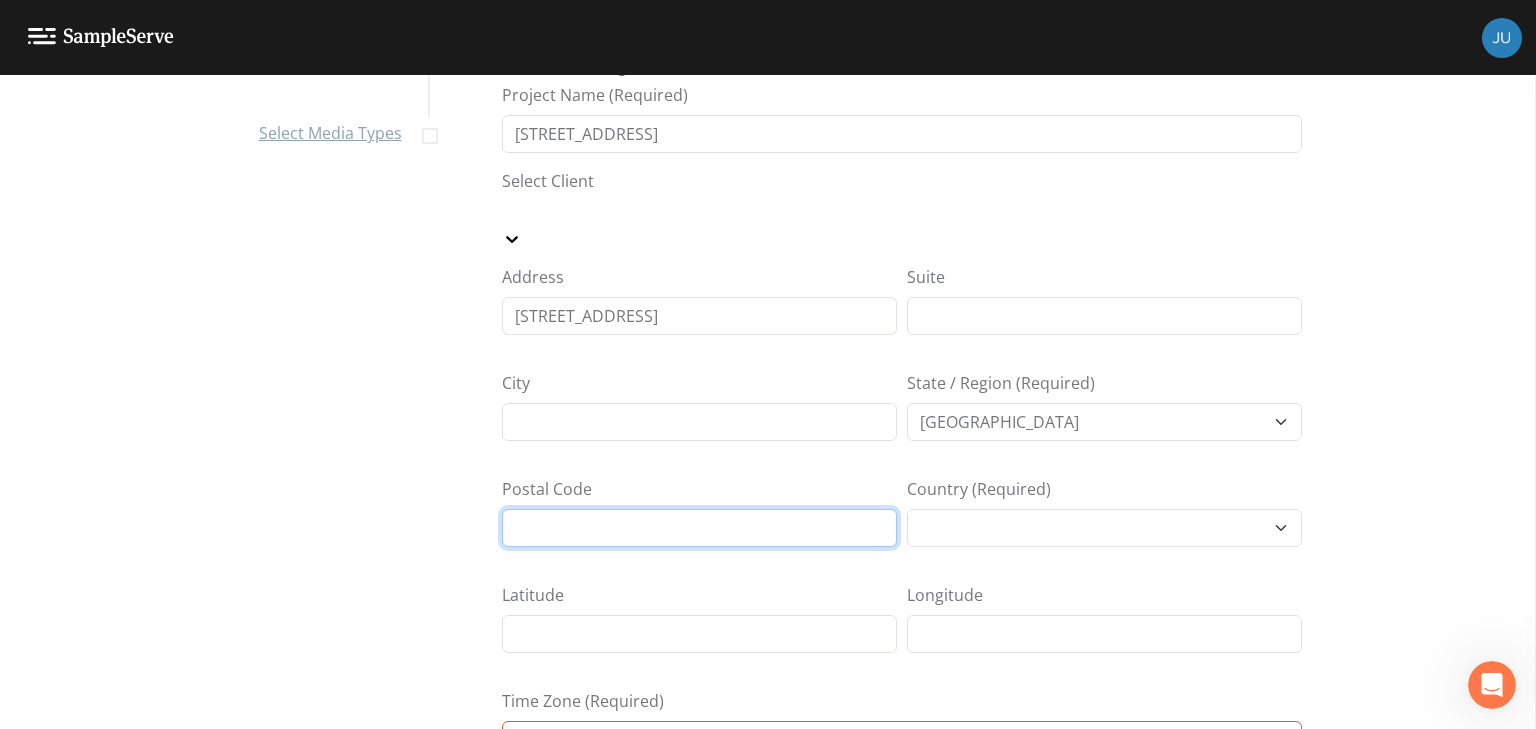 drag, startPoint x: 773, startPoint y: 523, endPoint x: 799, endPoint y: 524, distance: 26.019224 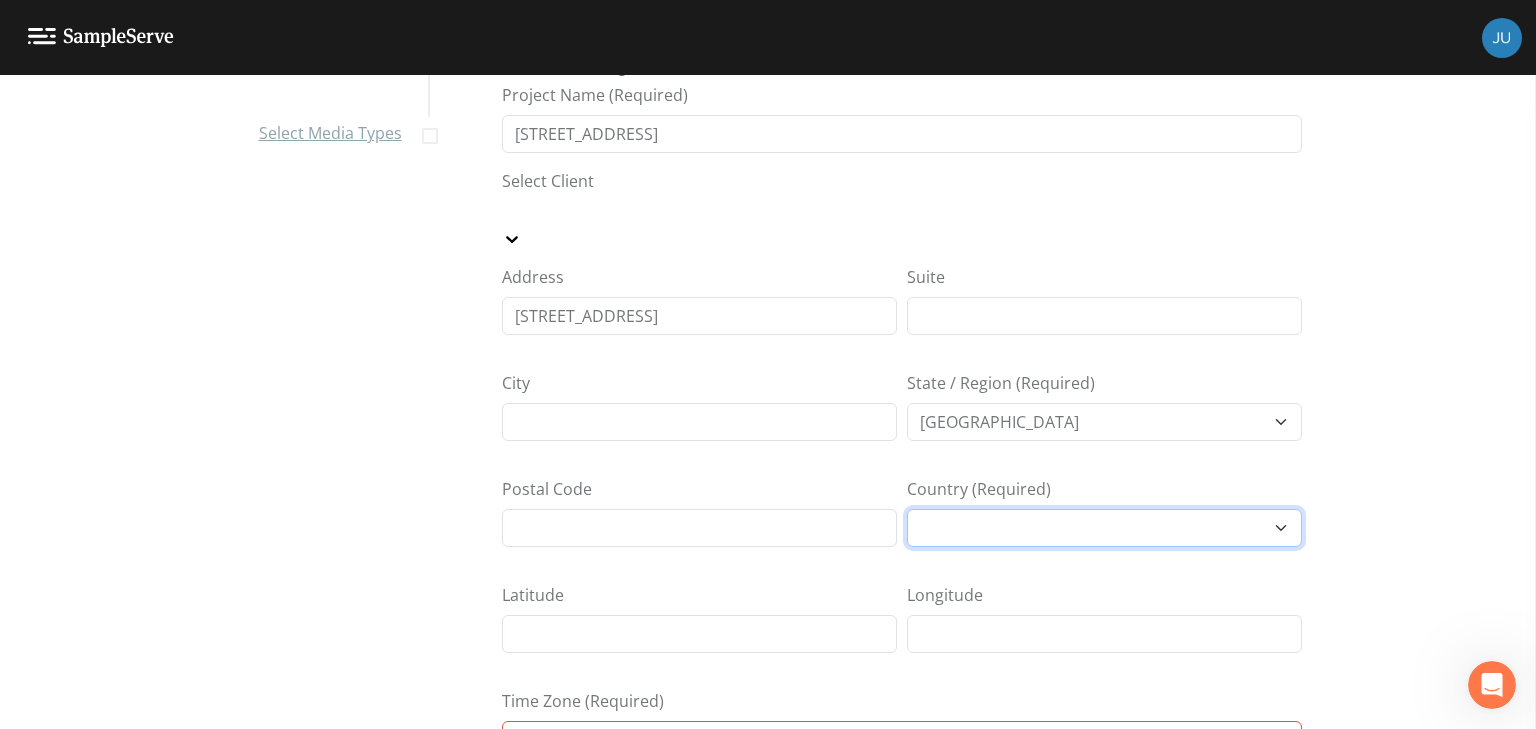 click on "[GEOGRAPHIC_DATA]" at bounding box center (1104, 528) 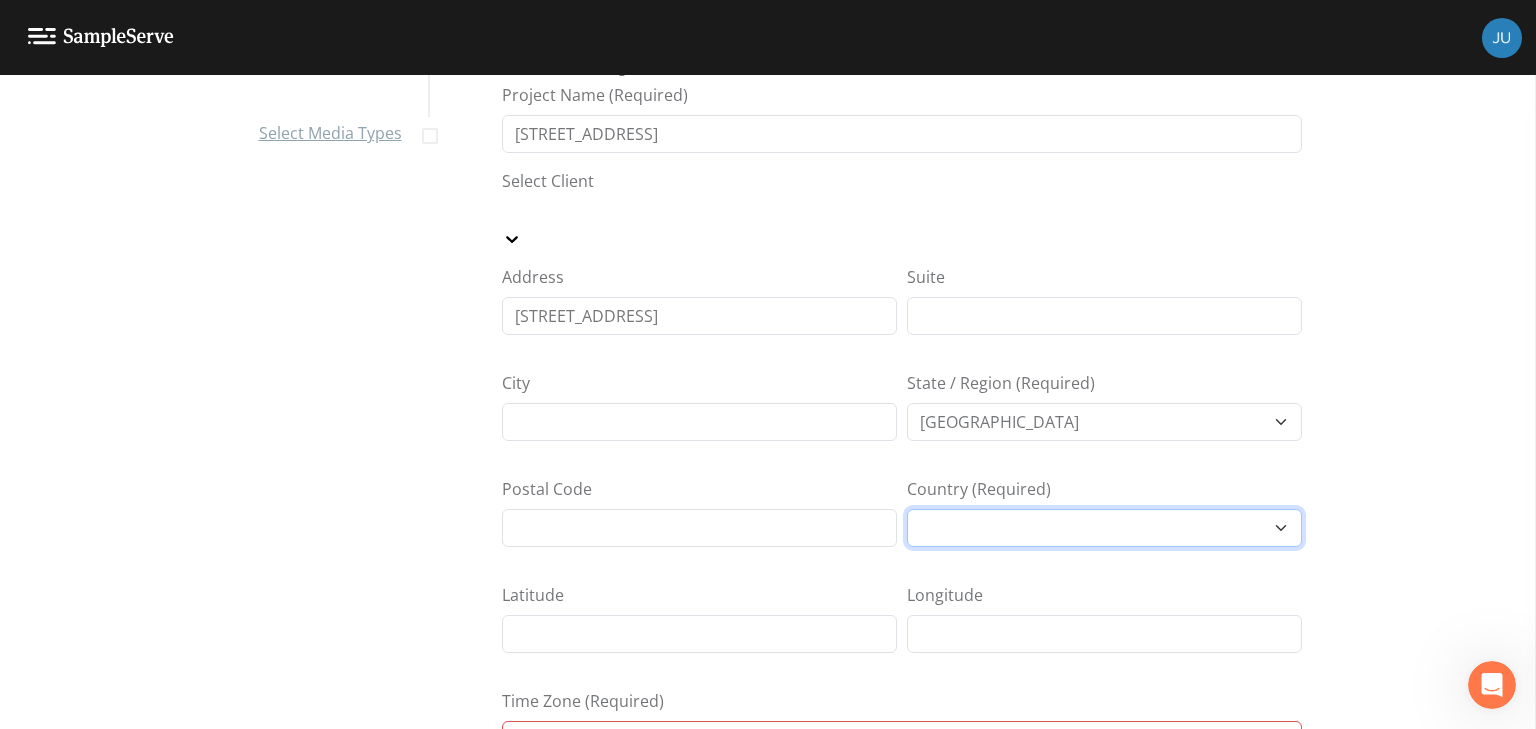 click on "[GEOGRAPHIC_DATA]" at bounding box center [1104, 528] 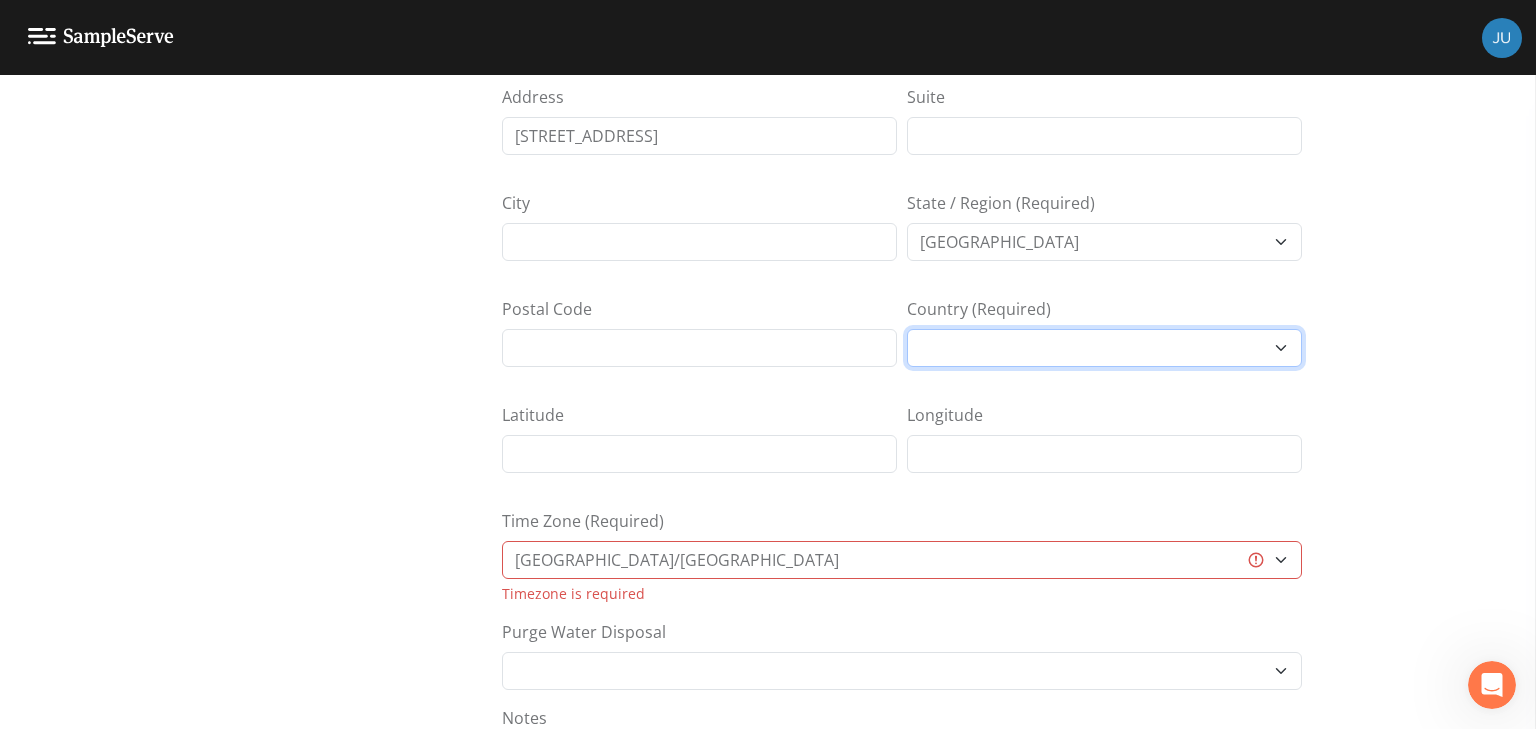 scroll, scrollTop: 411, scrollLeft: 0, axis: vertical 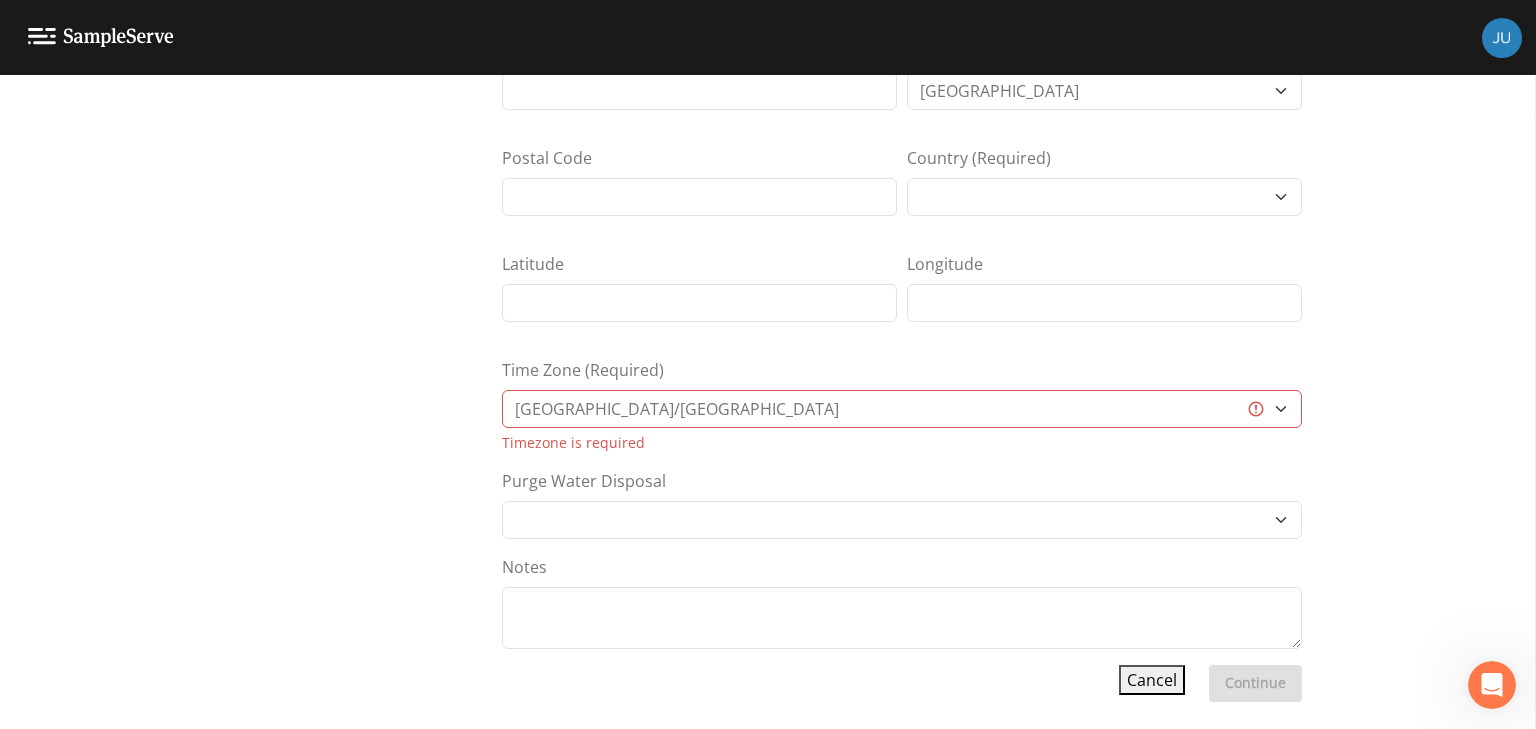 click on "Cancel" at bounding box center [1152, 680] 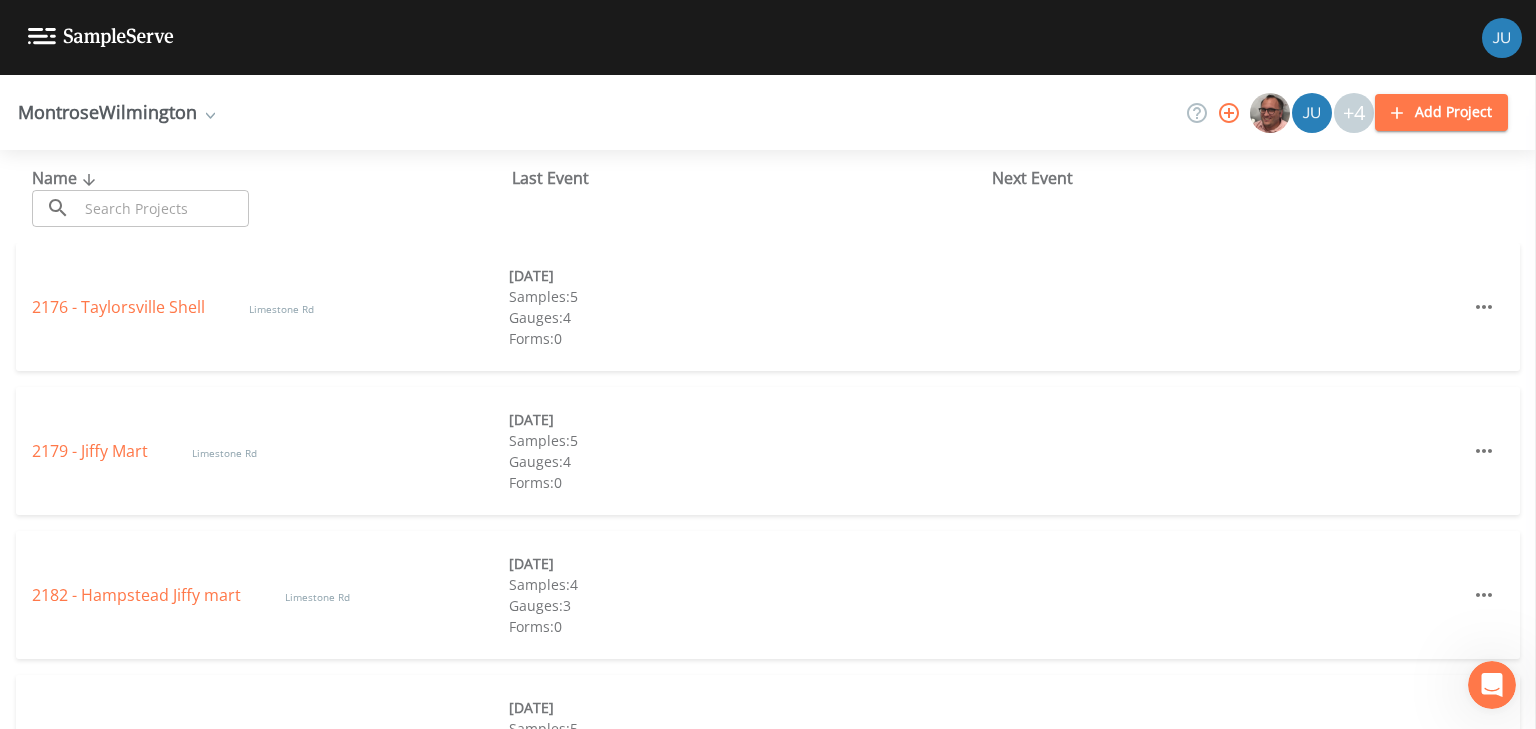 click 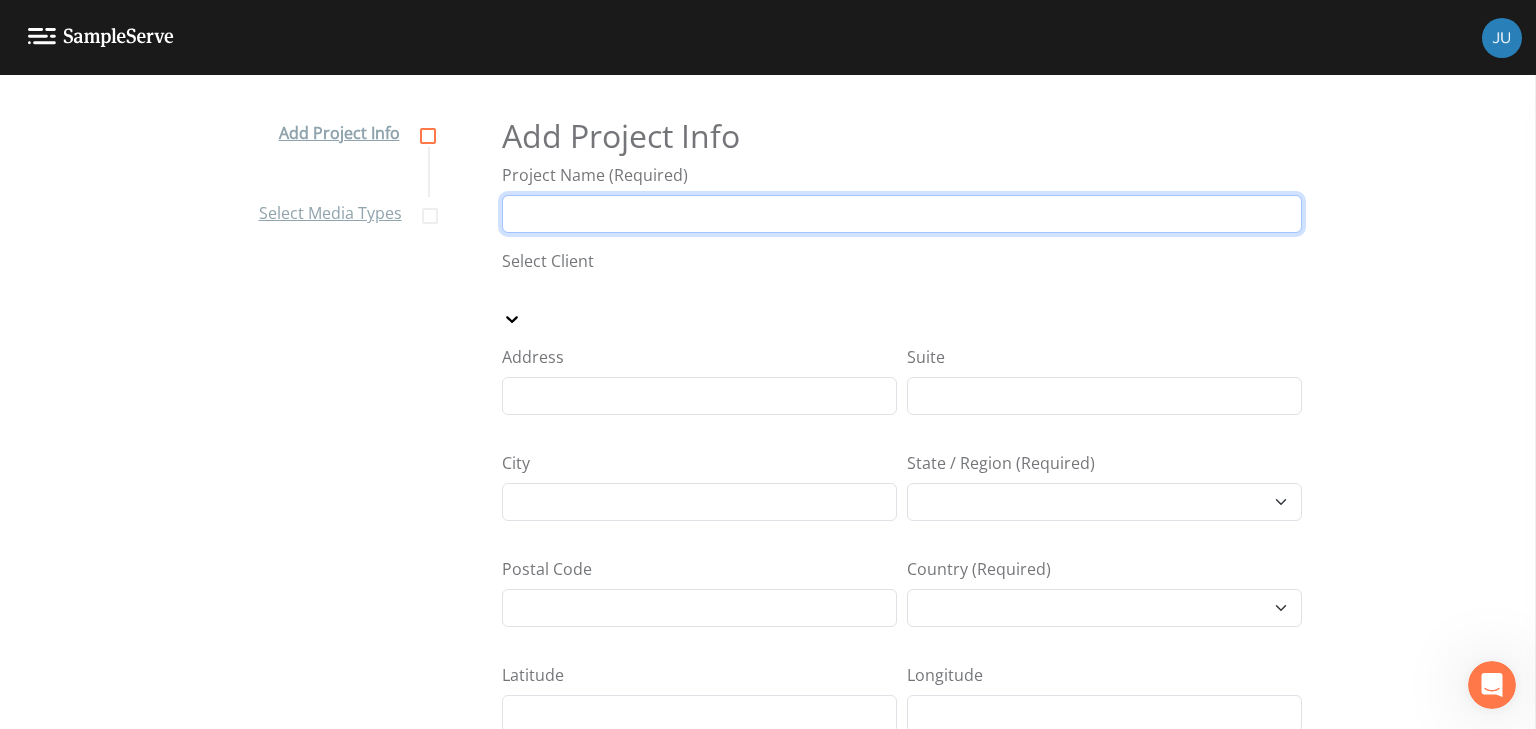 click on "Project Name (Required)" at bounding box center (902, 214) 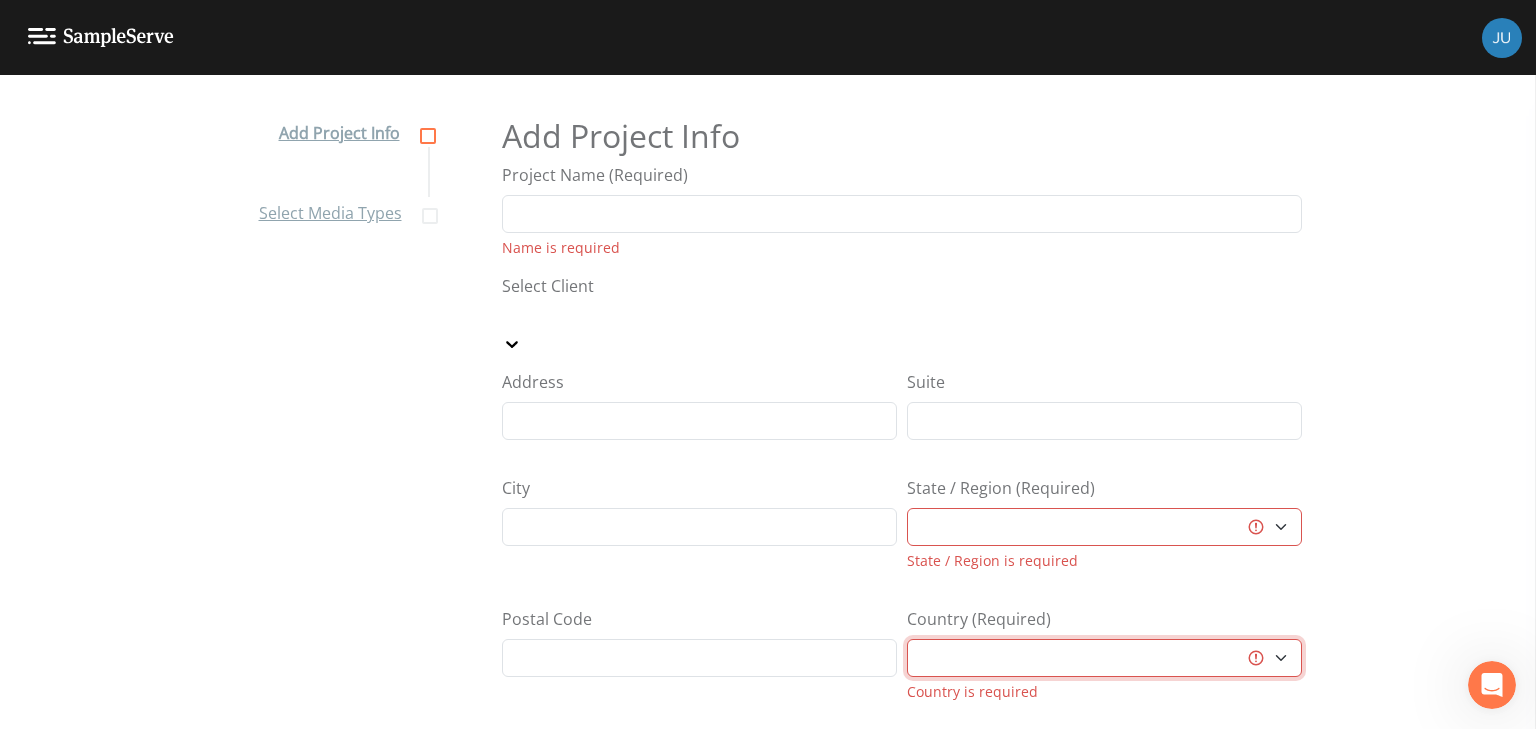 click on "Add Project Info Project Name (Required) Name is required Select Client Address Suite City State / Region (Required)   [GEOGRAPHIC_DATA] [GEOGRAPHIC_DATA] [GEOGRAPHIC_DATA] [GEOGRAPHIC_DATA] [GEOGRAPHIC_DATA] [PERSON_NAME] [GEOGRAPHIC_DATA] [GEOGRAPHIC_DATA] [US_STATE] [US_STATE] [GEOGRAPHIC_DATA][PERSON_NAME][GEOGRAPHIC_DATA] [GEOGRAPHIC_DATA] and [GEOGRAPHIC_DATA] [GEOGRAPHIC_DATA] [GEOGRAPHIC_DATA] and [GEOGRAPHIC_DATA] and Bute [US_STATE] [US_STATE] [GEOGRAPHIC_DATA], [GEOGRAPHIC_DATA] and [GEOGRAPHIC_DATA] [GEOGRAPHIC_DATA] [GEOGRAPHIC_DATA] [GEOGRAPHIC_DATA] [GEOGRAPHIC_DATA] and [GEOGRAPHIC_DATA] [GEOGRAPHIC_DATA] [GEOGRAPHIC_DATA] [GEOGRAPHIC_DATA] and [GEOGRAPHIC_DATA] [GEOGRAPHIC_DATA] [GEOGRAPHIC_DATA] [GEOGRAPHIC_DATA] [GEOGRAPHIC_DATA] [GEOGRAPHIC_DATA] [GEOGRAPHIC_DATA] [GEOGRAPHIC_DATA] [GEOGRAPHIC_DATA] with [GEOGRAPHIC_DATA] [GEOGRAPHIC_DATA] [GEOGRAPHIC_DATA] [GEOGRAPHIC_DATA] [GEOGRAPHIC_DATA] [GEOGRAPHIC_DATA], [GEOGRAPHIC_DATA] and [GEOGRAPHIC_DATA] [GEOGRAPHIC_DATA] [GEOGRAPHIC_DATA][PERSON_NAME][GEOGRAPHIC_DATA] [GEOGRAPHIC_DATA][PERSON_NAME] [[GEOGRAPHIC_DATA] [GEOGRAPHIC_DATA]-[GEOGRAPHIC_DATA]] [GEOGRAPHIC_DATA] and [GEOGRAPHIC_DATA] [GEOGRAPHIC_DATA], City of [GEOGRAPHIC_DATA] [GEOGRAPHIC_DATA] [GEOGRAPHIC_DATA] [GEOGRAPHIC_DATA] [GEOGRAPHIC_DATA] [[GEOGRAPHIC_DATA] [GEOGRAPHIC_DATA]-CAF] [GEOGRAPHIC_DATA] [US_STATE] [GEOGRAPHIC_DATA] [GEOGRAPHIC_DATA] [GEOGRAPHIC_DATA] [[GEOGRAPHIC_DATA] [GEOGRAPHIC_DATA]-[GEOGRAPHIC_DATA]] [GEOGRAPHIC_DATA] [[GEOGRAPHIC_DATA] [GEOGRAPHIC_DATA]-[GEOGRAPHIC_DATA]] [GEOGRAPHIC_DATA] and [GEOGRAPHIC_DATA]" at bounding box center (902, 420) 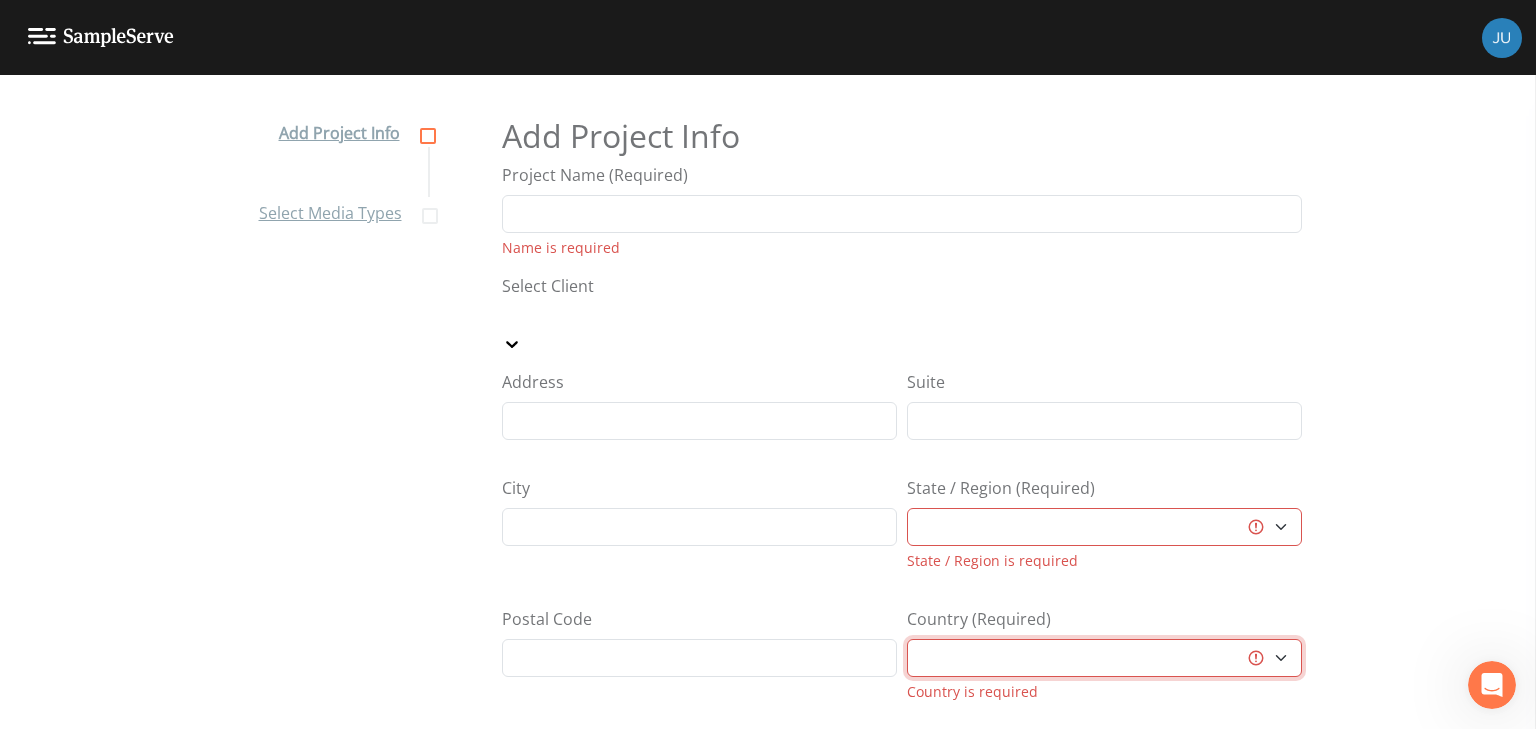 select on "[GEOGRAPHIC_DATA]" 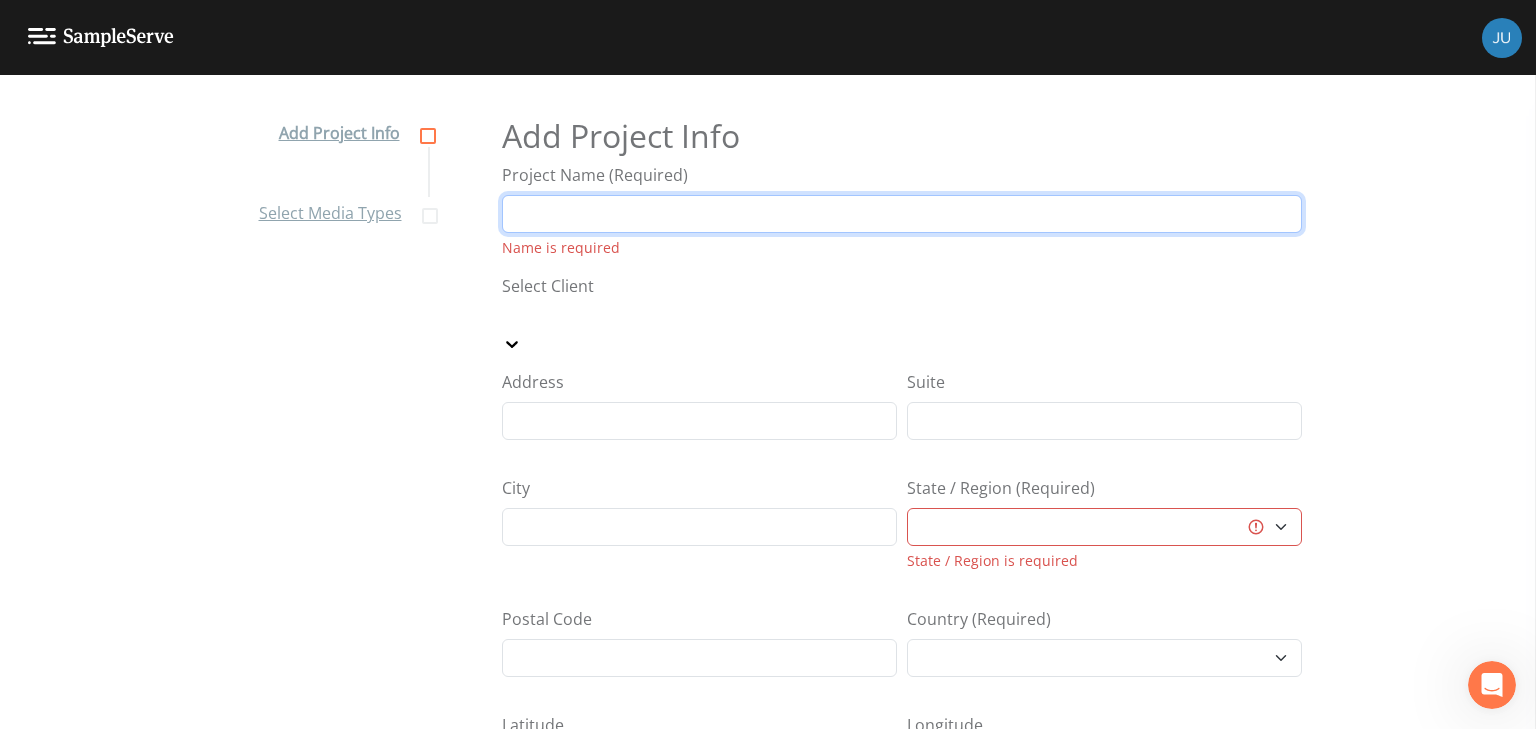 click on "Project Name (Required)" at bounding box center (902, 214) 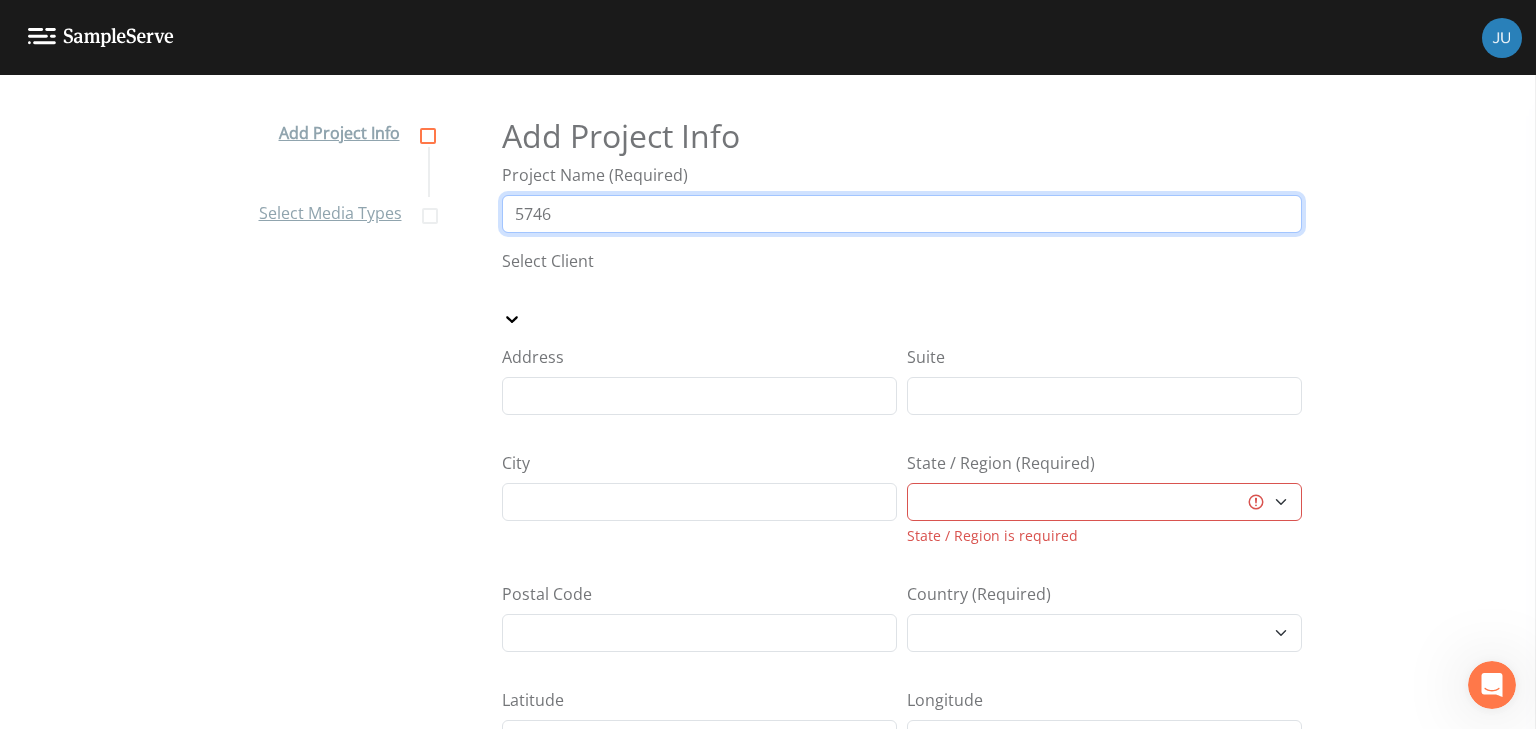 type on "[STREET_ADDRESS] Site" 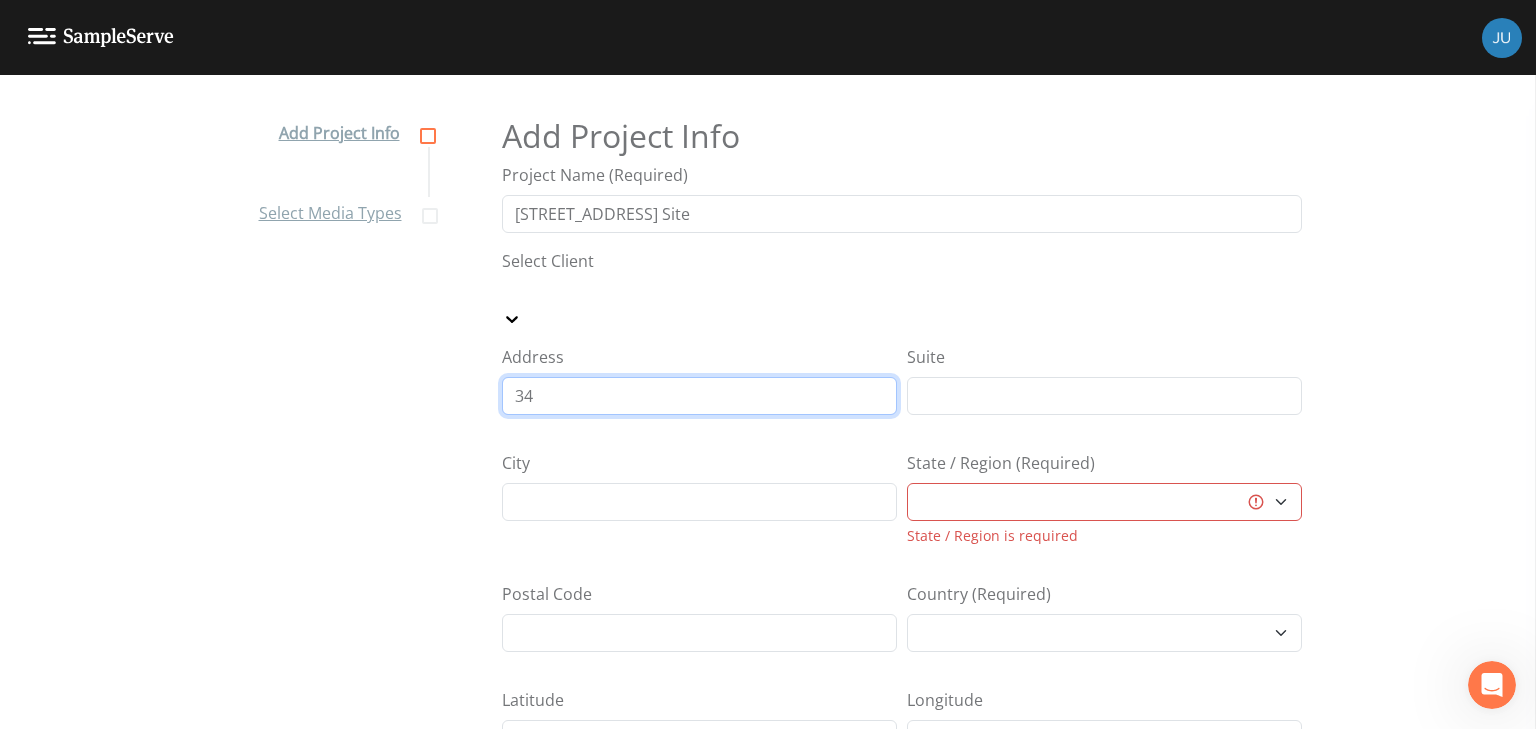 type on "[STREET_ADDRESS]" 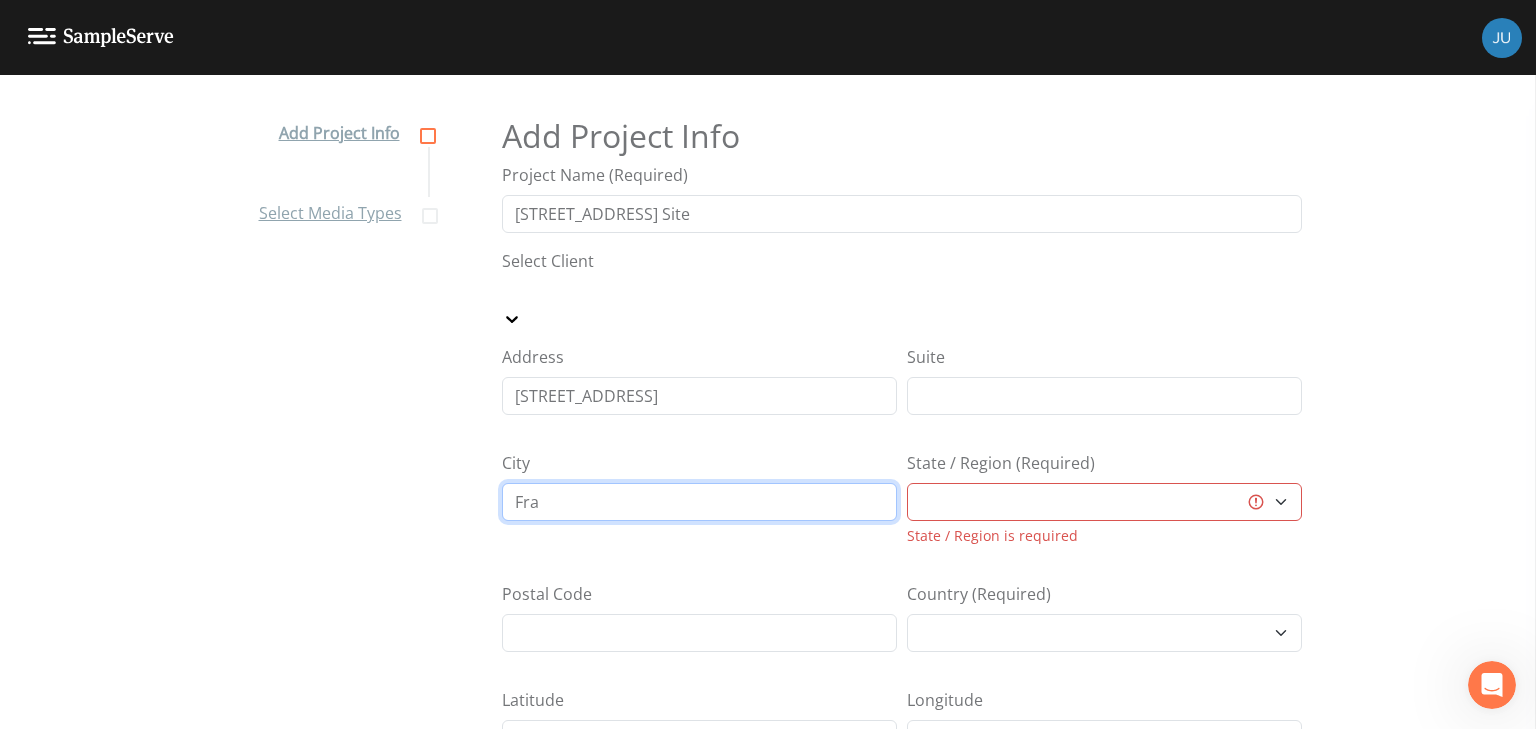 type on "Frankford" 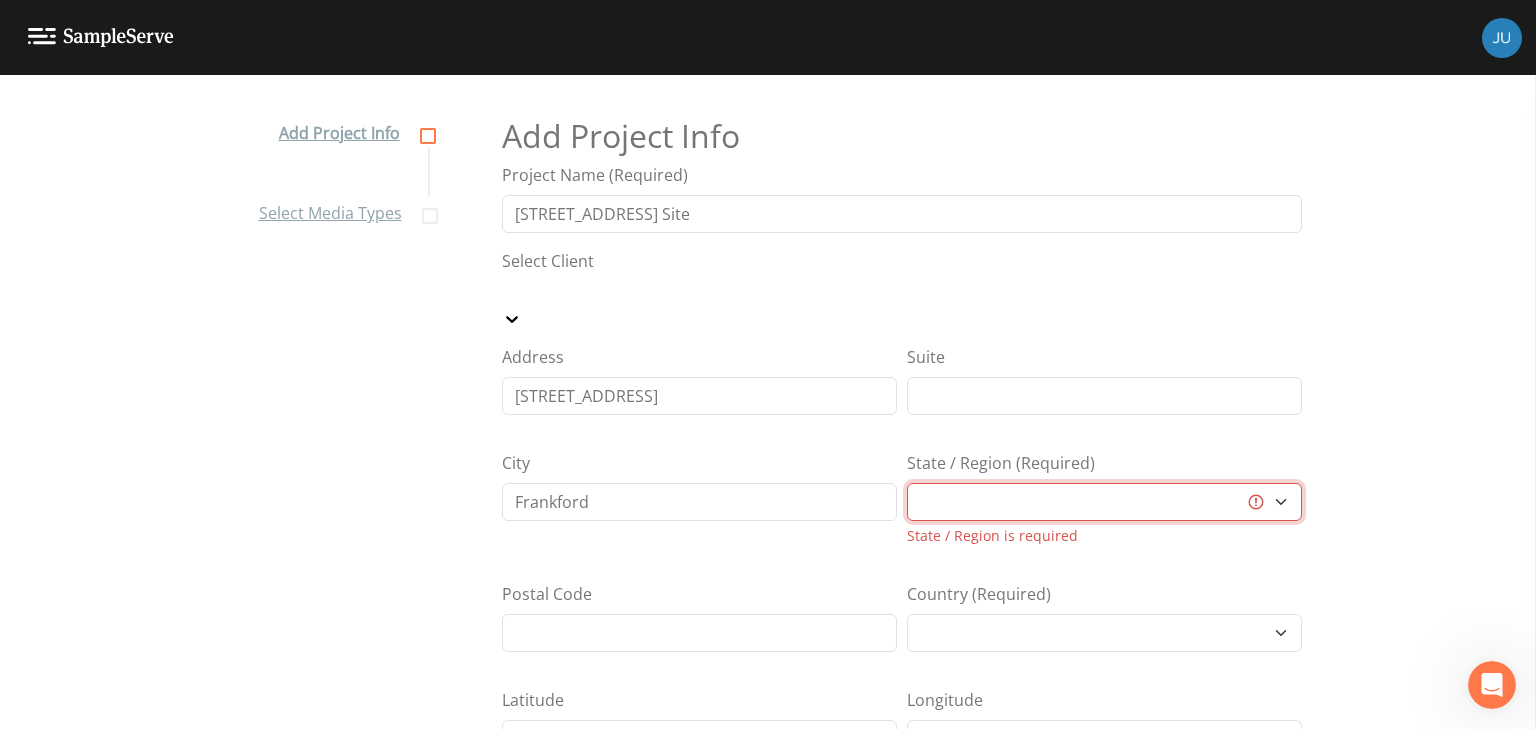 click on "[US_STATE] [US_STATE] [US_STATE] [US_STATE] [US_STATE] [US_STATE] [US_STATE] [US_STATE] [US_STATE] [US_STATE] [US_STATE] [US_STATE] [US_STATE] [US_STATE] [US_STATE] [US_STATE] [US_STATE] [US_STATE] [US_STATE] [US_STATE] [US_STATE] [US_STATE] [US_STATE] [US_STATE] [US_STATE] [US_STATE] [US_STATE] [US_STATE] [US_STATE] [US_STATE] [US_STATE] [US_STATE] [US_STATE] [US_STATE] [US_STATE] [US_STATE] [US_STATE] [US_STATE] [US_STATE] [US_STATE] [US_STATE] [US_STATE] [US_STATE] [US_STATE] [US_STATE] [US_STATE][PERSON_NAME][US_STATE] [US_STATE][PERSON_NAME] [US_STATE] [US_STATE]" at bounding box center [1104, 502] 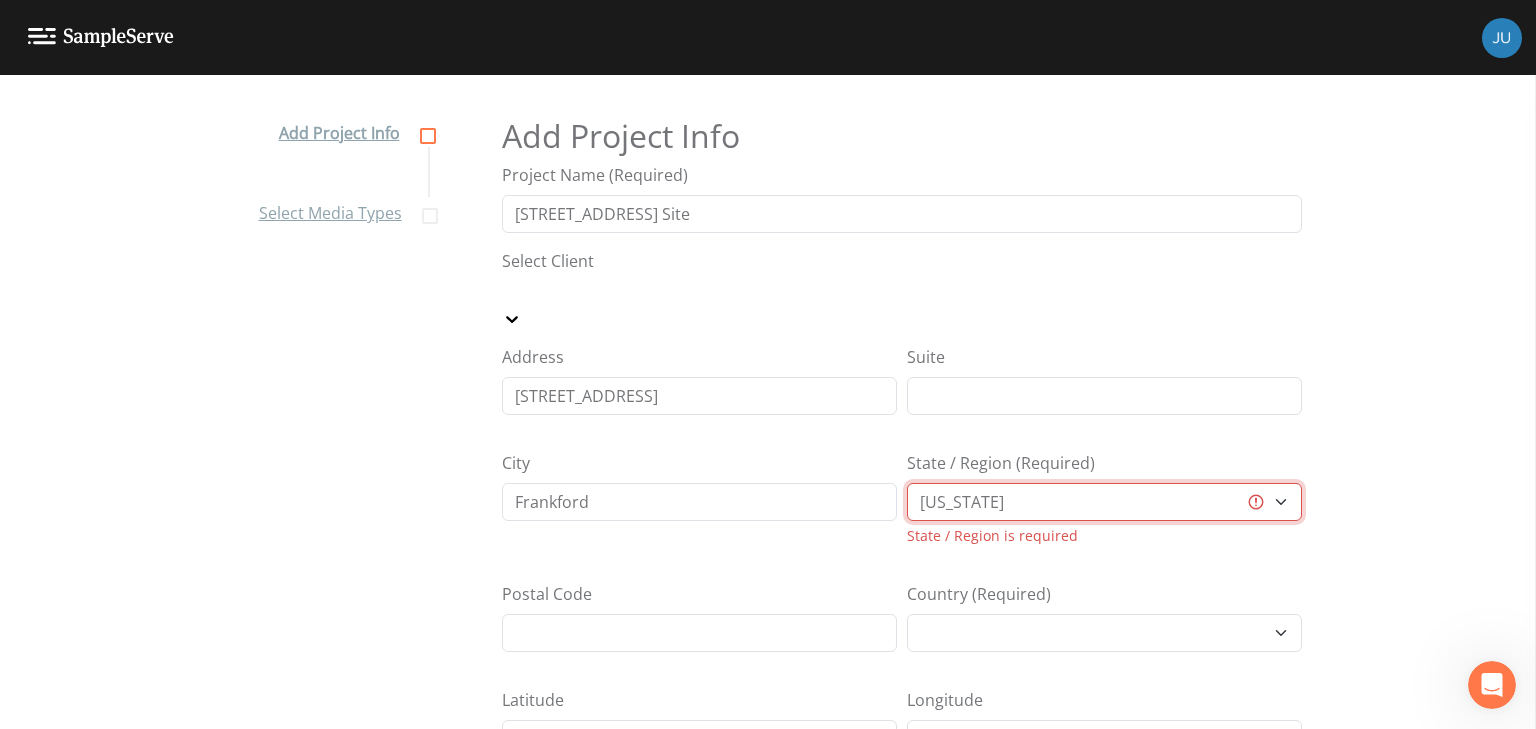 click on "[US_STATE] [US_STATE] [US_STATE] [US_STATE] [US_STATE] [US_STATE] [US_STATE] [US_STATE] [US_STATE] [US_STATE] [US_STATE] [US_STATE] [US_STATE] [US_STATE] [US_STATE] [US_STATE] [US_STATE] [US_STATE] [US_STATE] [US_STATE] [US_STATE] [US_STATE] [US_STATE] [US_STATE] [US_STATE] [US_STATE] [US_STATE] [US_STATE] [US_STATE] [US_STATE] [US_STATE] [US_STATE] [US_STATE] [US_STATE] [US_STATE] [US_STATE] [US_STATE] [US_STATE] [US_STATE] [US_STATE] [US_STATE] [US_STATE] [US_STATE] [US_STATE] [US_STATE] [US_STATE][PERSON_NAME][US_STATE] [US_STATE][PERSON_NAME] [US_STATE] [US_STATE]" at bounding box center [1104, 502] 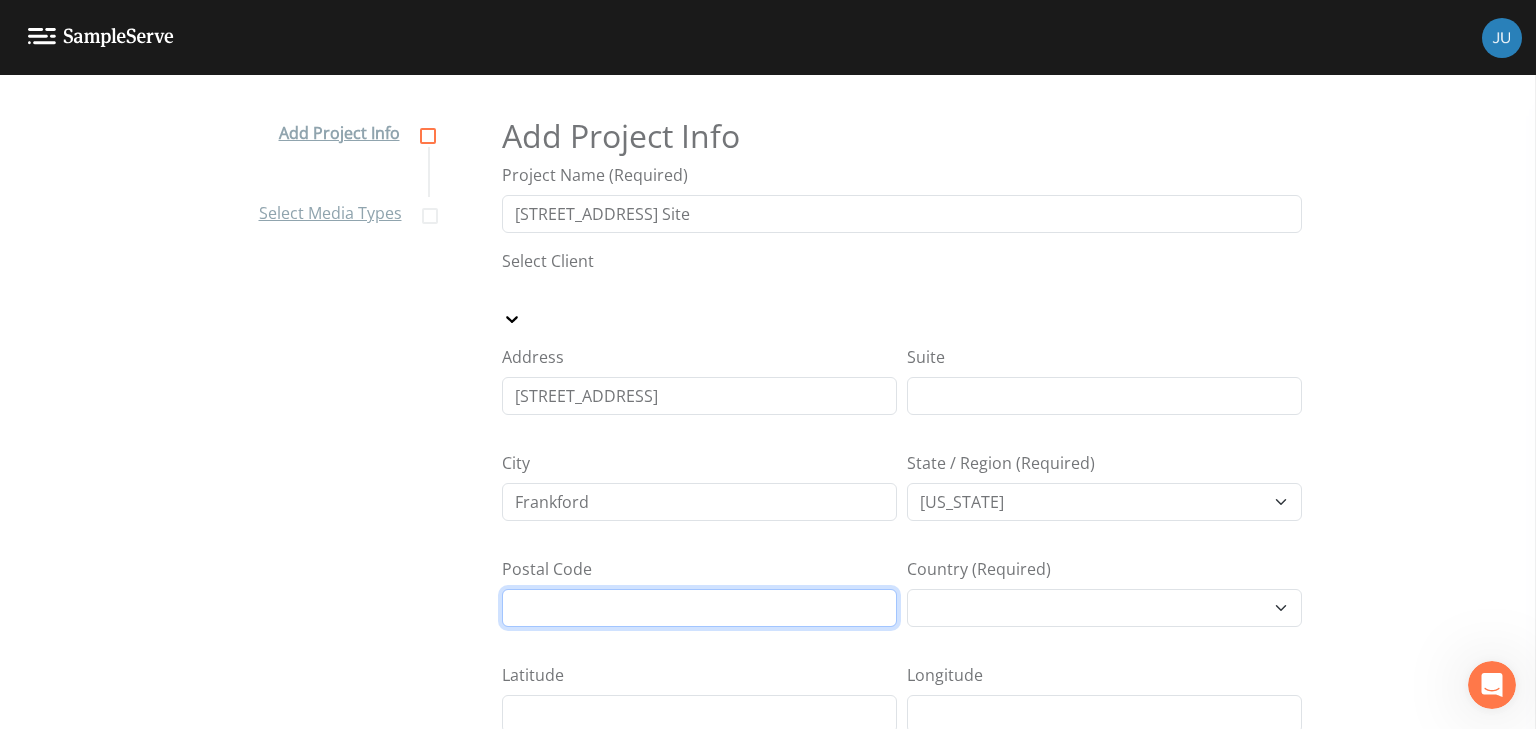 click on "Postal Code" at bounding box center [699, 608] 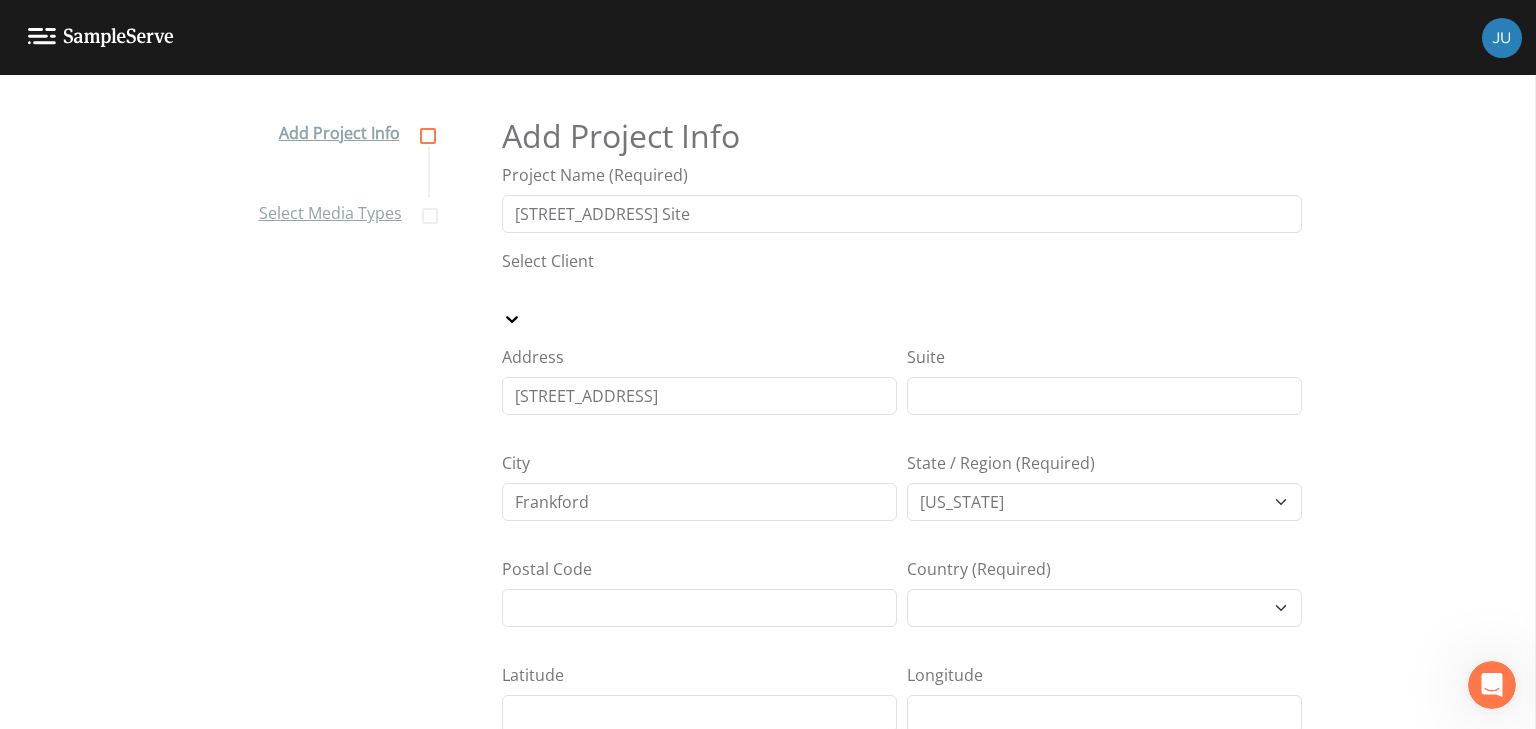 click on "Add Project Info Select Media Types" at bounding box center (344, 420) 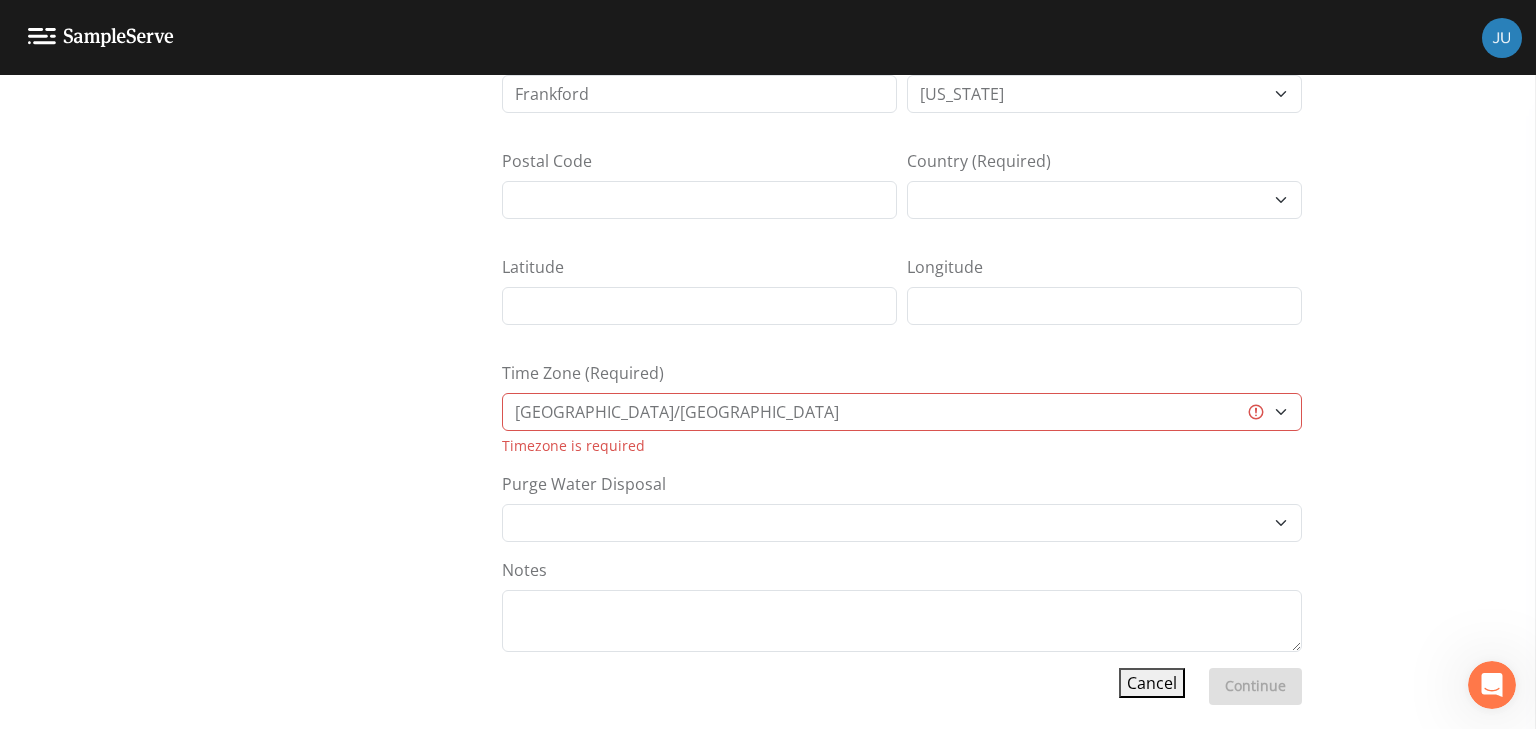 scroll, scrollTop: 411, scrollLeft: 0, axis: vertical 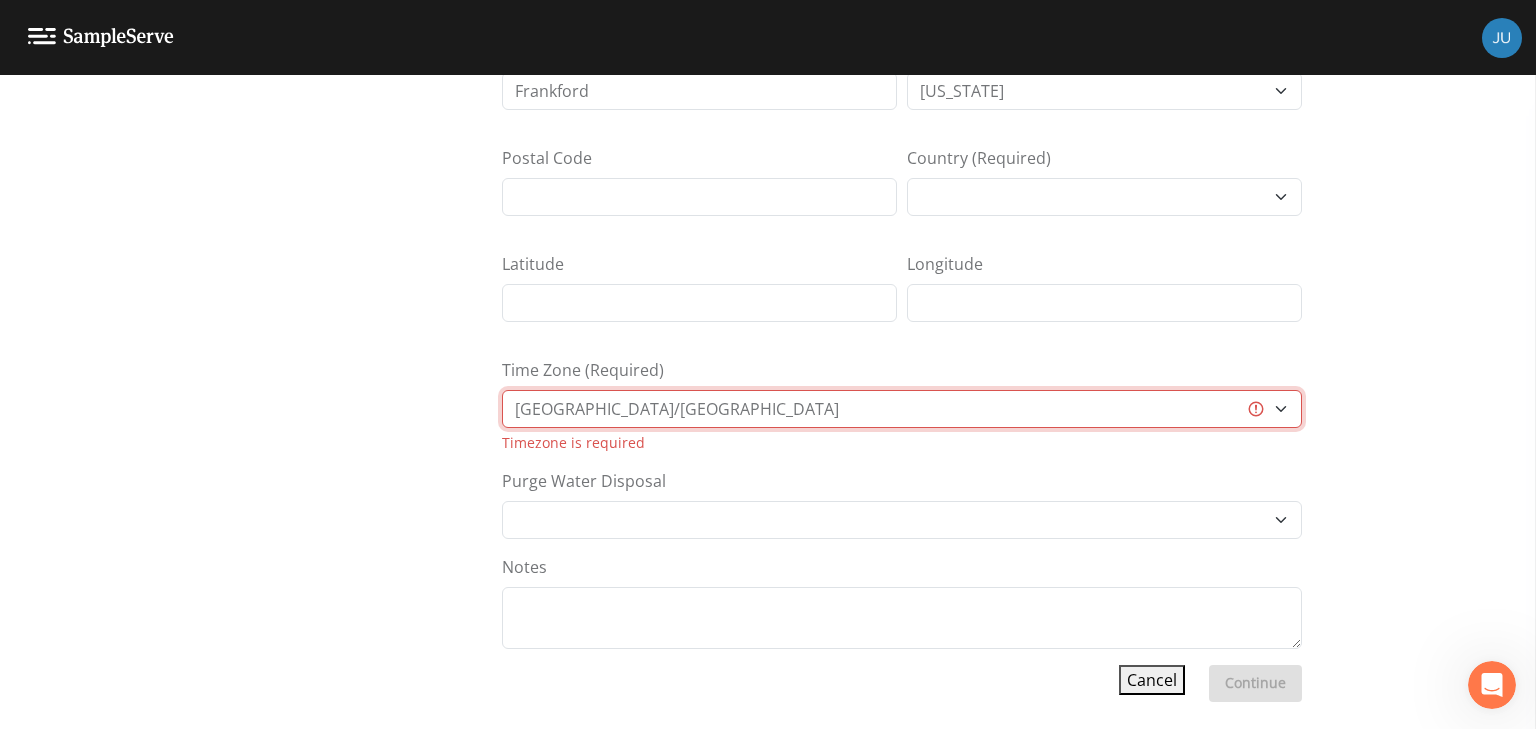 click on "[GEOGRAPHIC_DATA]/[GEOGRAPHIC_DATA] [GEOGRAPHIC_DATA]/[GEOGRAPHIC_DATA] [GEOGRAPHIC_DATA]/[GEOGRAPHIC_DATA] [GEOGRAPHIC_DATA]/[GEOGRAPHIC_DATA] [GEOGRAPHIC_DATA]/[GEOGRAPHIC_DATA] [GEOGRAPHIC_DATA]/[GEOGRAPHIC_DATA] [GEOGRAPHIC_DATA]/[GEOGRAPHIC_DATA] [GEOGRAPHIC_DATA]/[GEOGRAPHIC_DATA] [GEOGRAPHIC_DATA]/[GEOGRAPHIC_DATA] [GEOGRAPHIC_DATA]/[GEOGRAPHIC_DATA] [GEOGRAPHIC_DATA]/[GEOGRAPHIC_DATA] [GEOGRAPHIC_DATA]/[GEOGRAPHIC_DATA] [GEOGRAPHIC_DATA]/[GEOGRAPHIC_DATA] [GEOGRAPHIC_DATA]/[GEOGRAPHIC_DATA] [GEOGRAPHIC_DATA]/[GEOGRAPHIC_DATA] [GEOGRAPHIC_DATA]/[GEOGRAPHIC_DATA] [GEOGRAPHIC_DATA]/[GEOGRAPHIC_DATA] [GEOGRAPHIC_DATA]/[GEOGRAPHIC_DATA] [GEOGRAPHIC_DATA]/[GEOGRAPHIC_DATA] [GEOGRAPHIC_DATA]/[GEOGRAPHIC_DATA] [GEOGRAPHIC_DATA]/[GEOGRAPHIC_DATA] [GEOGRAPHIC_DATA]/[GEOGRAPHIC_DATA] [GEOGRAPHIC_DATA]/[GEOGRAPHIC_DATA] [GEOGRAPHIC_DATA]/[GEOGRAPHIC_DATA] [GEOGRAPHIC_DATA]/[GEOGRAPHIC_DATA] [GEOGRAPHIC_DATA]/[GEOGRAPHIC_DATA] [GEOGRAPHIC_DATA]/[GEOGRAPHIC_DATA] [GEOGRAPHIC_DATA]/[GEOGRAPHIC_DATA] [GEOGRAPHIC_DATA]/[GEOGRAPHIC_DATA] [GEOGRAPHIC_DATA]/[GEOGRAPHIC_DATA] [GEOGRAPHIC_DATA]/[GEOGRAPHIC_DATA] [GEOGRAPHIC_DATA]/[GEOGRAPHIC_DATA] [GEOGRAPHIC_DATA]/[GEOGRAPHIC_DATA] [GEOGRAPHIC_DATA]/[GEOGRAPHIC_DATA] [GEOGRAPHIC_DATA]/[GEOGRAPHIC_DATA] [GEOGRAPHIC_DATA]/[GEOGRAPHIC_DATA] [GEOGRAPHIC_DATA]/[GEOGRAPHIC_DATA] [GEOGRAPHIC_DATA]/[GEOGRAPHIC_DATA] [GEOGRAPHIC_DATA]/[GEOGRAPHIC_DATA] [GEOGRAPHIC_DATA]/[GEOGRAPHIC_DATA] [GEOGRAPHIC_DATA]/[GEOGRAPHIC_DATA] [GEOGRAPHIC_DATA]/[GEOGRAPHIC_DATA] [GEOGRAPHIC_DATA]/[GEOGRAPHIC_DATA] [GEOGRAPHIC_DATA]/[GEOGRAPHIC_DATA] [GEOGRAPHIC_DATA]/[GEOGRAPHIC_DATA] [GEOGRAPHIC_DATA]/[GEOGRAPHIC_DATA] [GEOGRAPHIC_DATA]/[GEOGRAPHIC_DATA] [GEOGRAPHIC_DATA]/[GEOGRAPHIC_DATA] [GEOGRAPHIC_DATA]/[GEOGRAPHIC_DATA]-[GEOGRAPHIC_DATA]/[GEOGRAPHIC_DATA] [GEOGRAPHIC_DATA]/[GEOGRAPHIC_DATA] [GEOGRAPHIC_DATA]/[GEOGRAPHIC_DATA] [GEOGRAPHIC_DATA]/[GEOGRAPHIC_DATA] [GEOGRAPHIC_DATA]/[GEOGRAPHIC_DATA] [GEOGRAPHIC_DATA]/[GEOGRAPHIC_DATA] [GEOGRAPHIC_DATA]/[GEOGRAPHIC_DATA] [GEOGRAPHIC_DATA]/[GEOGRAPHIC_DATA] [GEOGRAPHIC_DATA]/[GEOGRAPHIC_DATA] [GEOGRAPHIC_DATA]/[GEOGRAPHIC_DATA] [GEOGRAPHIC_DATA]/[GEOGRAPHIC_DATA]/[GEOGRAPHIC_DATA] [GEOGRAPHIC_DATA]/[GEOGRAPHIC_DATA]/[GEOGRAPHIC_DATA] [GEOGRAPHIC_DATA]/[GEOGRAPHIC_DATA]/[GEOGRAPHIC_DATA] [GEOGRAPHIC_DATA]/[GEOGRAPHIC_DATA] CET" at bounding box center [902, 409] 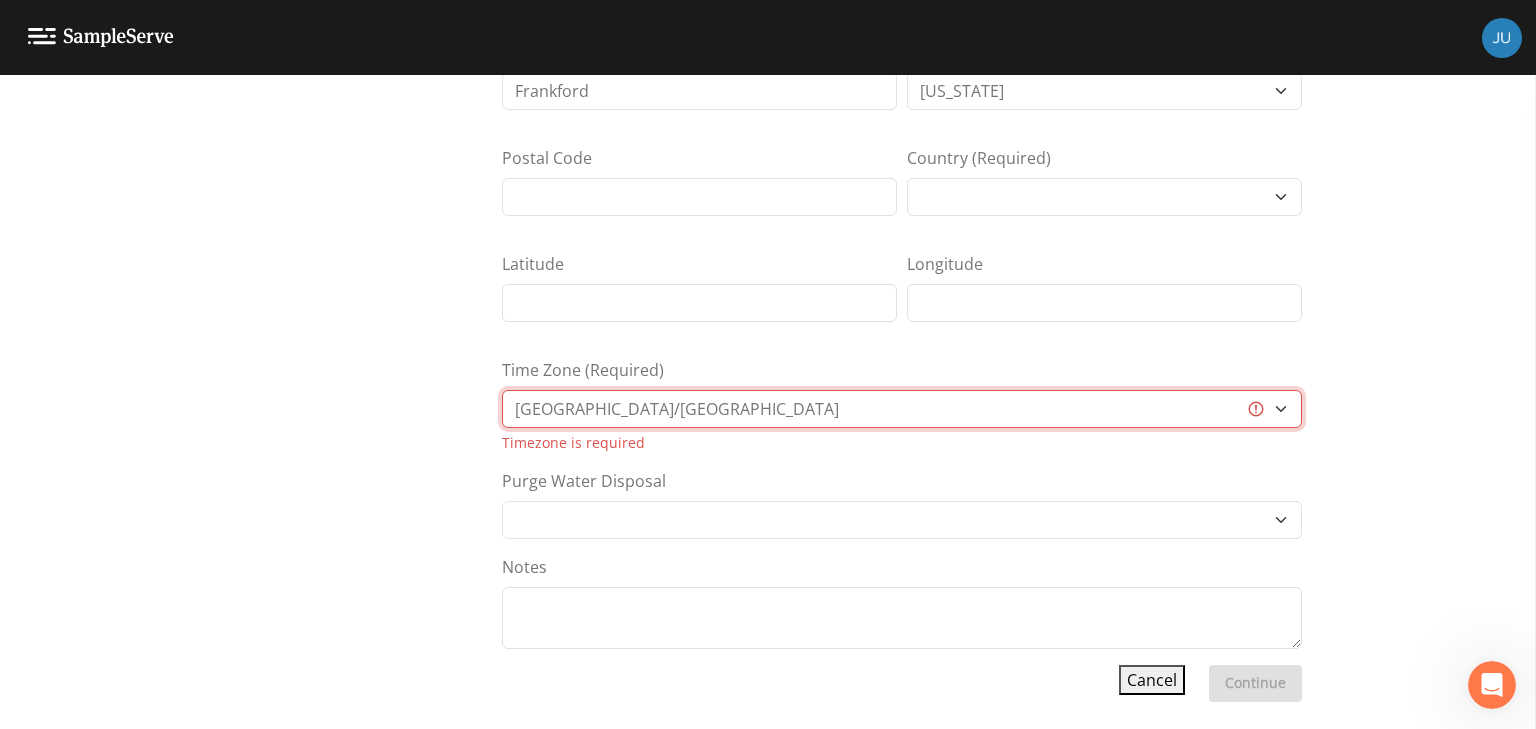 select on "US/Eastern" 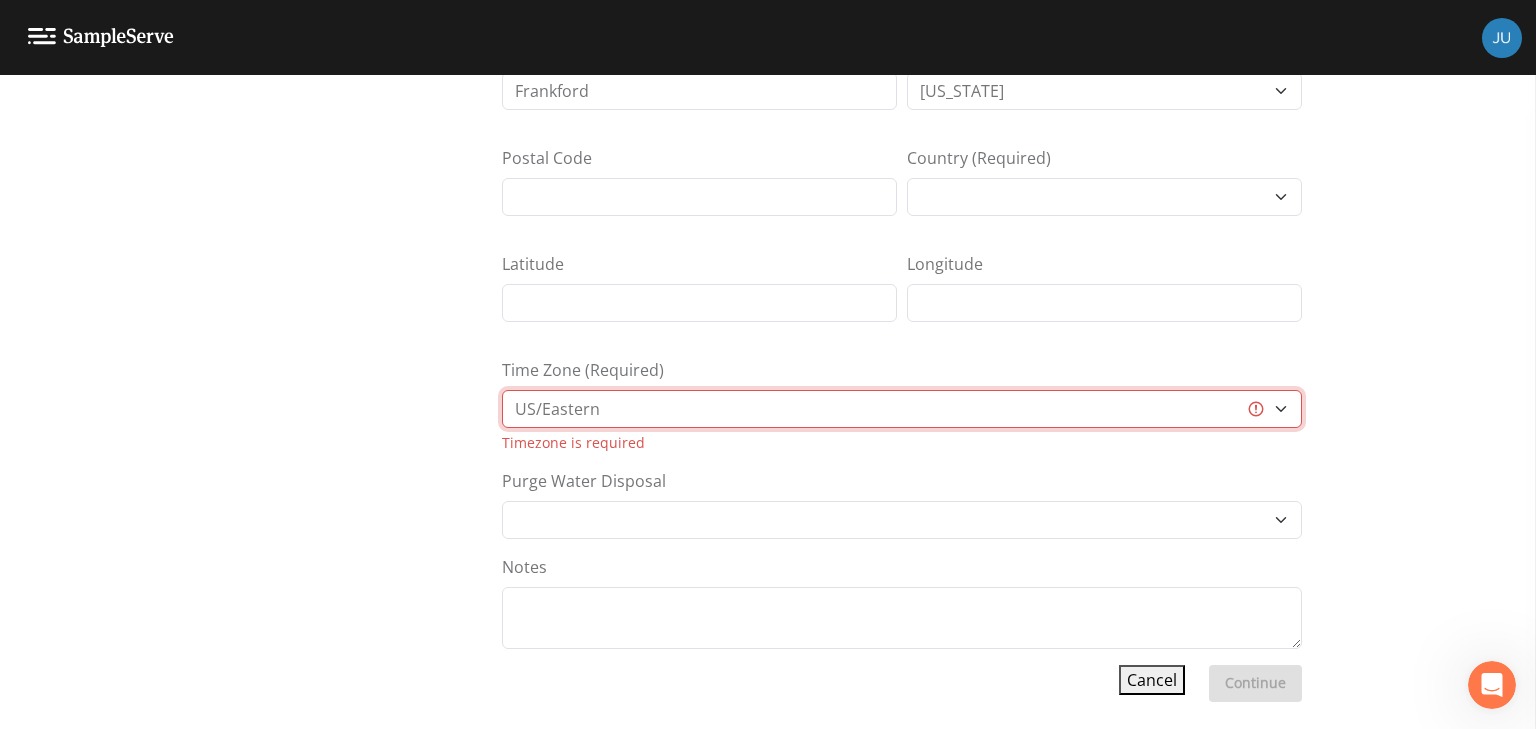 click on "[GEOGRAPHIC_DATA]/[GEOGRAPHIC_DATA] [GEOGRAPHIC_DATA]/[GEOGRAPHIC_DATA] [GEOGRAPHIC_DATA]/[GEOGRAPHIC_DATA] [GEOGRAPHIC_DATA]/[GEOGRAPHIC_DATA] [GEOGRAPHIC_DATA]/[GEOGRAPHIC_DATA] [GEOGRAPHIC_DATA]/[GEOGRAPHIC_DATA] [GEOGRAPHIC_DATA]/[GEOGRAPHIC_DATA] [GEOGRAPHIC_DATA]/[GEOGRAPHIC_DATA] [GEOGRAPHIC_DATA]/[GEOGRAPHIC_DATA] [GEOGRAPHIC_DATA]/[GEOGRAPHIC_DATA] [GEOGRAPHIC_DATA]/[GEOGRAPHIC_DATA] [GEOGRAPHIC_DATA]/[GEOGRAPHIC_DATA] [GEOGRAPHIC_DATA]/[GEOGRAPHIC_DATA] [GEOGRAPHIC_DATA]/[GEOGRAPHIC_DATA] [GEOGRAPHIC_DATA]/[GEOGRAPHIC_DATA] [GEOGRAPHIC_DATA]/[GEOGRAPHIC_DATA] [GEOGRAPHIC_DATA]/[GEOGRAPHIC_DATA] [GEOGRAPHIC_DATA]/[GEOGRAPHIC_DATA] [GEOGRAPHIC_DATA]/[GEOGRAPHIC_DATA] [GEOGRAPHIC_DATA]/[GEOGRAPHIC_DATA] [GEOGRAPHIC_DATA]/[GEOGRAPHIC_DATA] [GEOGRAPHIC_DATA]/[GEOGRAPHIC_DATA] [GEOGRAPHIC_DATA]/[GEOGRAPHIC_DATA] [GEOGRAPHIC_DATA]/[GEOGRAPHIC_DATA] [GEOGRAPHIC_DATA]/[GEOGRAPHIC_DATA] [GEOGRAPHIC_DATA]/[GEOGRAPHIC_DATA] [GEOGRAPHIC_DATA]/[GEOGRAPHIC_DATA] [GEOGRAPHIC_DATA]/[GEOGRAPHIC_DATA] [GEOGRAPHIC_DATA]/[GEOGRAPHIC_DATA] [GEOGRAPHIC_DATA]/[GEOGRAPHIC_DATA] [GEOGRAPHIC_DATA]/[GEOGRAPHIC_DATA] [GEOGRAPHIC_DATA]/[GEOGRAPHIC_DATA] [GEOGRAPHIC_DATA]/[GEOGRAPHIC_DATA] [GEOGRAPHIC_DATA]/[GEOGRAPHIC_DATA] [GEOGRAPHIC_DATA]/[GEOGRAPHIC_DATA] [GEOGRAPHIC_DATA]/[GEOGRAPHIC_DATA] [GEOGRAPHIC_DATA]/[GEOGRAPHIC_DATA] [GEOGRAPHIC_DATA]/[GEOGRAPHIC_DATA] [GEOGRAPHIC_DATA]/[GEOGRAPHIC_DATA] [GEOGRAPHIC_DATA]/[GEOGRAPHIC_DATA] [GEOGRAPHIC_DATA]/[GEOGRAPHIC_DATA] [GEOGRAPHIC_DATA]/[GEOGRAPHIC_DATA] [GEOGRAPHIC_DATA]/[GEOGRAPHIC_DATA] [GEOGRAPHIC_DATA]/[GEOGRAPHIC_DATA] [GEOGRAPHIC_DATA]/[GEOGRAPHIC_DATA] [GEOGRAPHIC_DATA]/[GEOGRAPHIC_DATA] [GEOGRAPHIC_DATA]/[GEOGRAPHIC_DATA] [GEOGRAPHIC_DATA]/[GEOGRAPHIC_DATA] [GEOGRAPHIC_DATA]/[GEOGRAPHIC_DATA]-[GEOGRAPHIC_DATA]/[GEOGRAPHIC_DATA] [GEOGRAPHIC_DATA]/[GEOGRAPHIC_DATA] [GEOGRAPHIC_DATA]/[GEOGRAPHIC_DATA] [GEOGRAPHIC_DATA]/[GEOGRAPHIC_DATA] [GEOGRAPHIC_DATA]/[GEOGRAPHIC_DATA] [GEOGRAPHIC_DATA]/[GEOGRAPHIC_DATA] [GEOGRAPHIC_DATA]/[GEOGRAPHIC_DATA] [GEOGRAPHIC_DATA]/[GEOGRAPHIC_DATA] [GEOGRAPHIC_DATA]/[GEOGRAPHIC_DATA] [GEOGRAPHIC_DATA]/[GEOGRAPHIC_DATA] [GEOGRAPHIC_DATA]/[GEOGRAPHIC_DATA]/[GEOGRAPHIC_DATA] [GEOGRAPHIC_DATA]/[GEOGRAPHIC_DATA]/[GEOGRAPHIC_DATA] [GEOGRAPHIC_DATA]/[GEOGRAPHIC_DATA]/[GEOGRAPHIC_DATA] [GEOGRAPHIC_DATA]/[GEOGRAPHIC_DATA] CET" at bounding box center (902, 409) 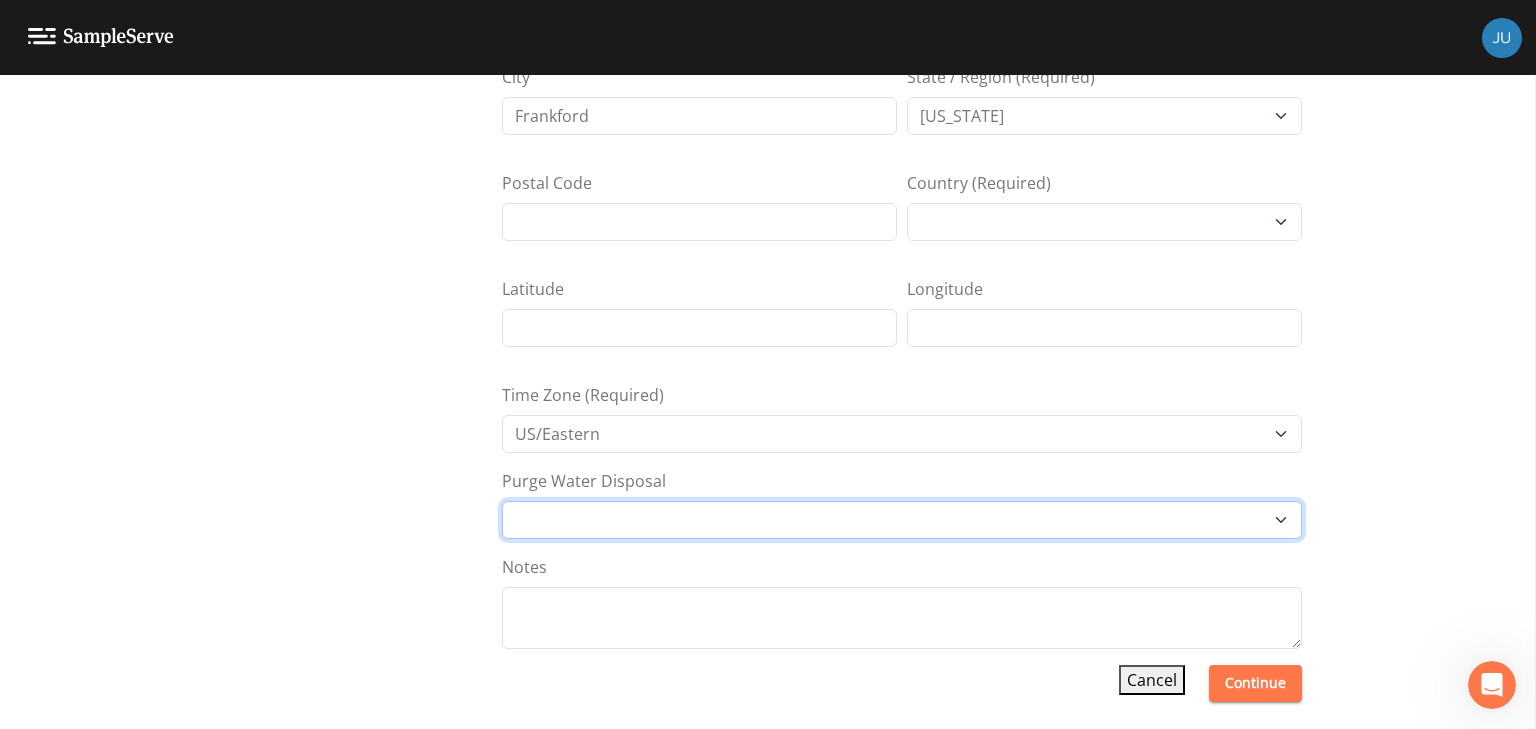 click on "Other Place in container Pour on ground" at bounding box center (902, 520) 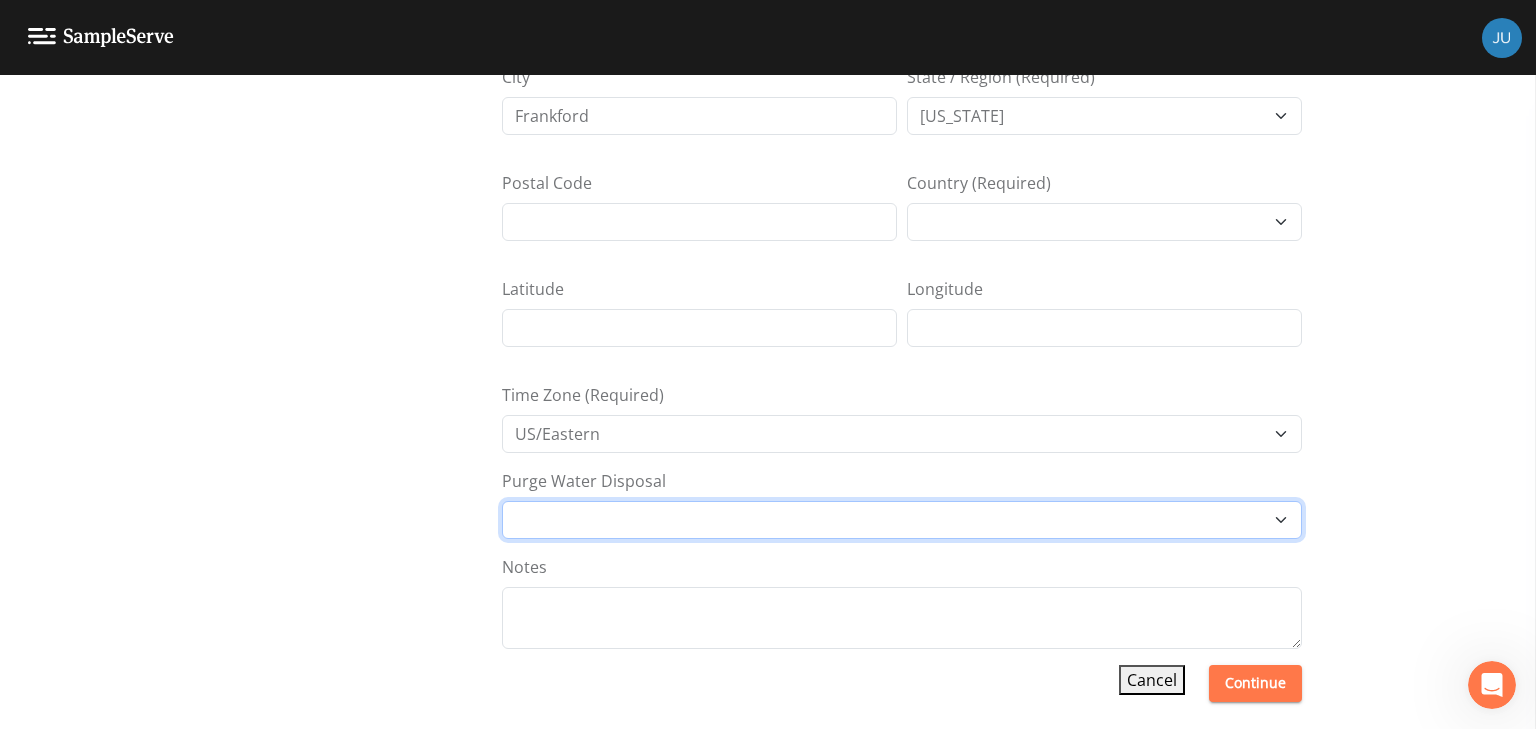 select on "Pour on ground" 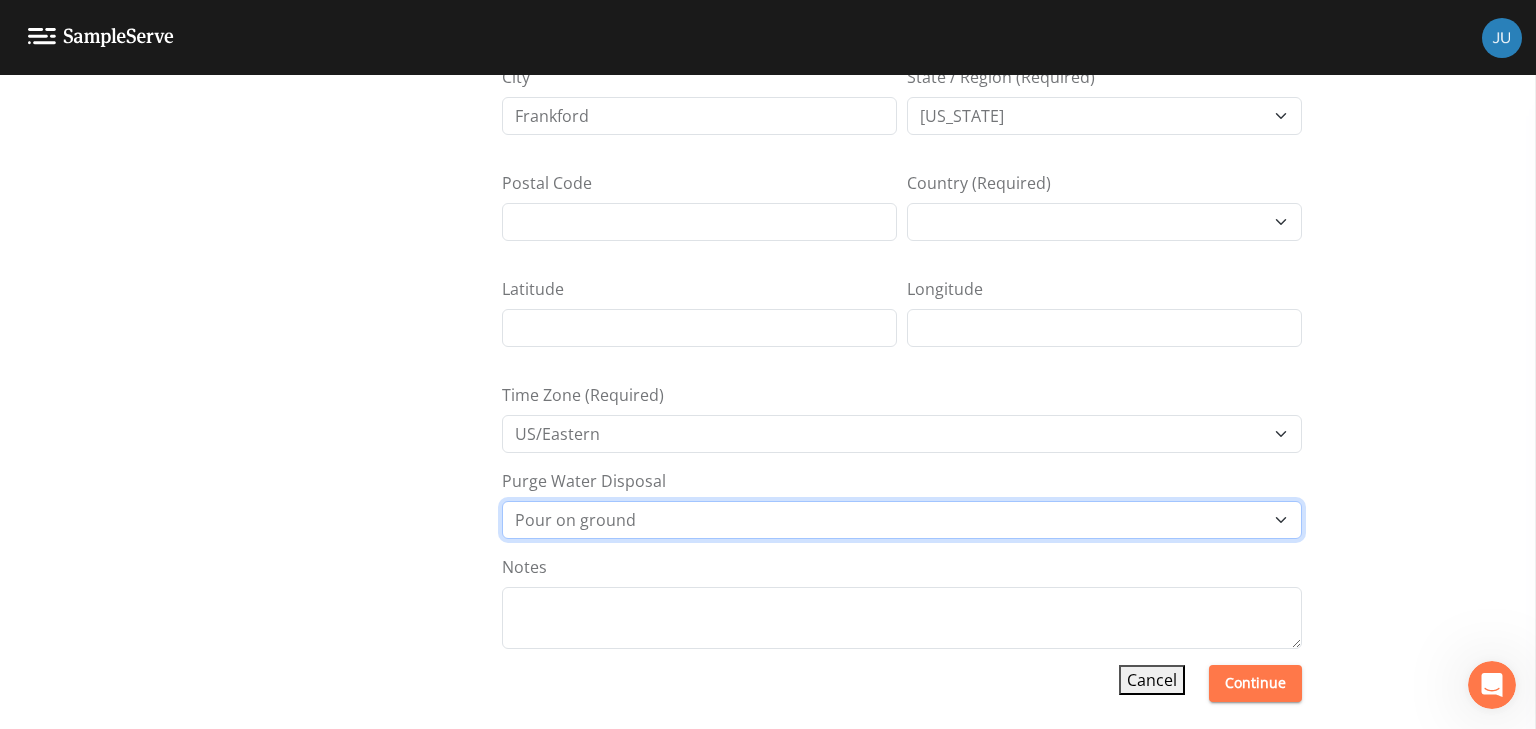 click on "Other Place in container Pour on ground" at bounding box center [902, 520] 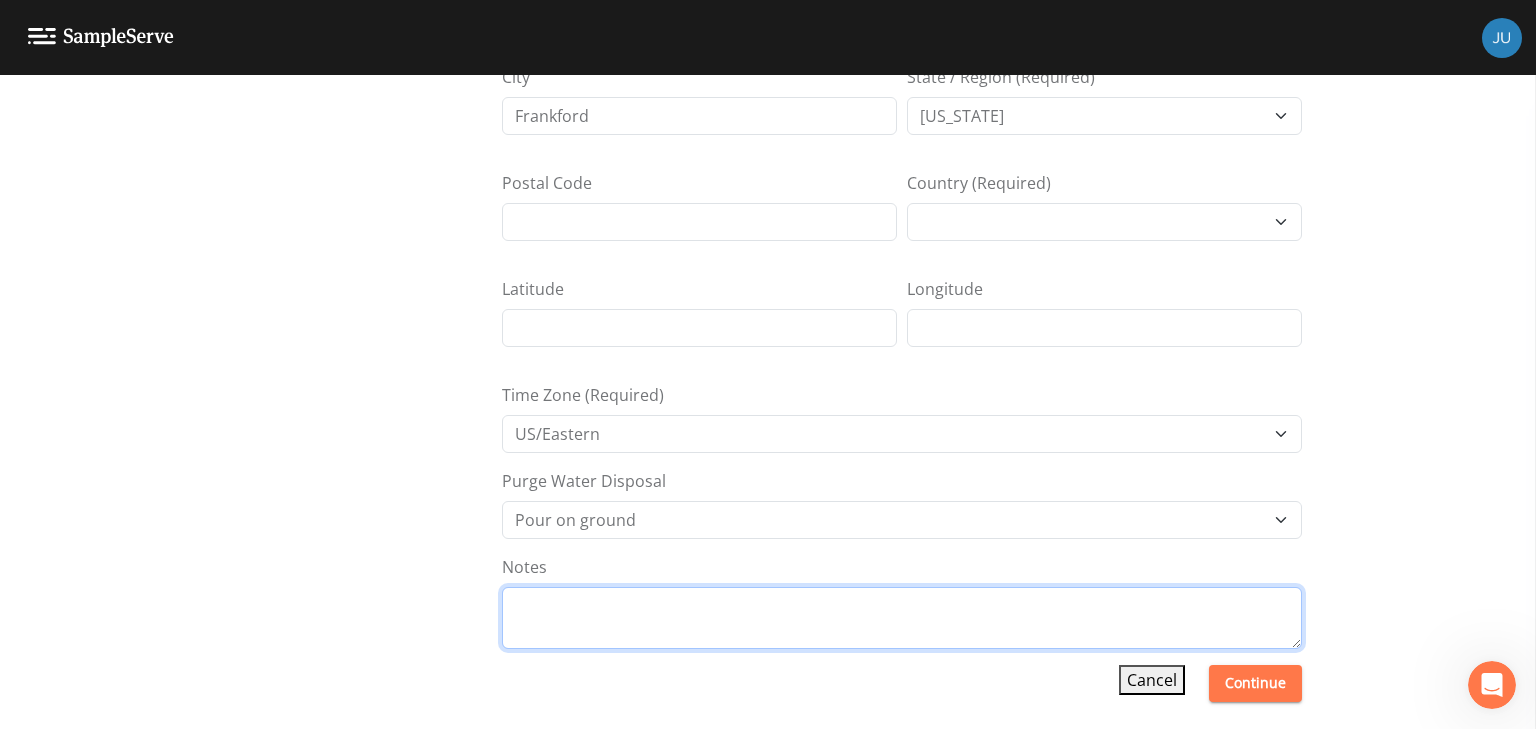 click on "Notes" at bounding box center (902, 618) 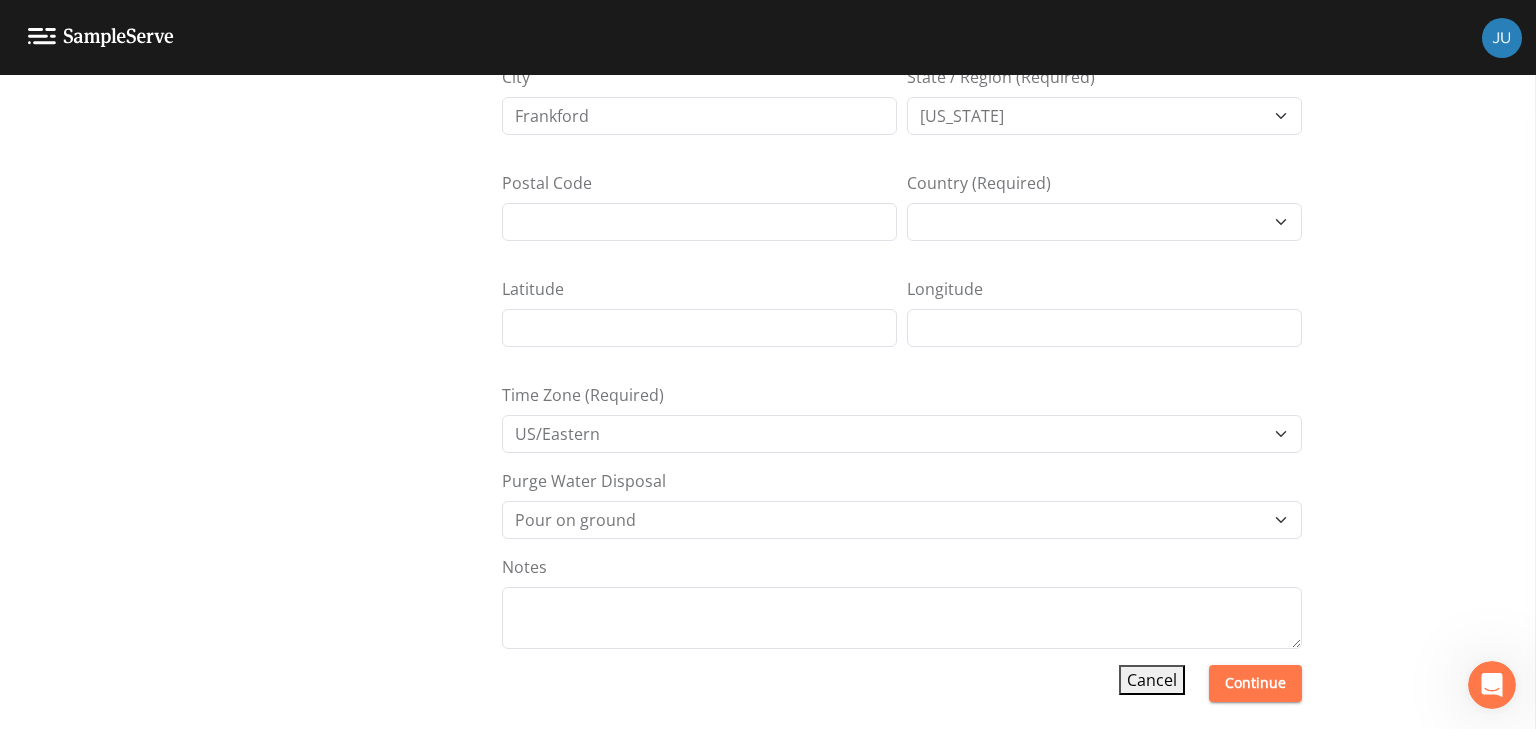 click on "Continue" at bounding box center (1255, 683) 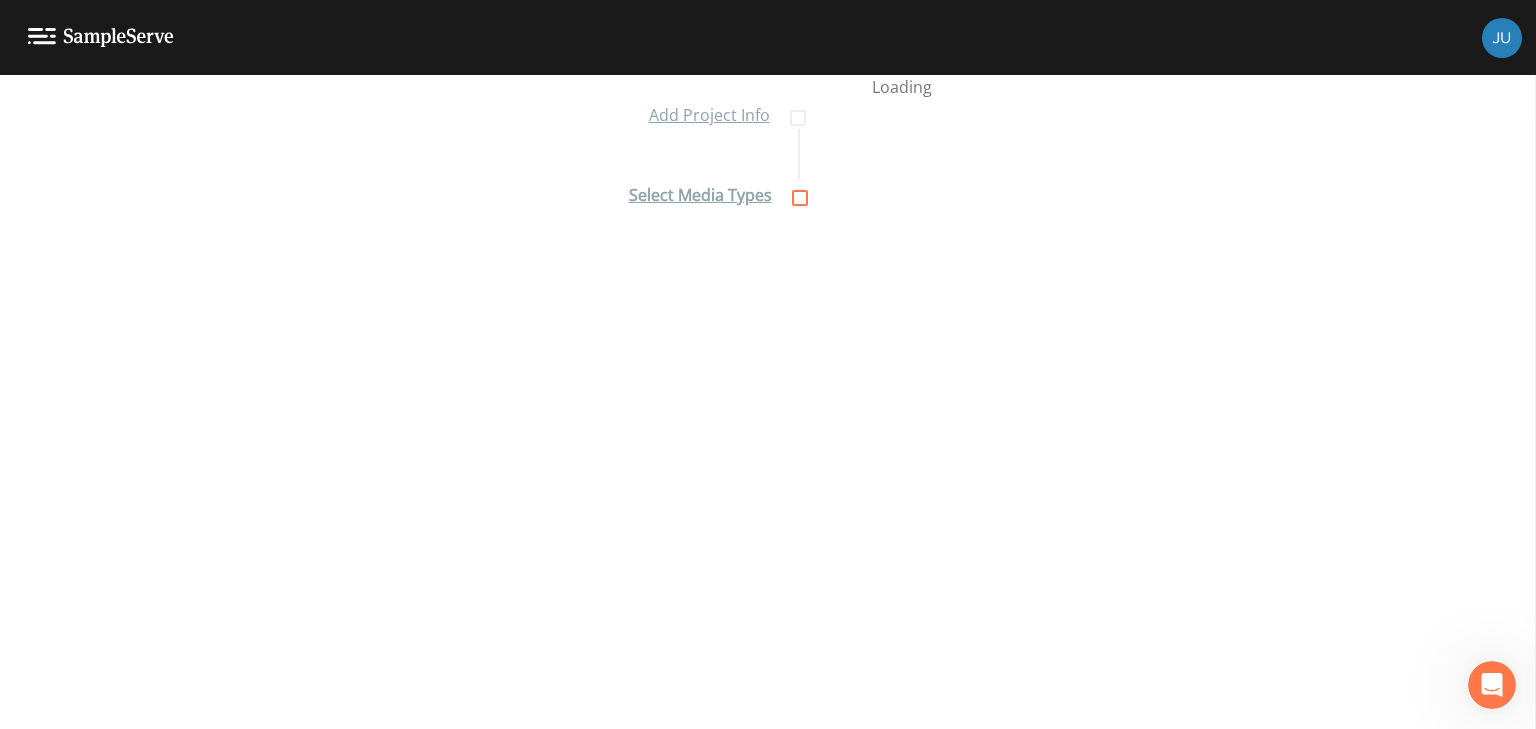 scroll, scrollTop: 18, scrollLeft: 0, axis: vertical 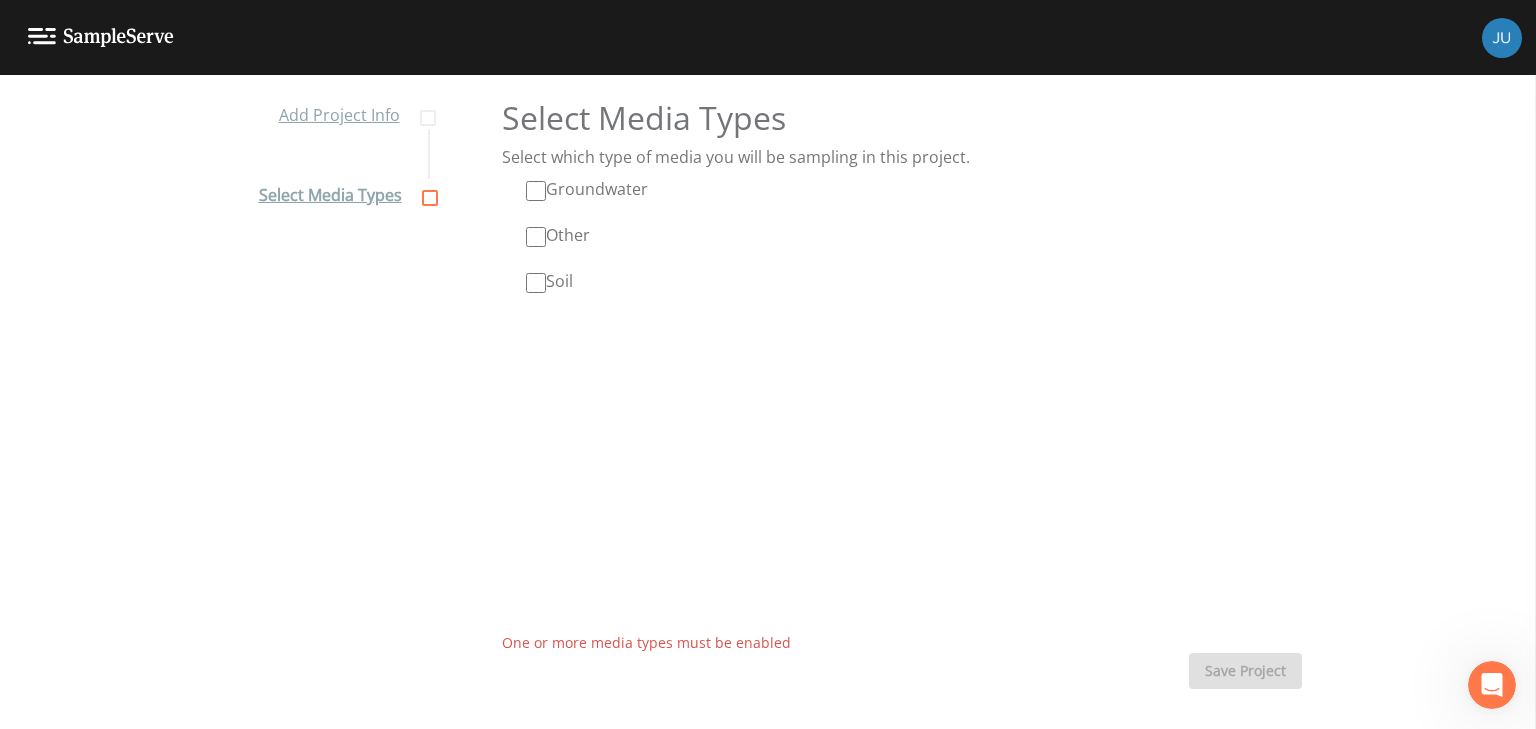 click on "Groundwater" at bounding box center (587, 189) 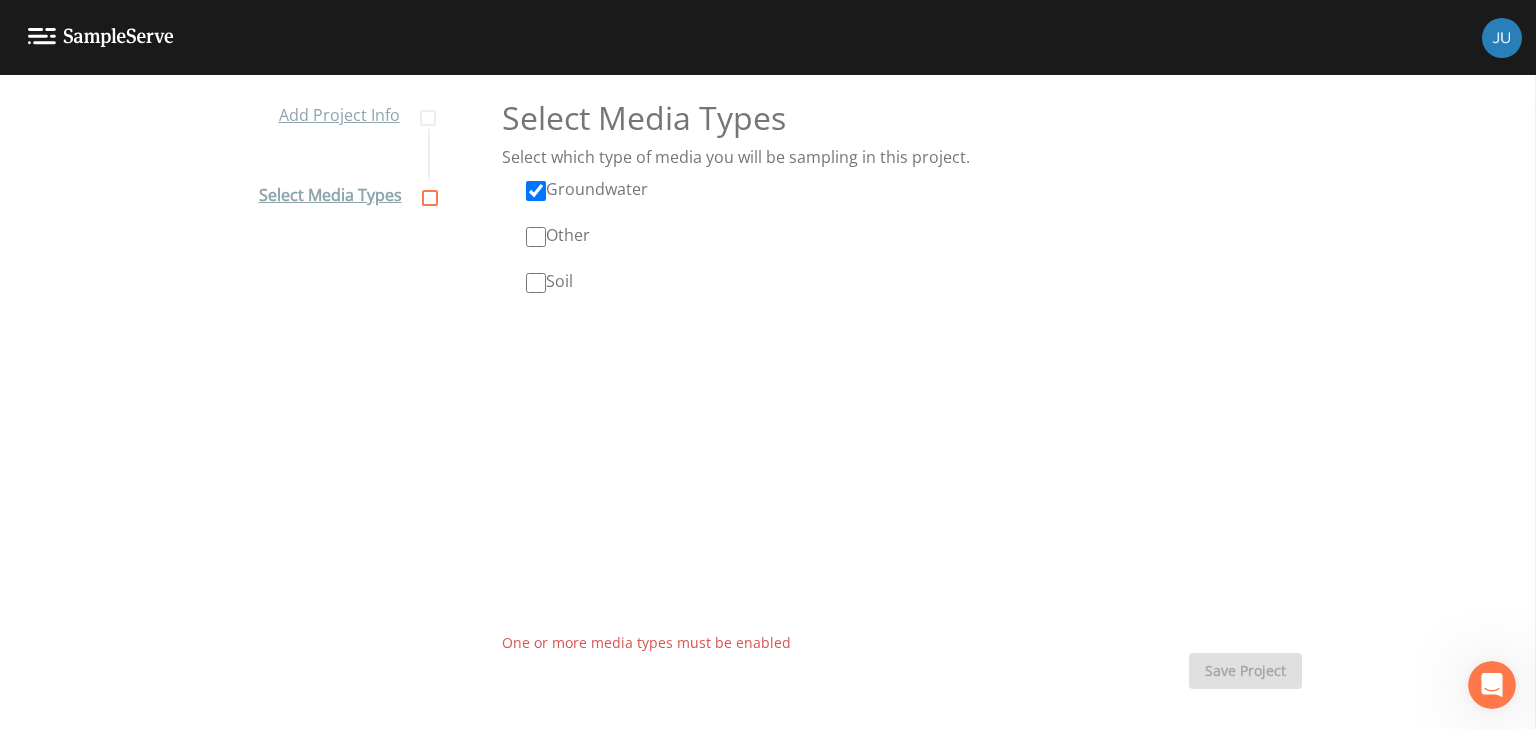 checkbox on "true" 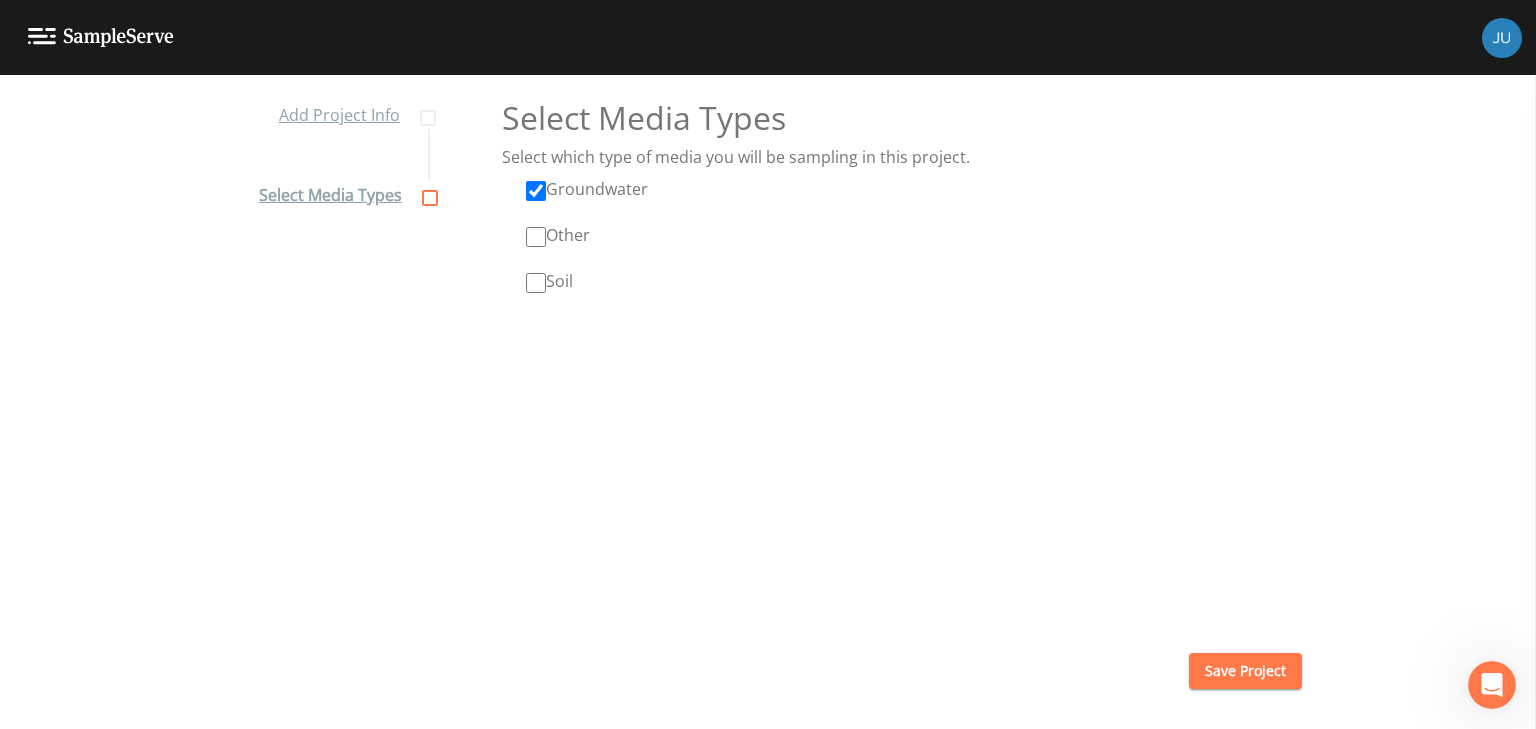click on "Save Project" at bounding box center (1245, 671) 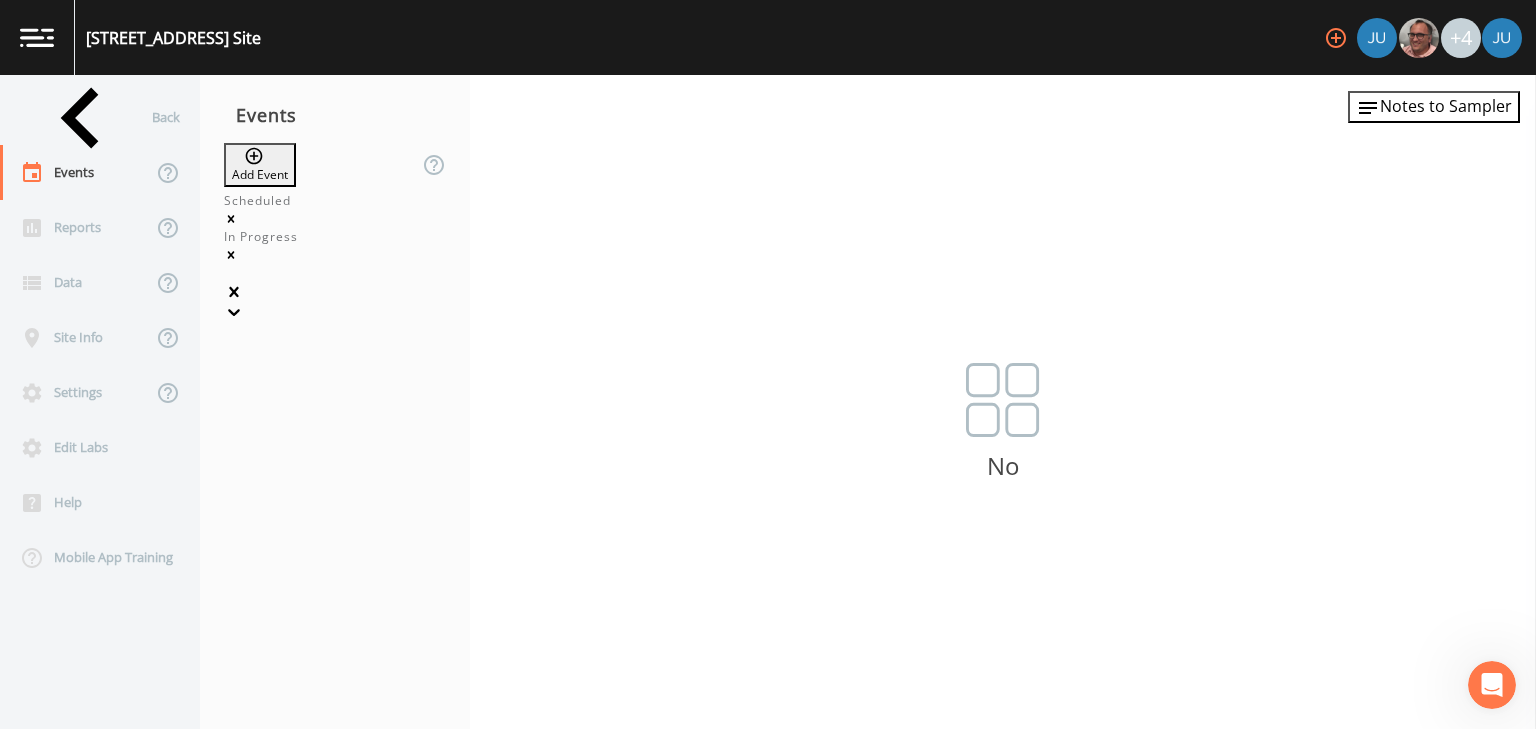 click on "Add Event" at bounding box center [260, 165] 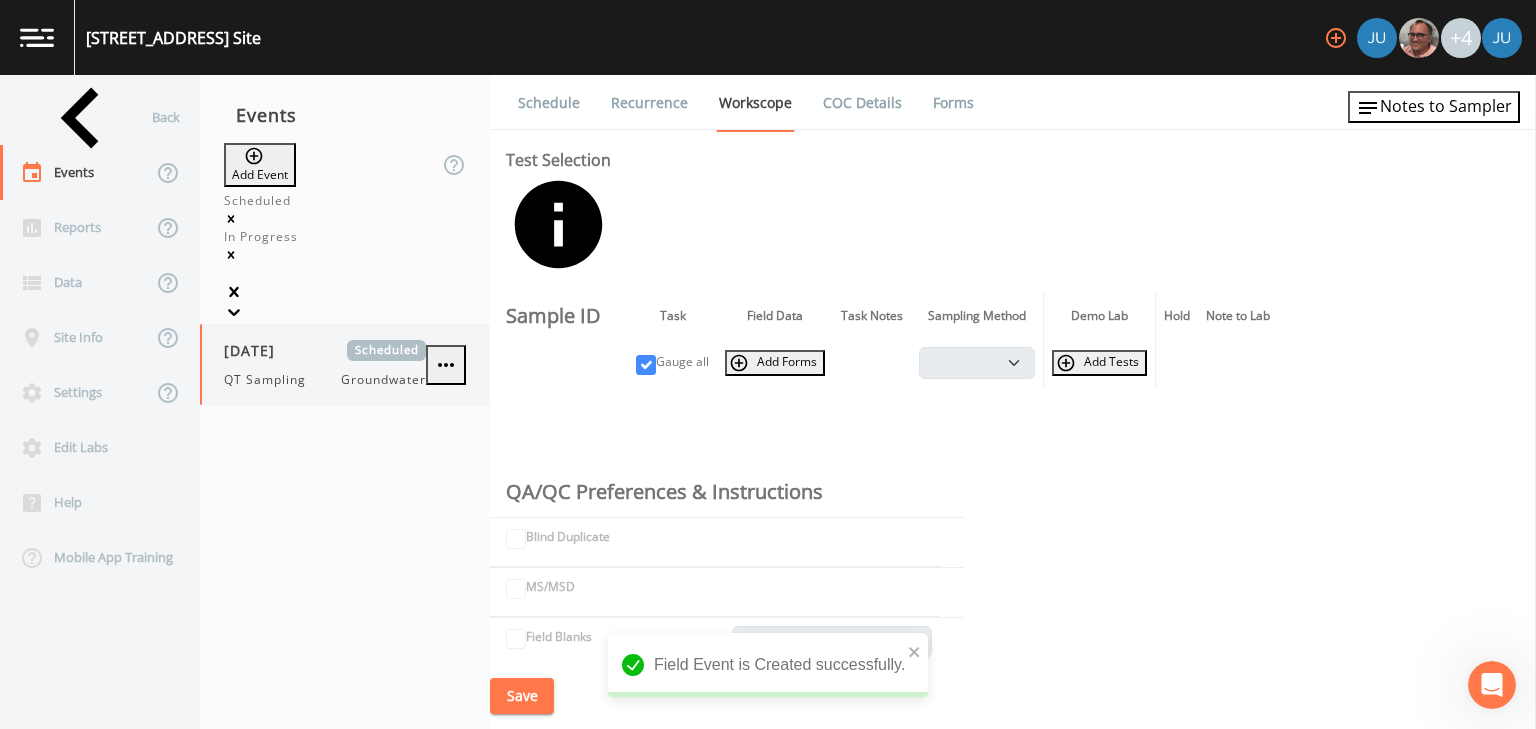 click on "QT Sampling" at bounding box center [271, 380] 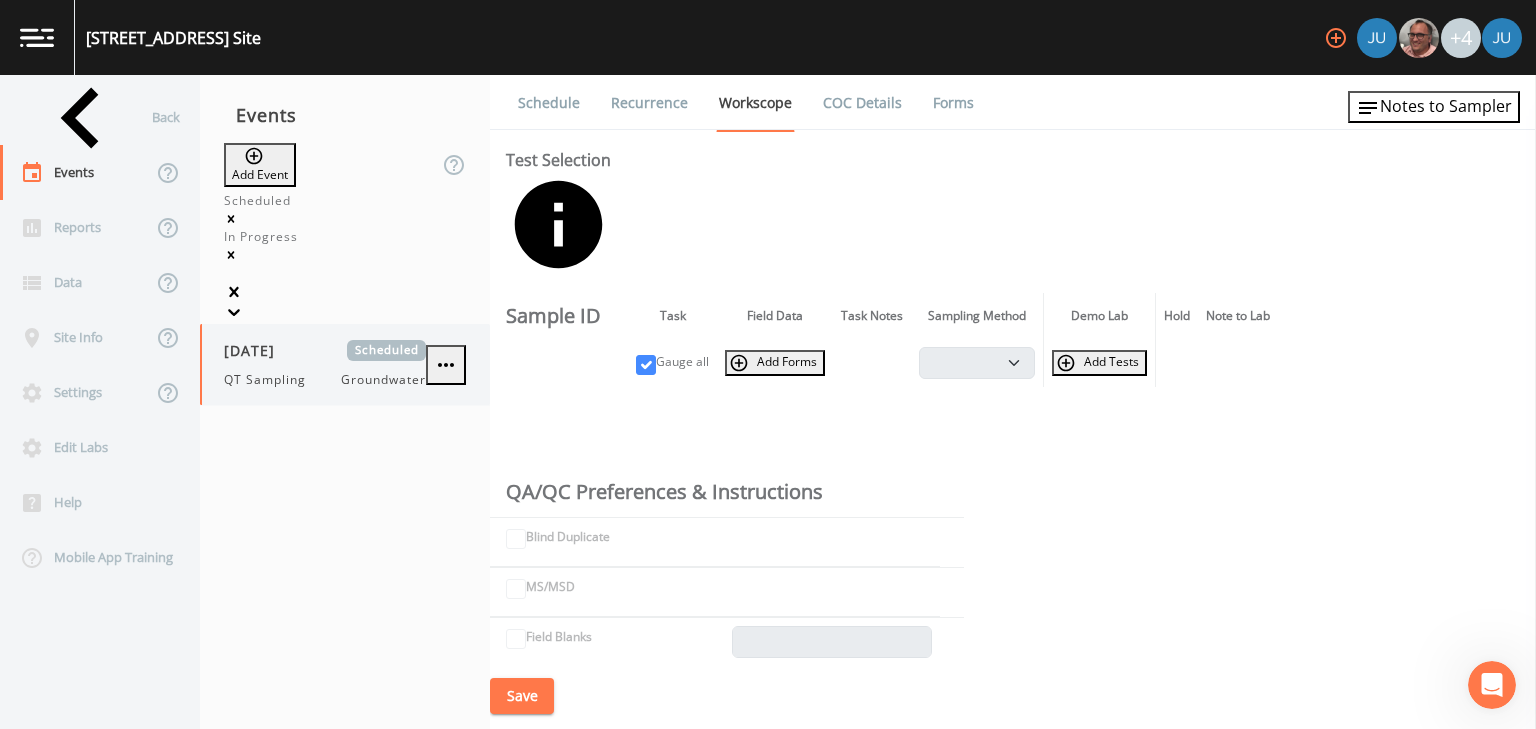 click at bounding box center [446, 365] 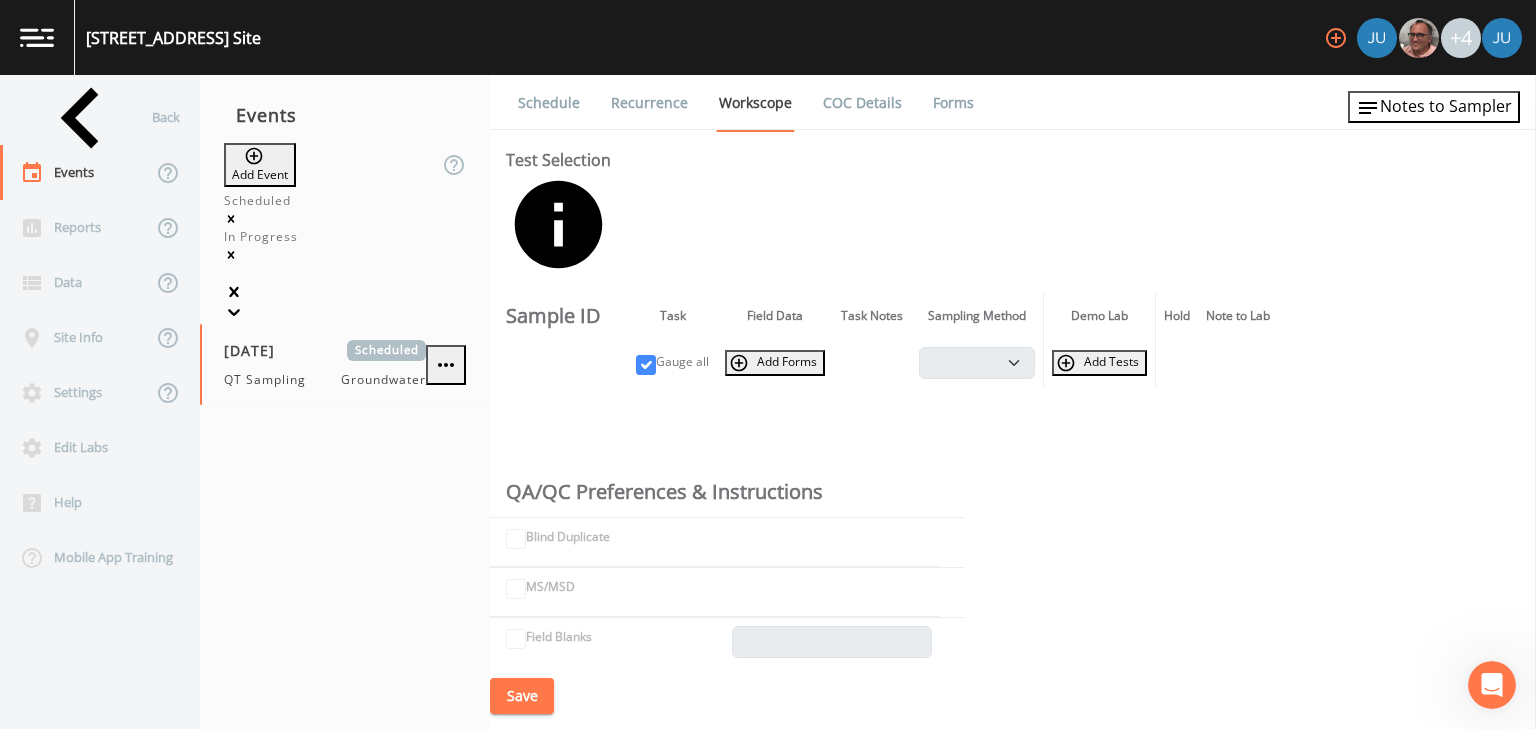 click on "Delete" at bounding box center (784, 6827) 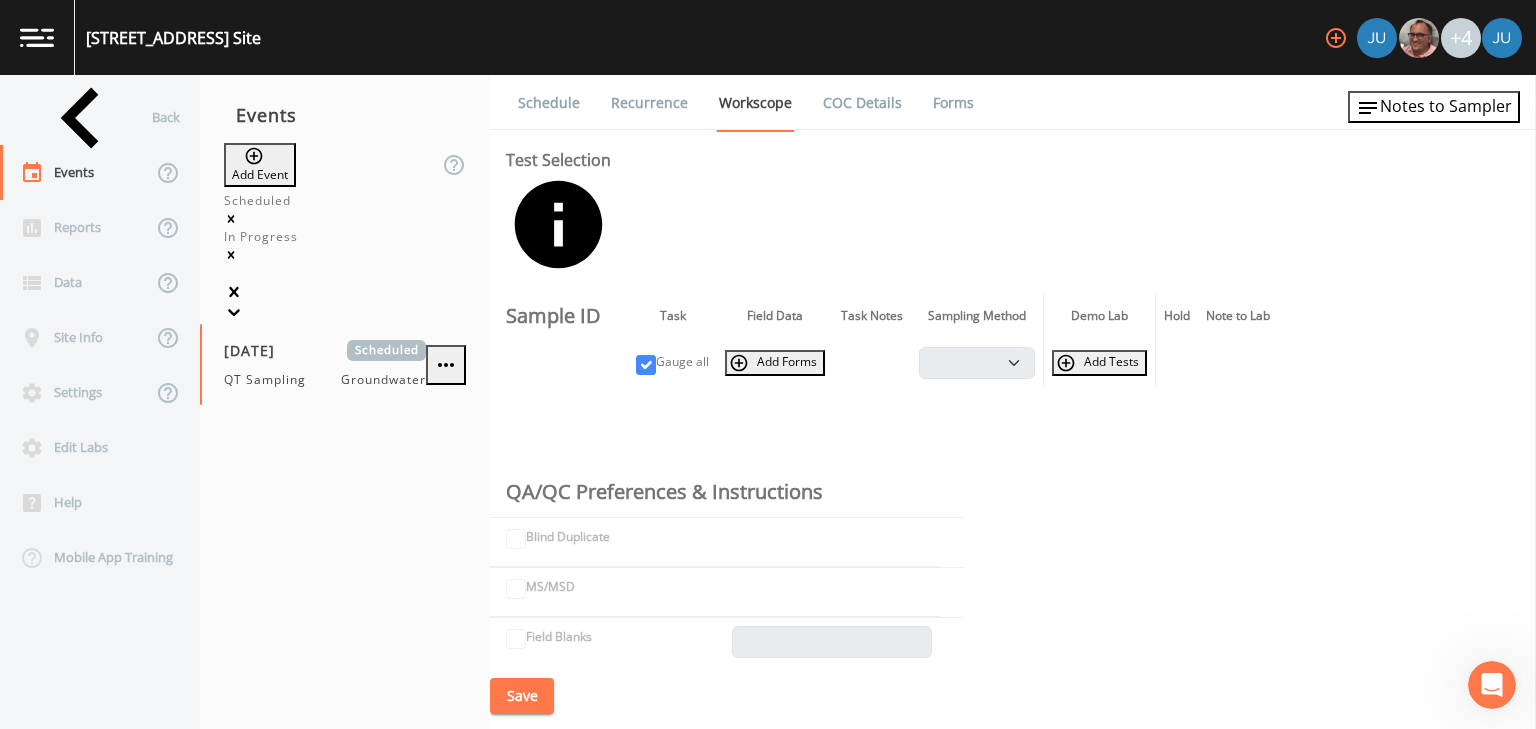 drag, startPoint x: 918, startPoint y: 381, endPoint x: 792, endPoint y: 400, distance: 127.424484 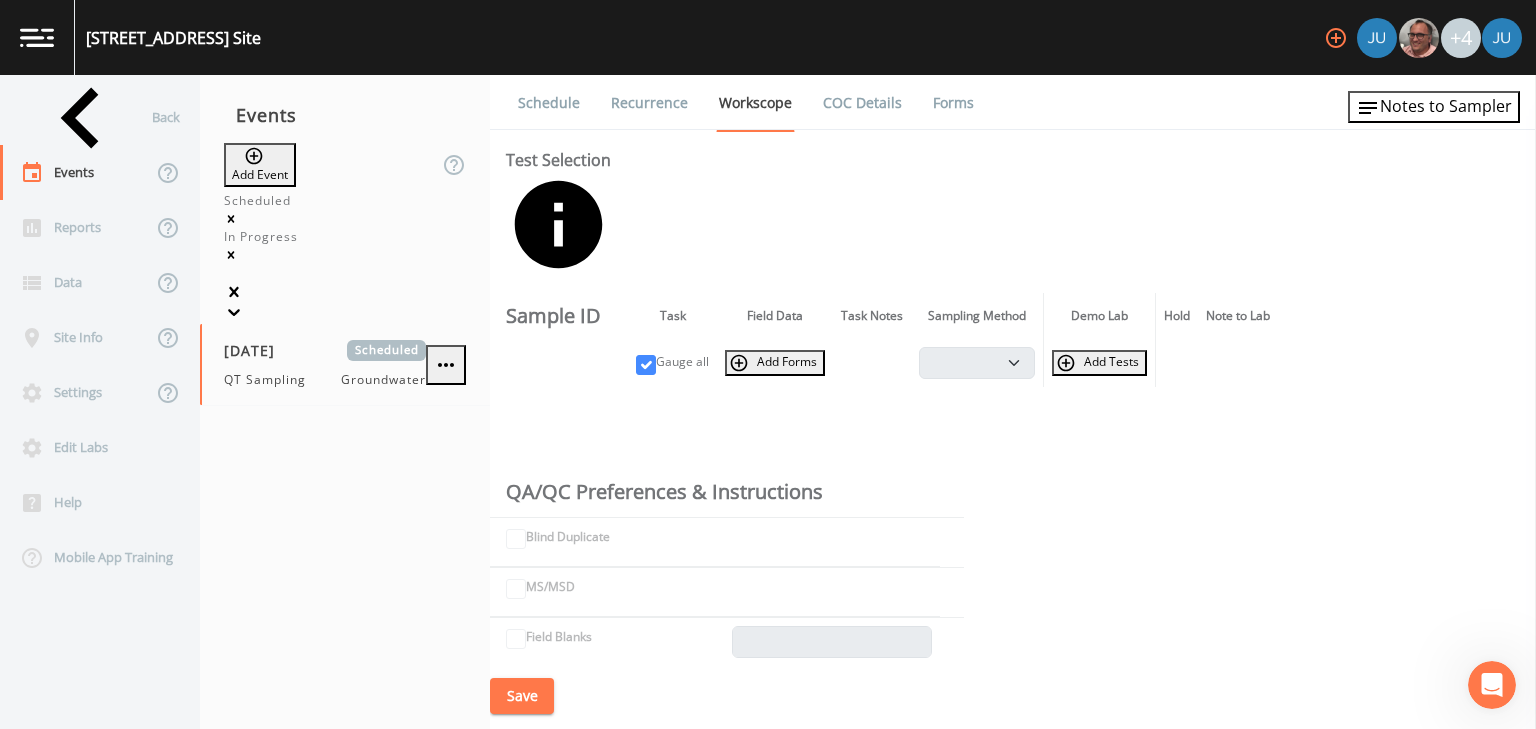 click on "Yes" at bounding box center [59, 790] 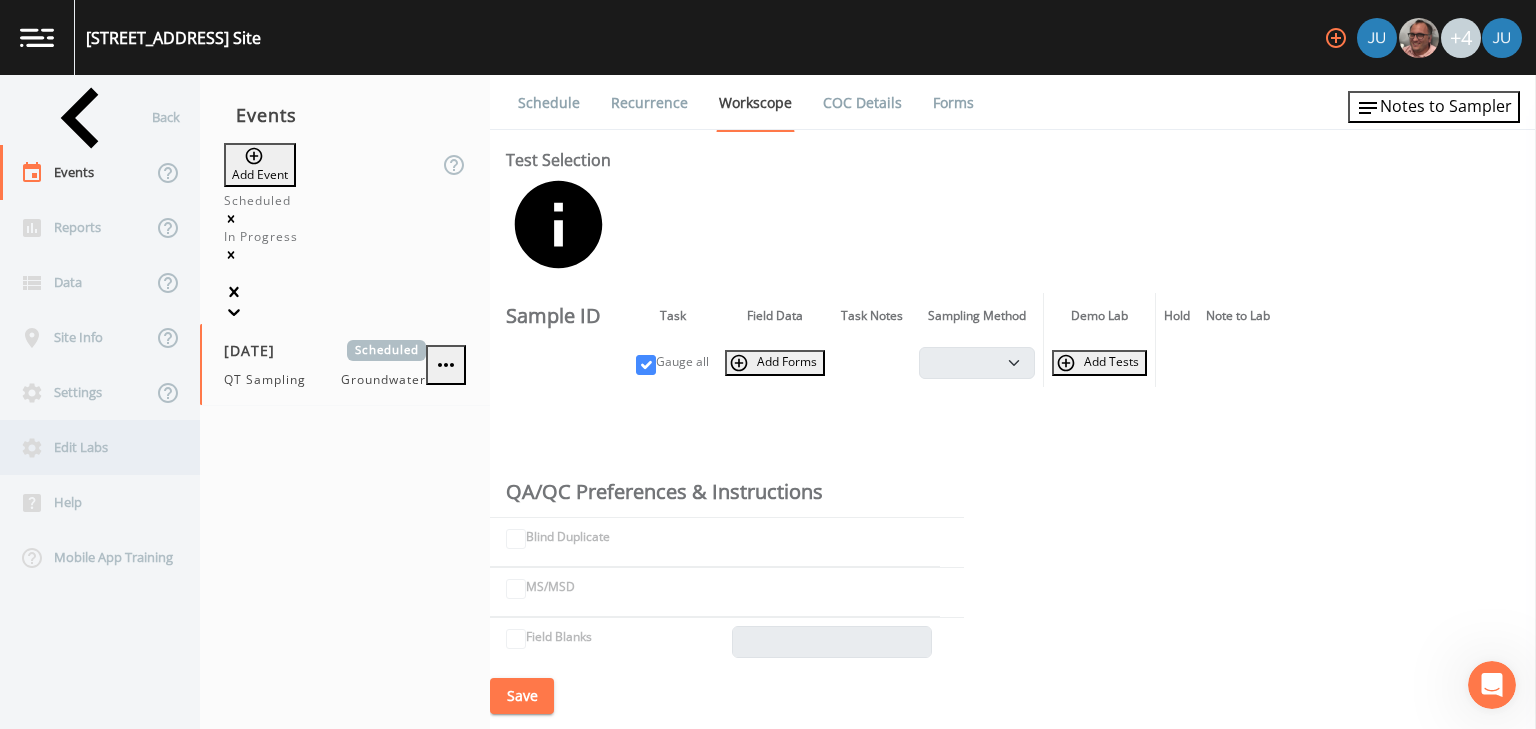 click on "Edit Labs" at bounding box center [90, 447] 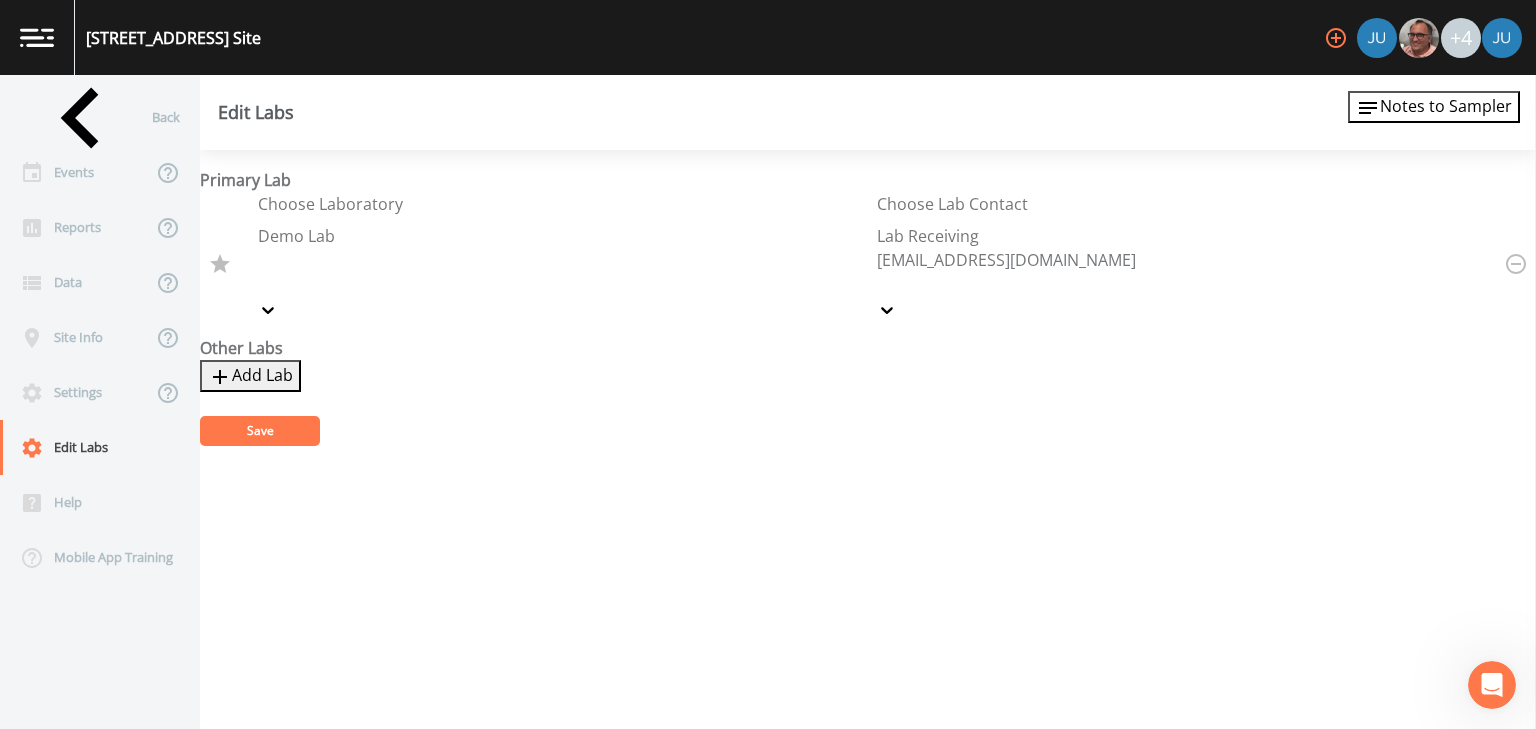 click on "Add Lab" at bounding box center [250, 376] 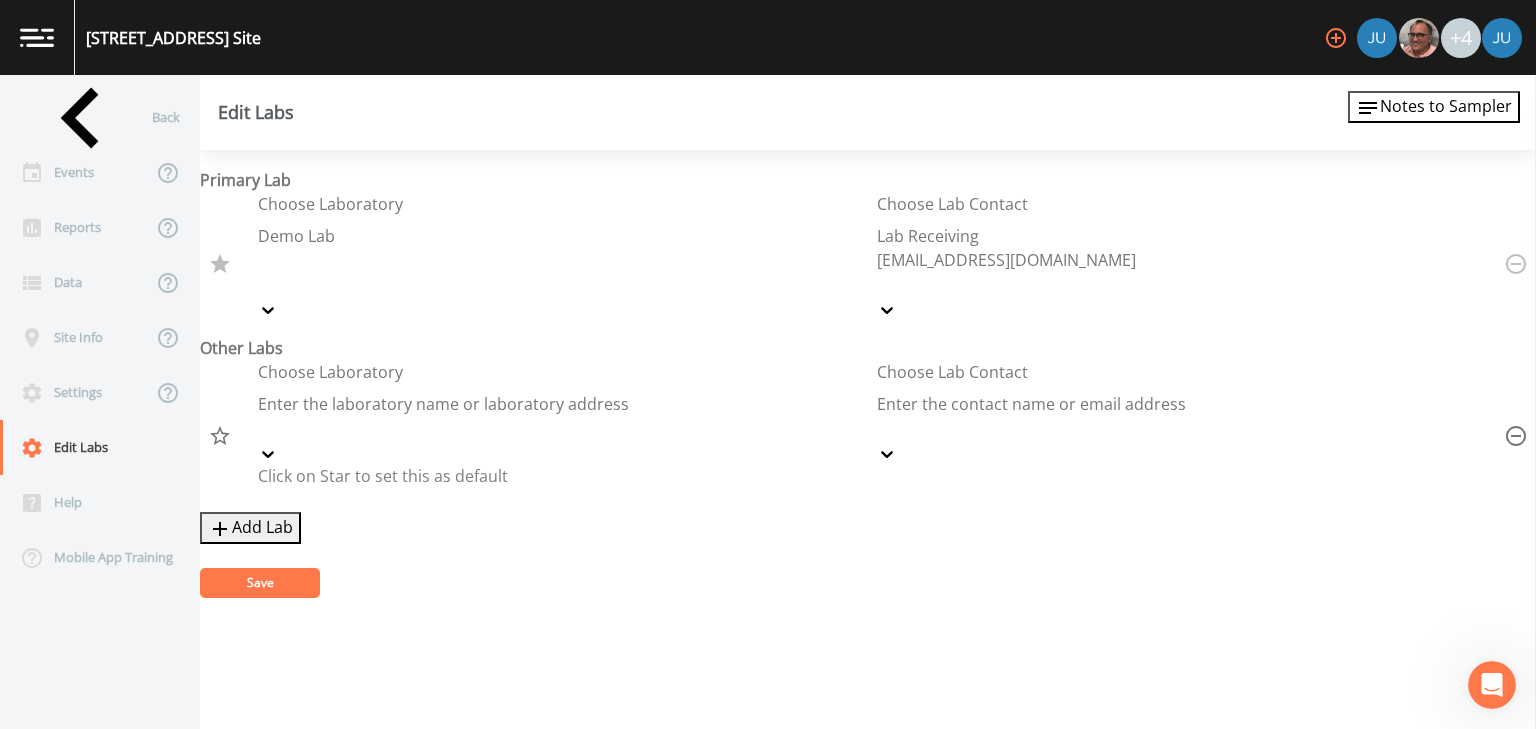 click at bounding box center [558, 428] 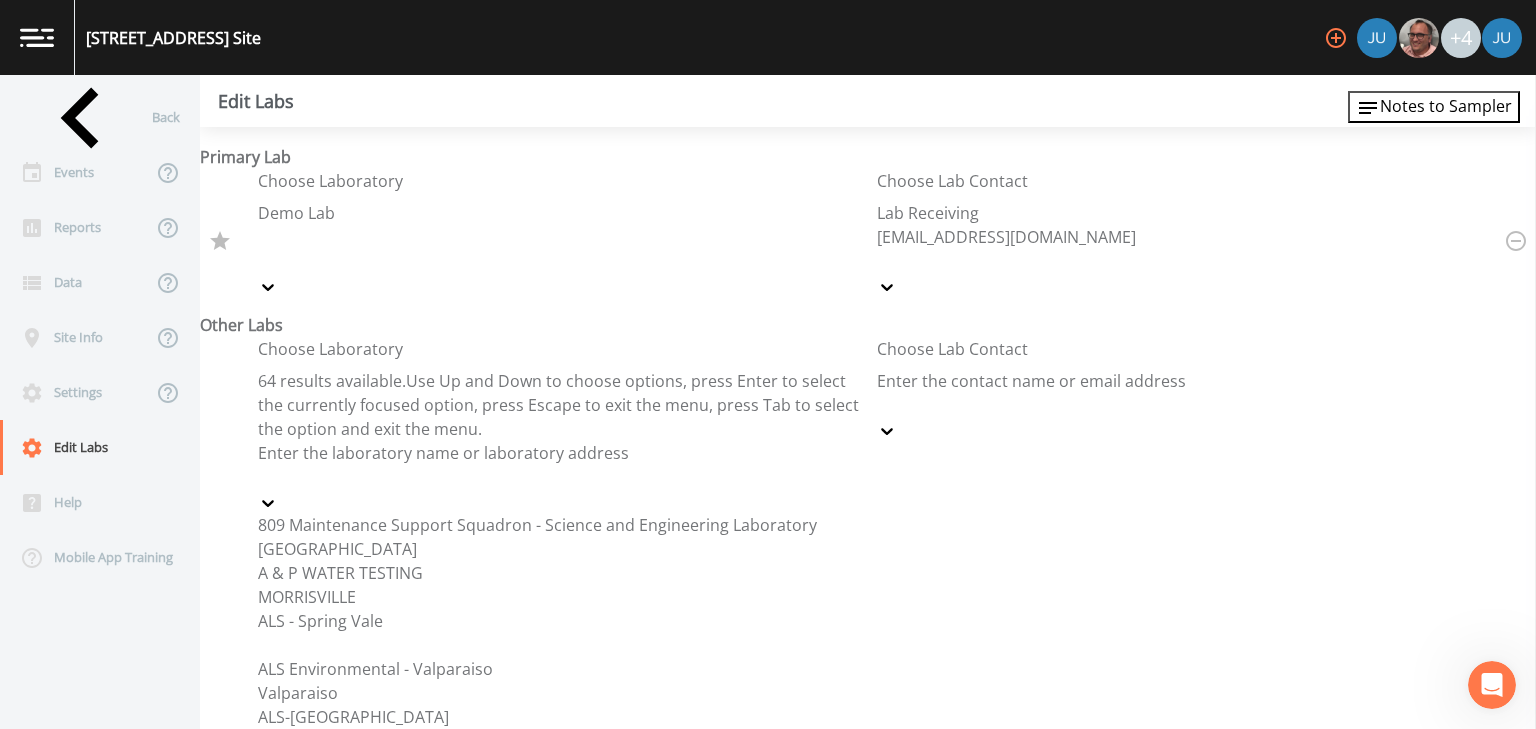 scroll, scrollTop: 2000, scrollLeft: 0, axis: vertical 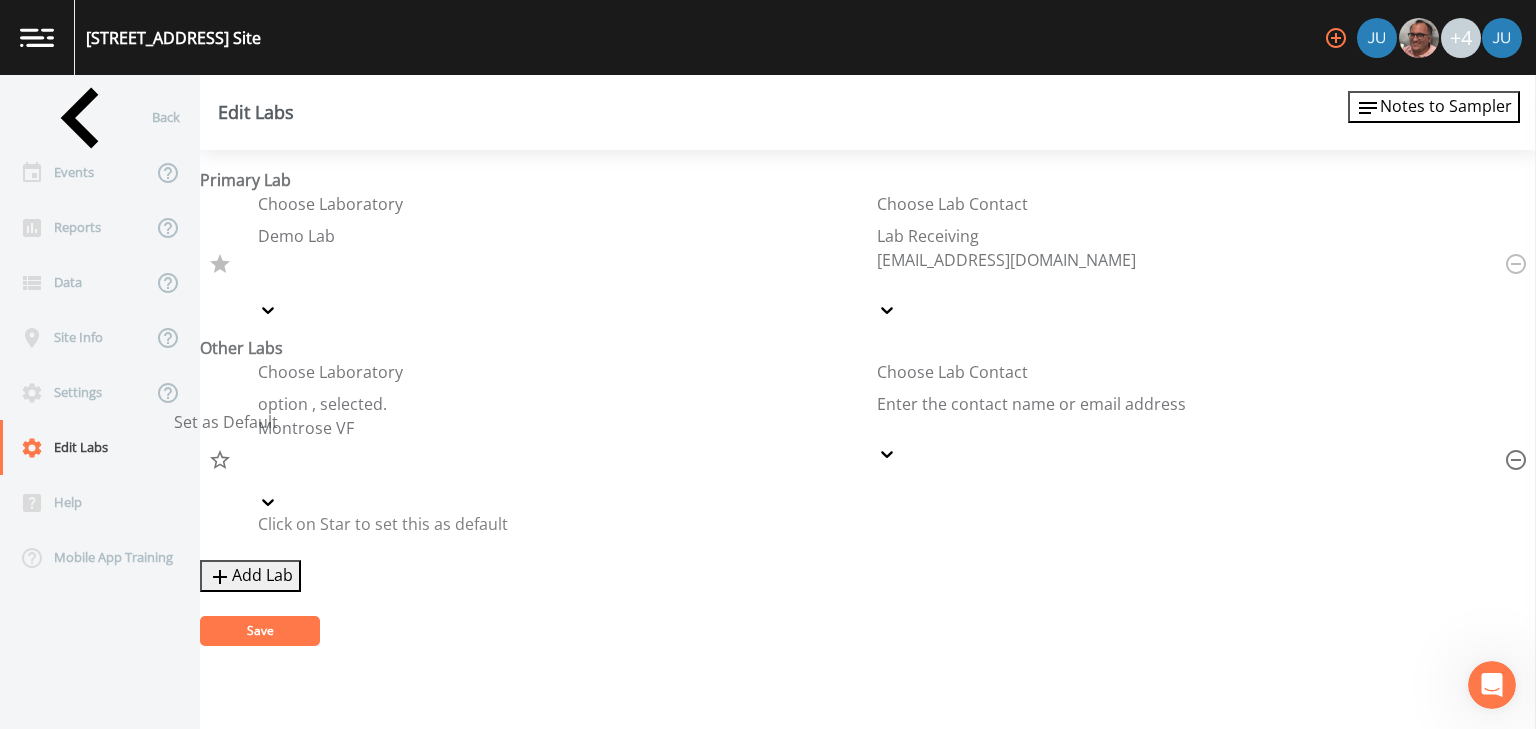 click 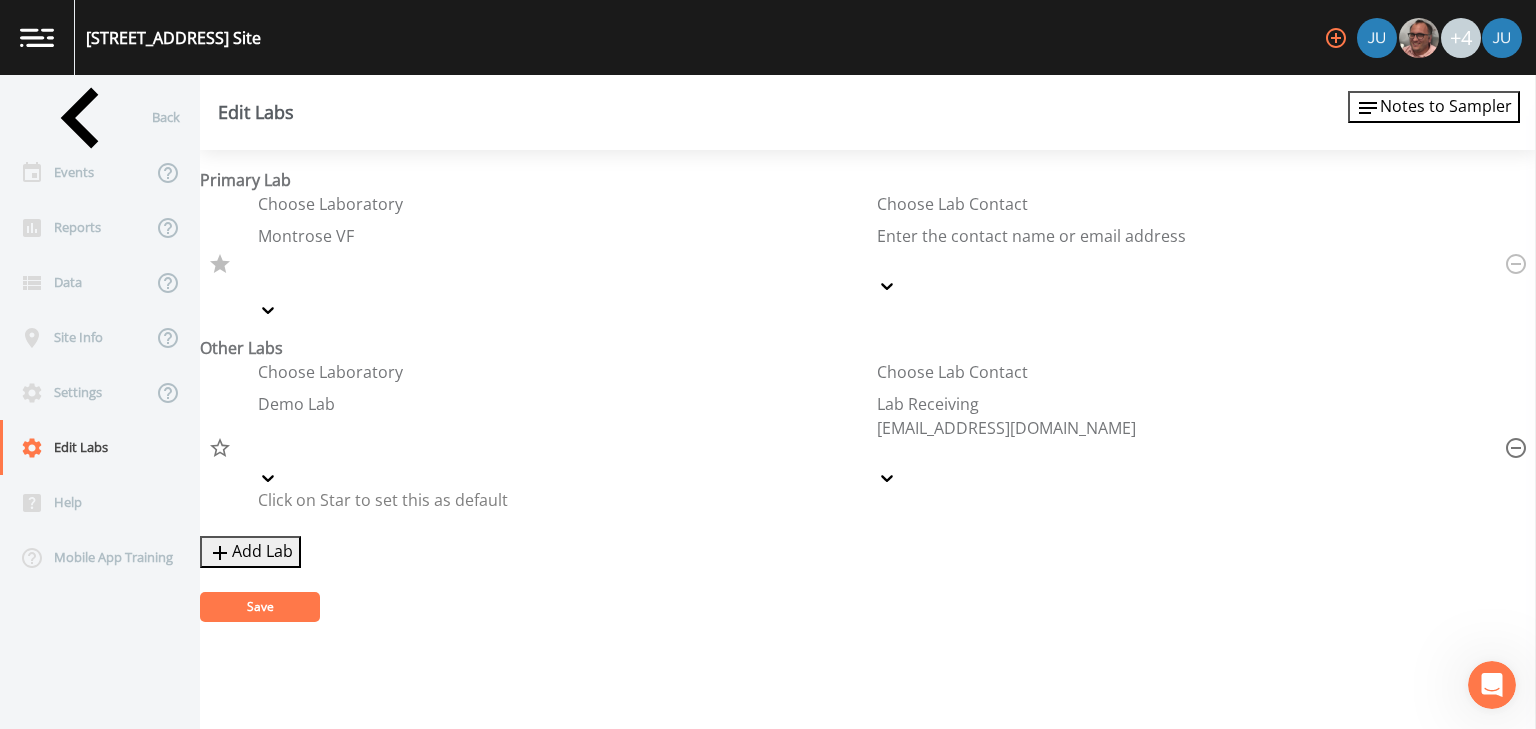 click 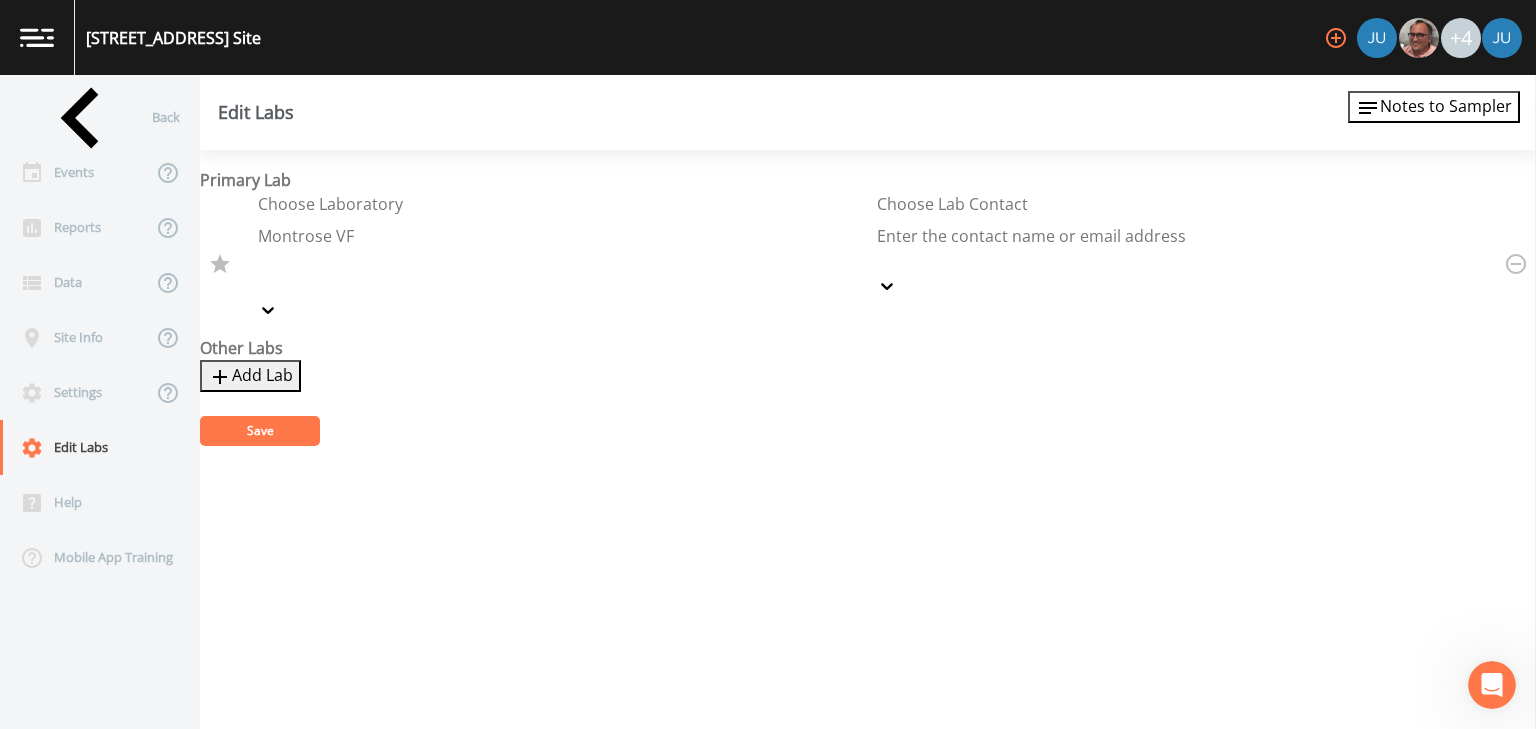 click on "Save" at bounding box center [260, 431] 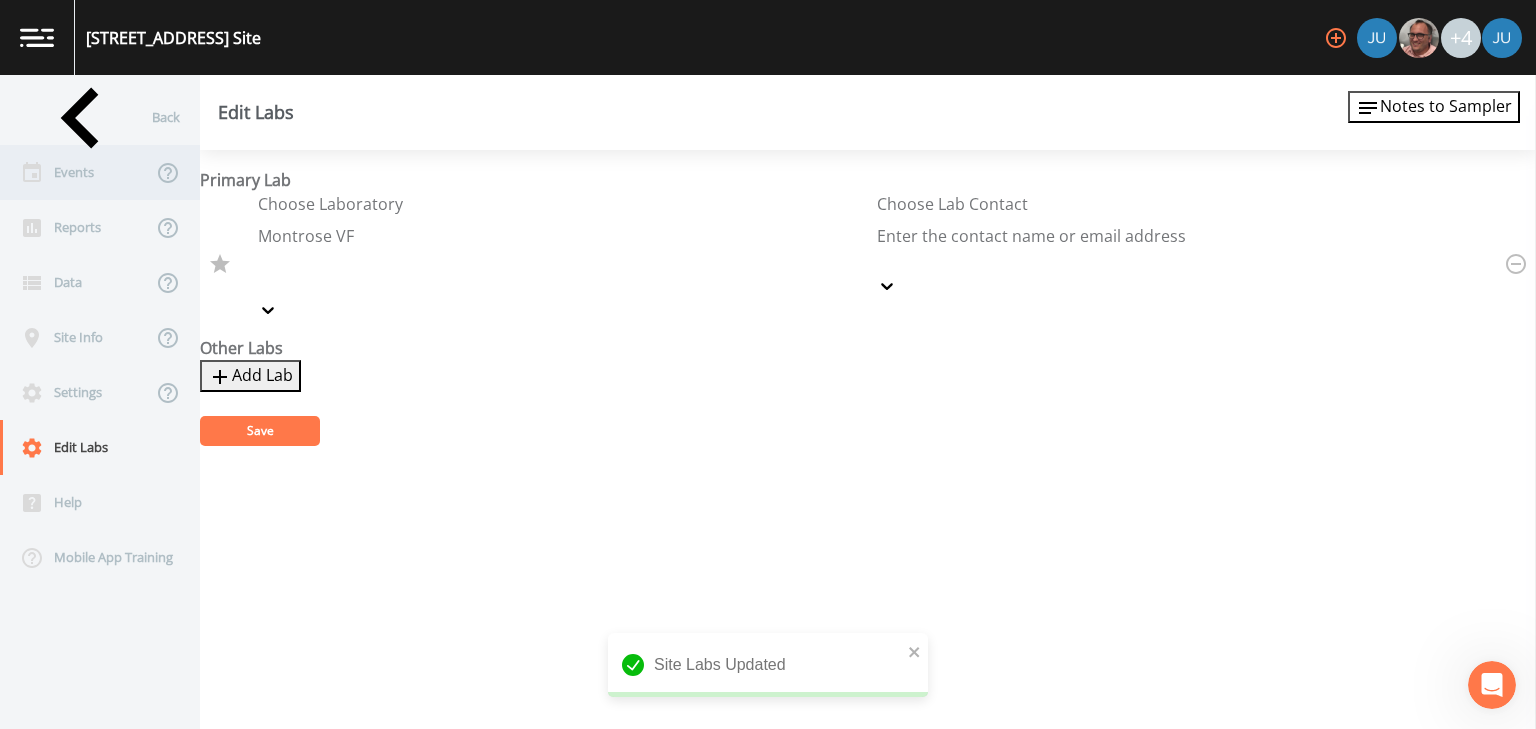 drag, startPoint x: 60, startPoint y: 184, endPoint x: 72, endPoint y: 182, distance: 12.165525 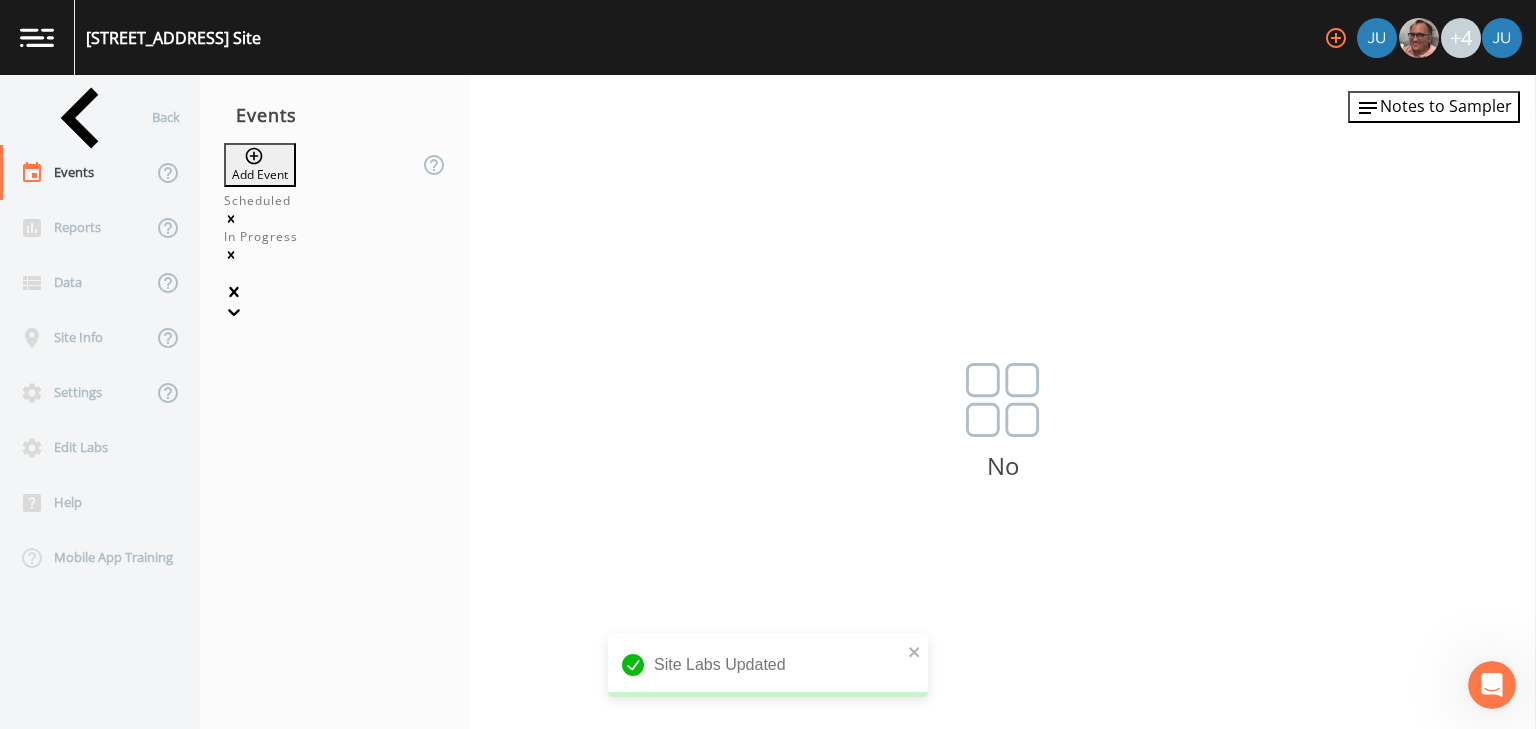 click on "Add Event" at bounding box center (260, 165) 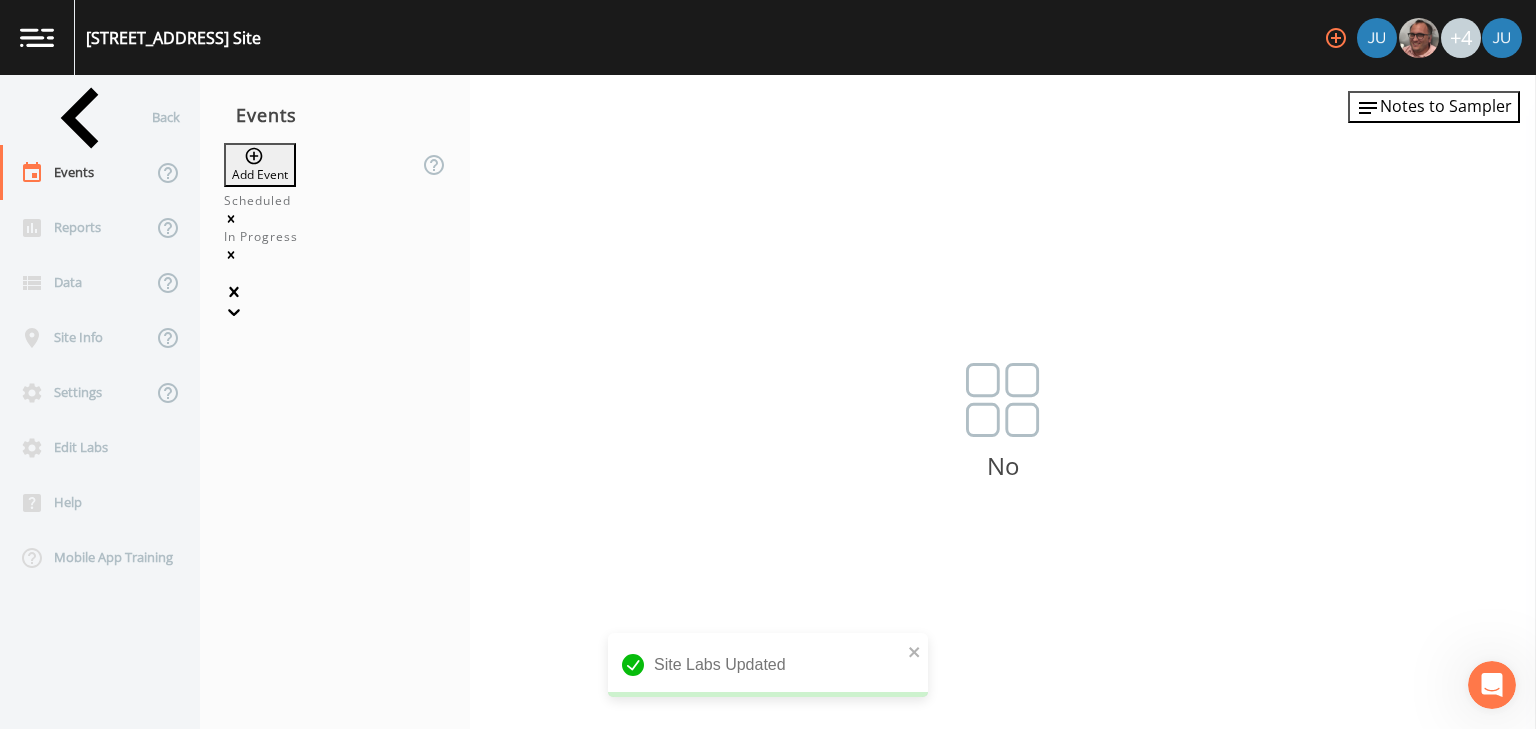 click on "Sampling Date" at bounding box center [768, 998] 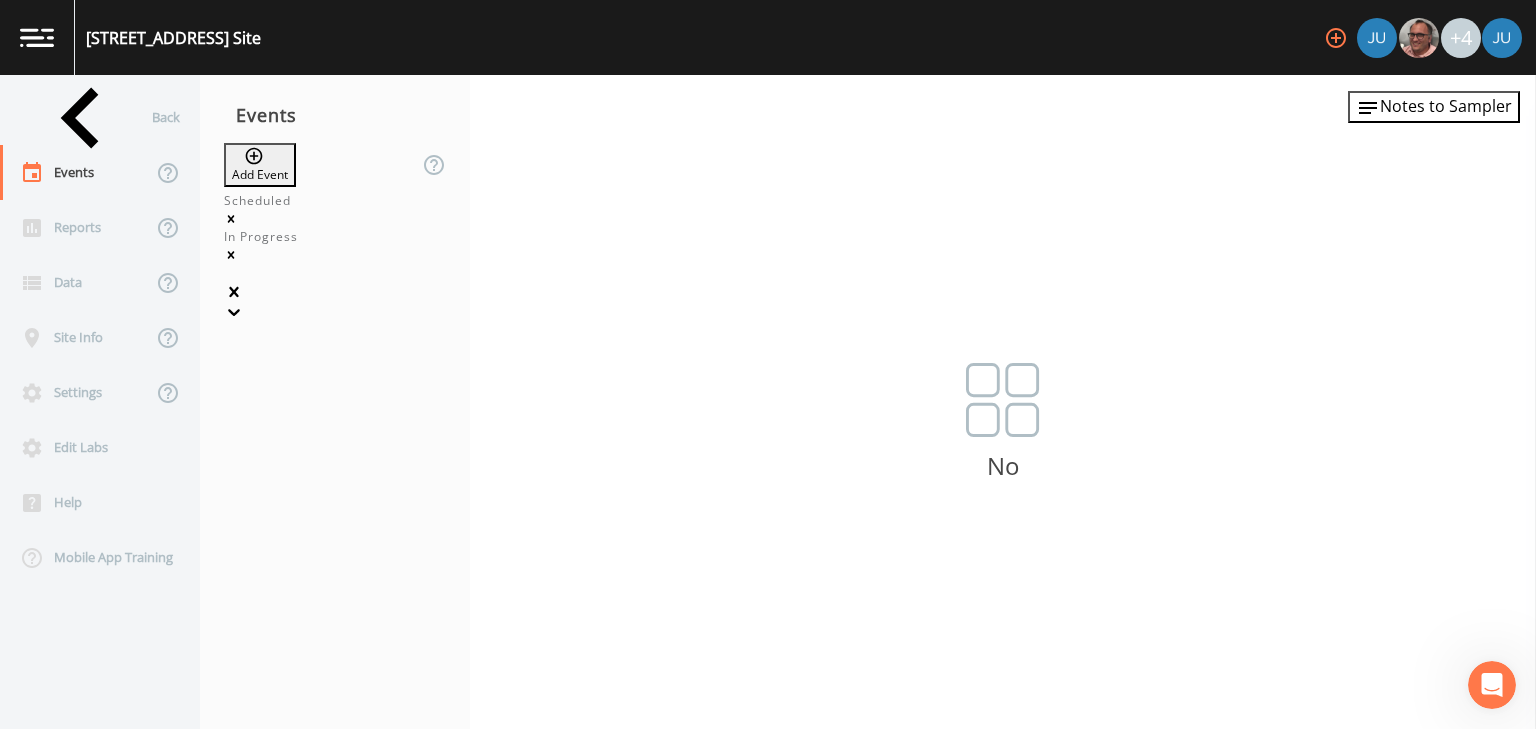 type on "[DATE]" 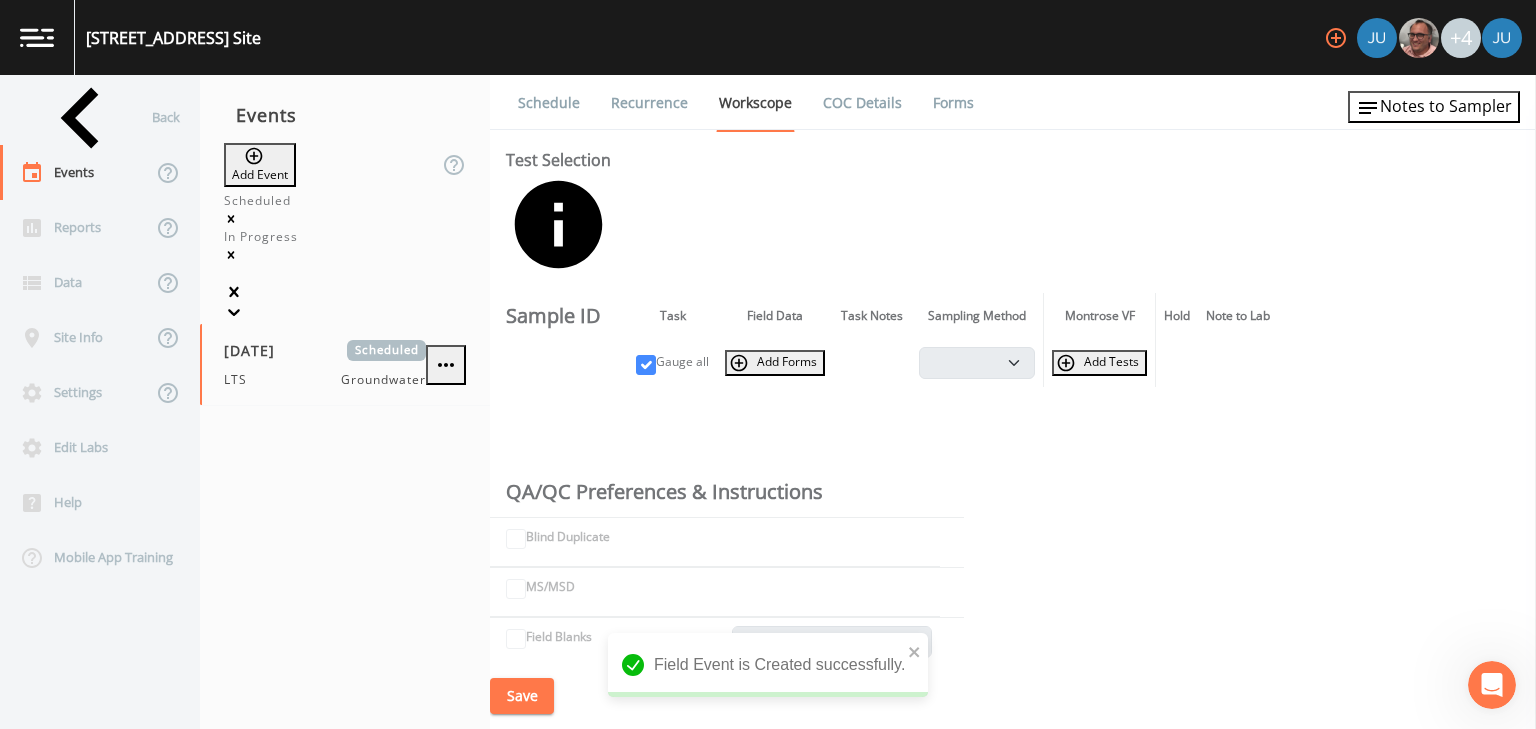 click on "Schedule" at bounding box center [549, 103] 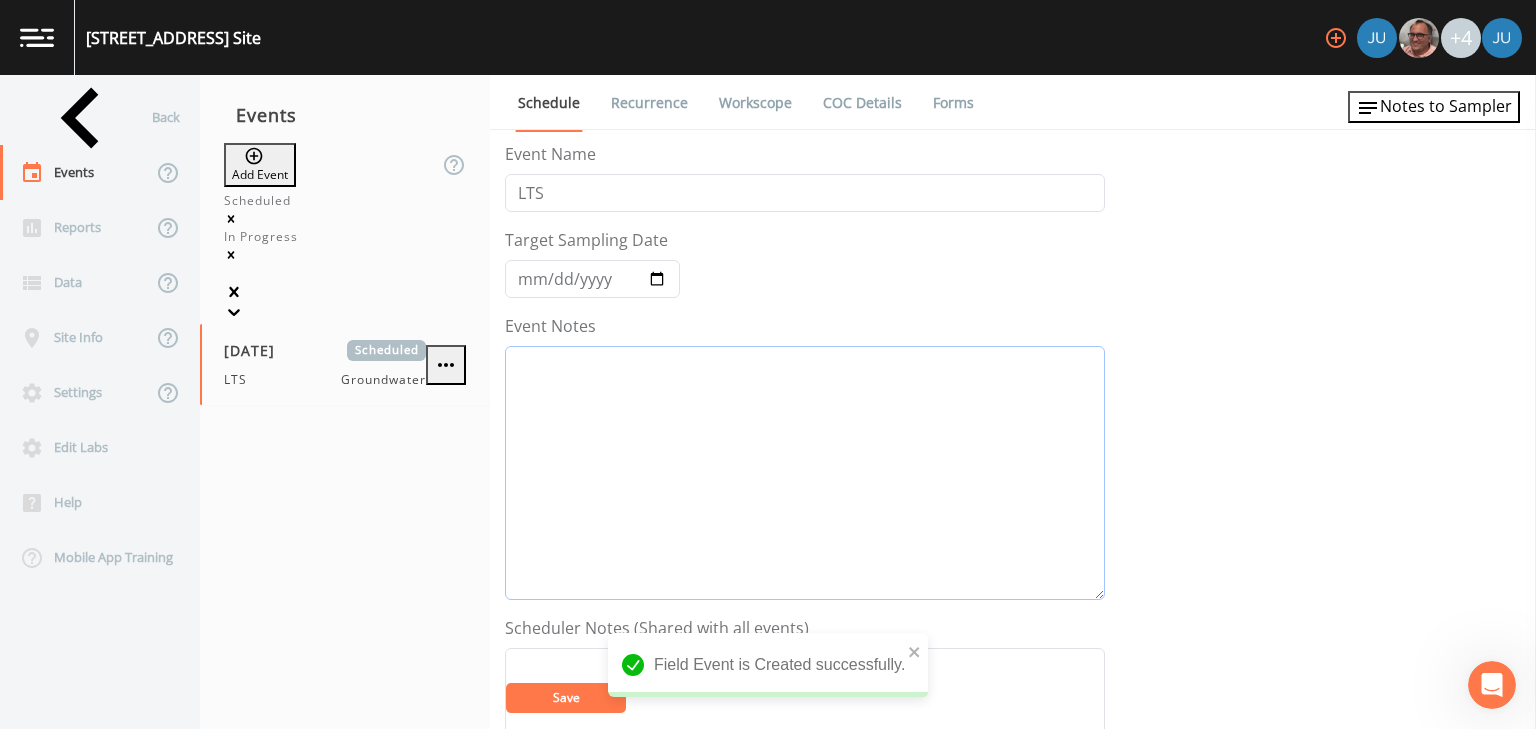 click on "Event Notes" at bounding box center (805, 473) 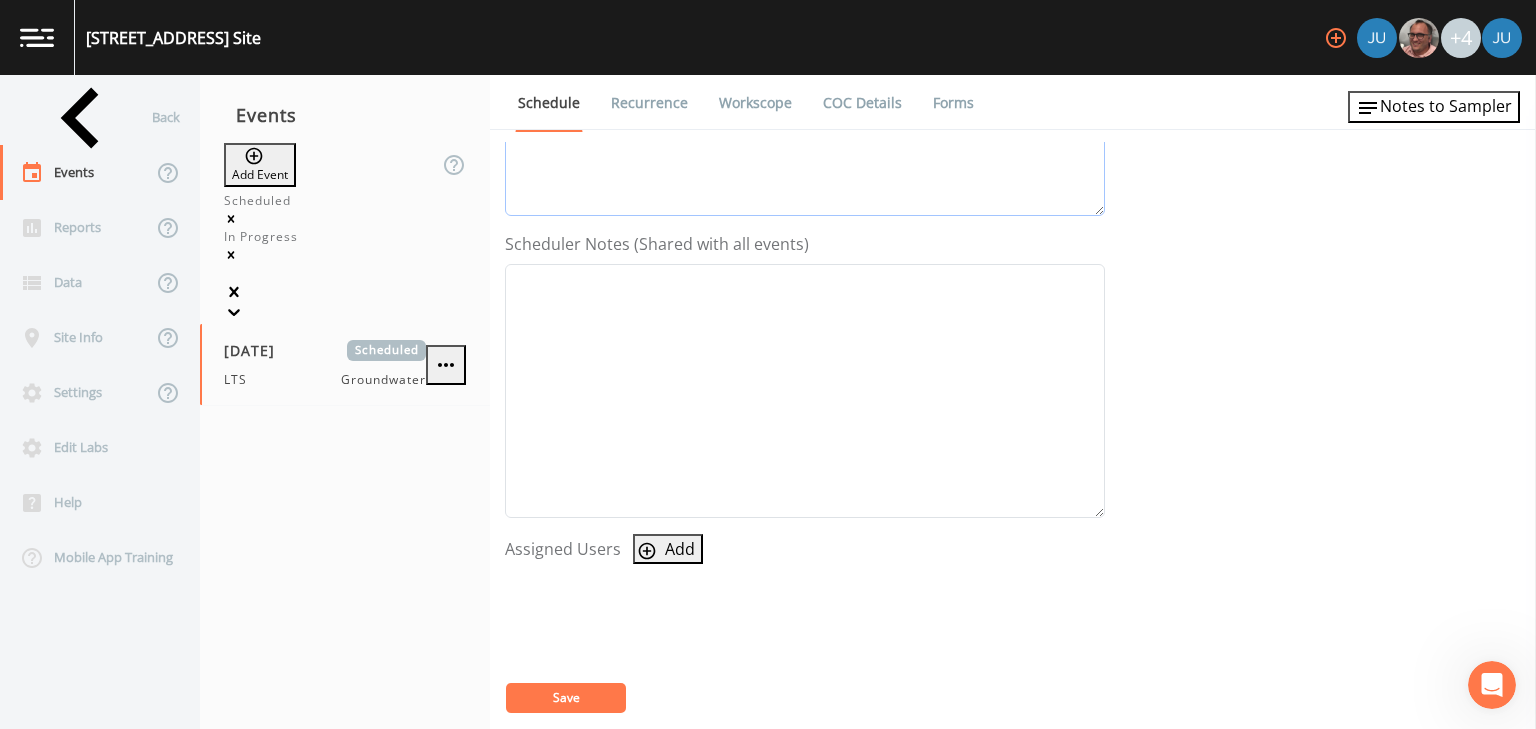 scroll, scrollTop: 400, scrollLeft: 0, axis: vertical 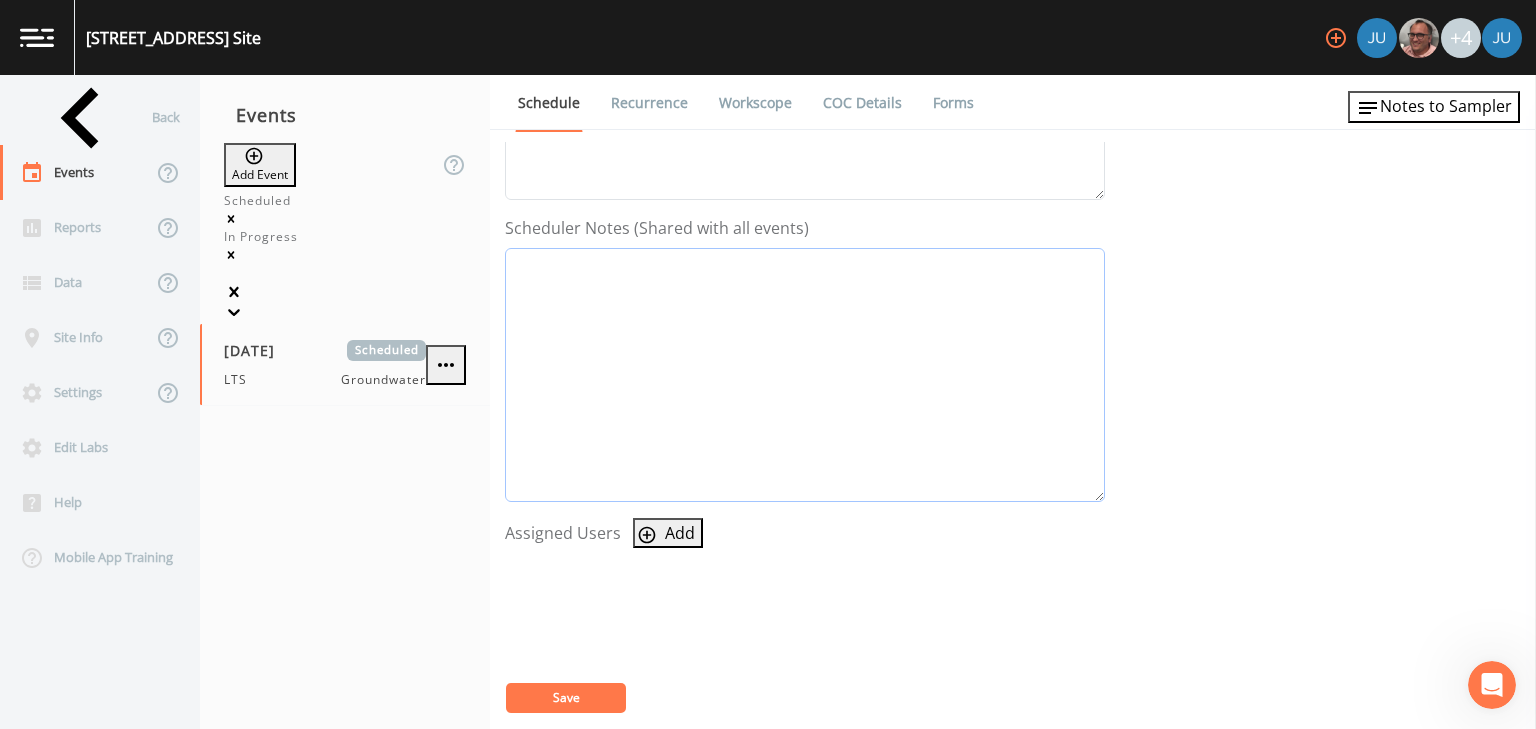 click on "Event Notes" at bounding box center [805, 375] 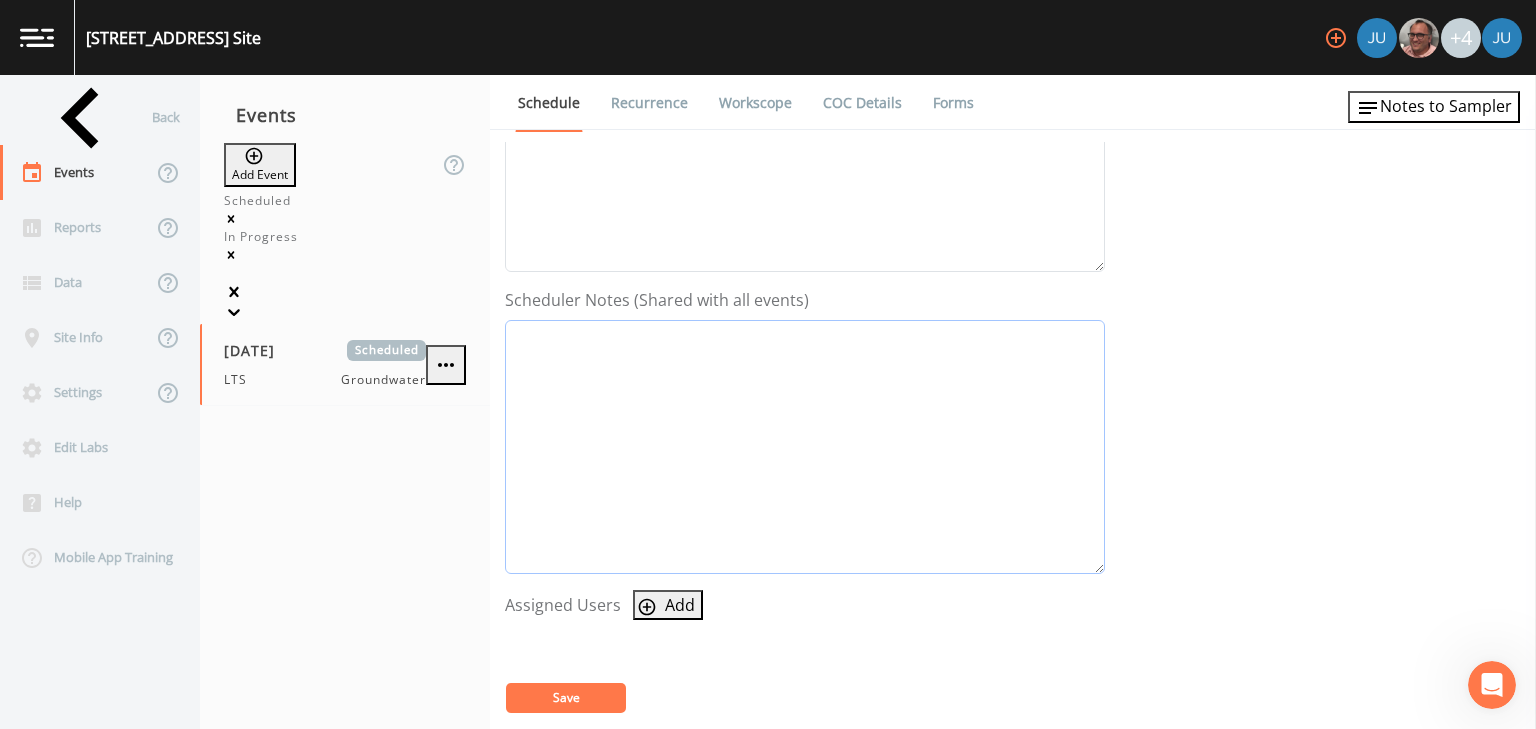 scroll, scrollTop: 0, scrollLeft: 0, axis: both 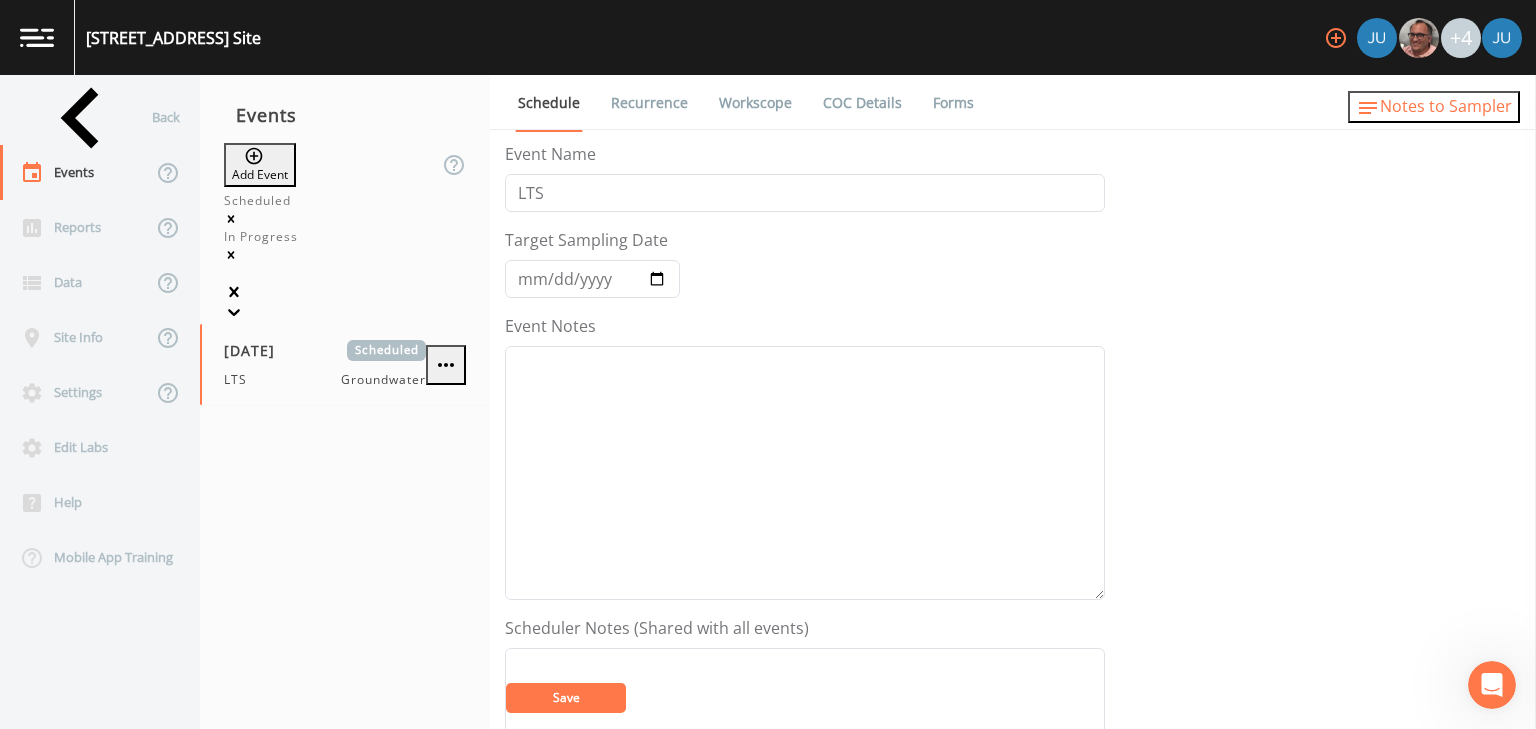 click on "Notes to Sampler" at bounding box center (1446, 106) 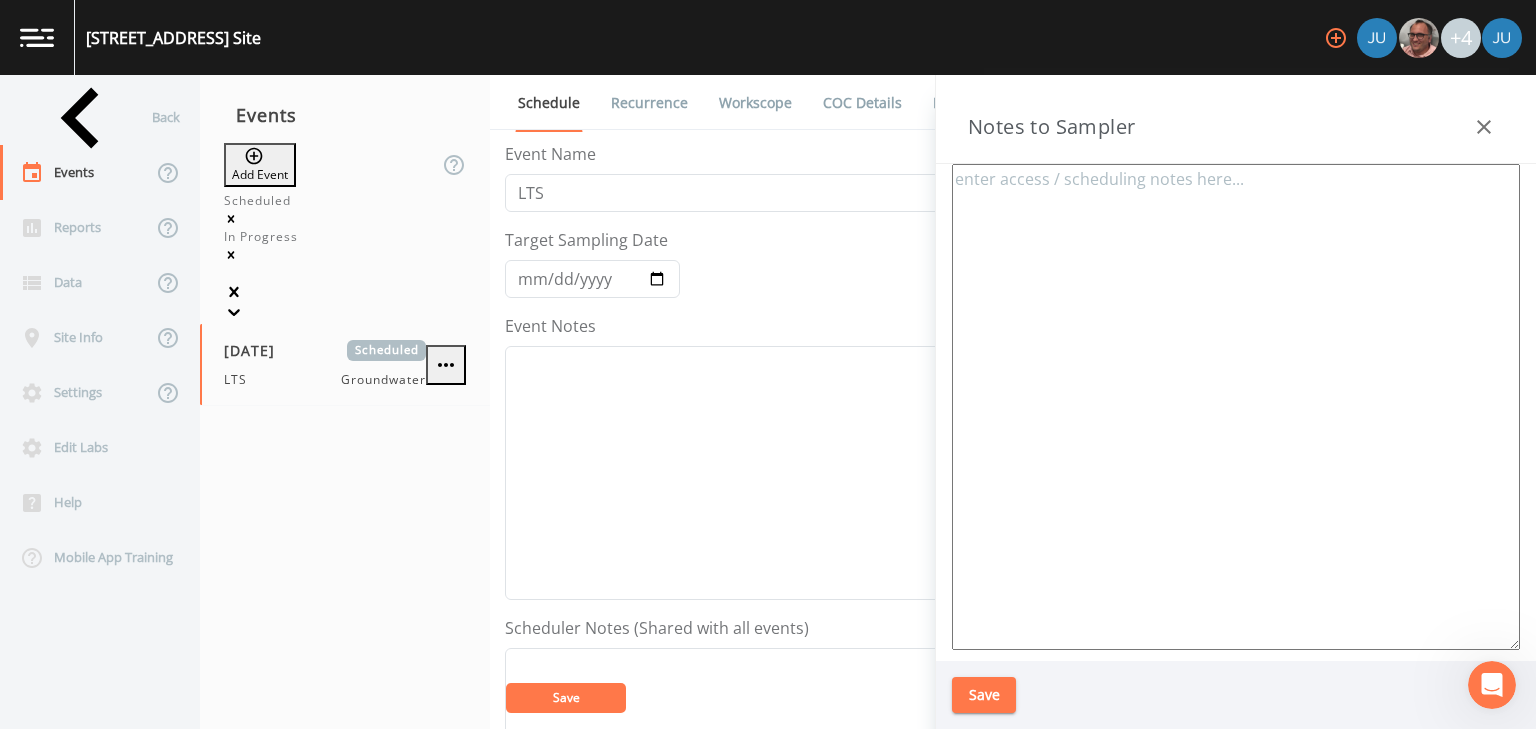click at bounding box center (1484, 127) 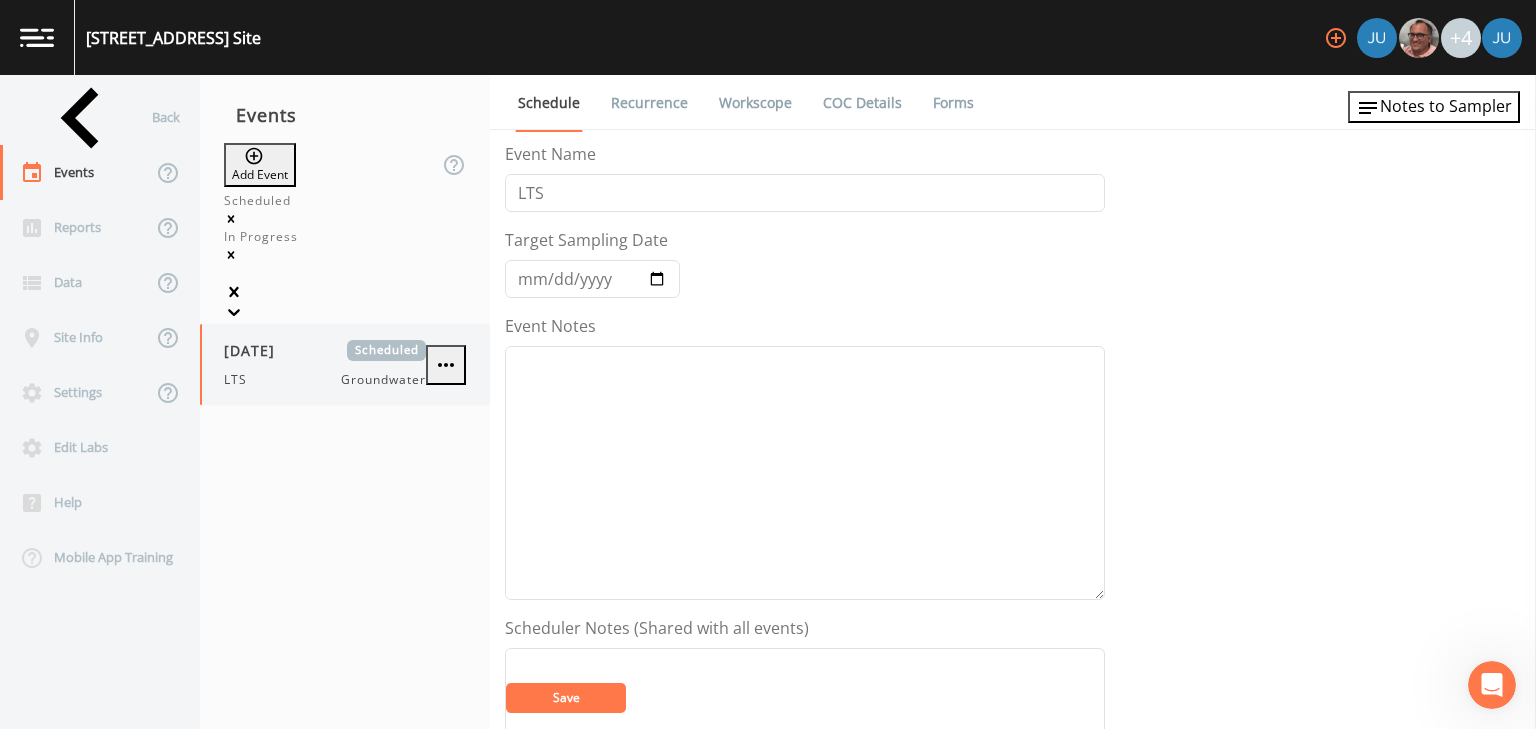 click on "LTS Groundwater" at bounding box center (325, 380) 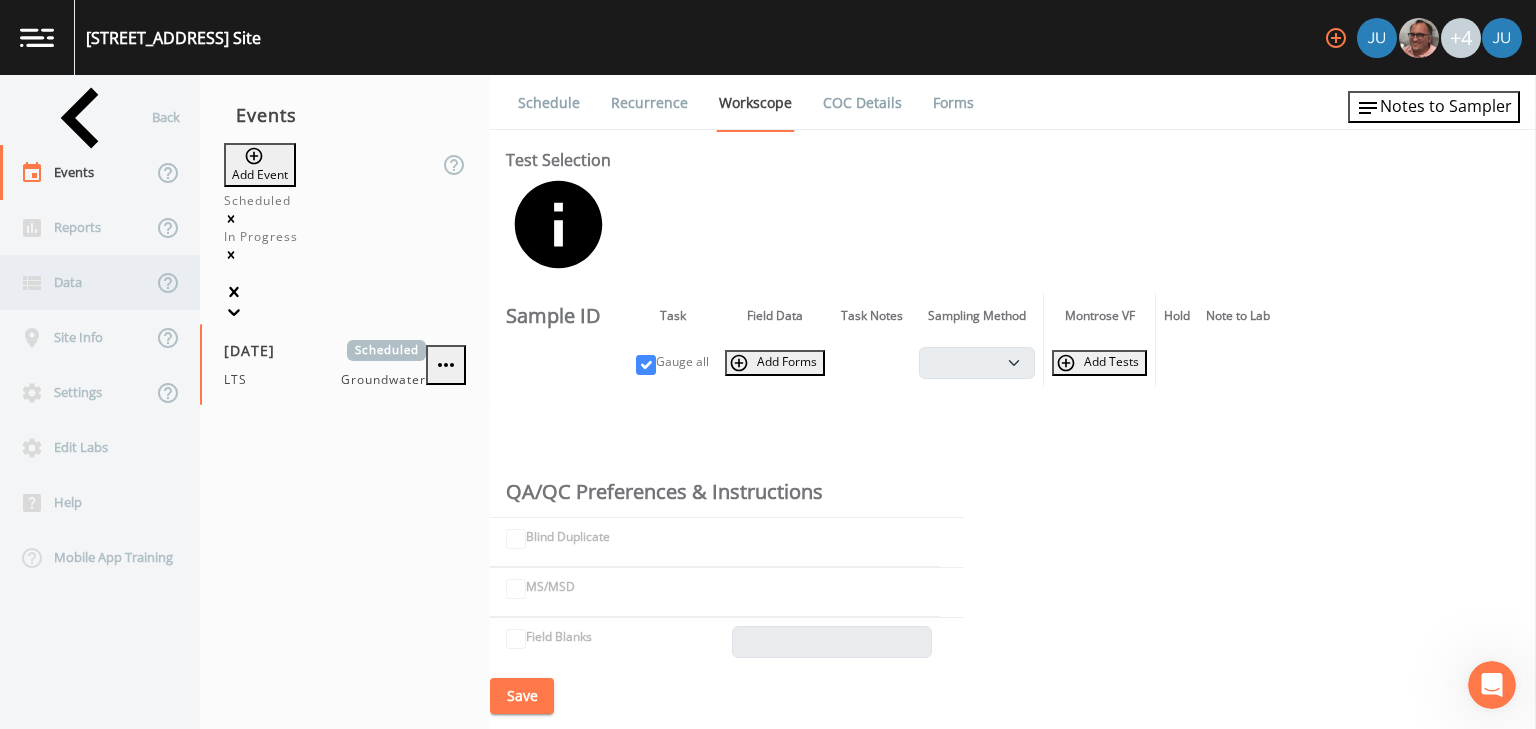 click on "Data" at bounding box center [76, 282] 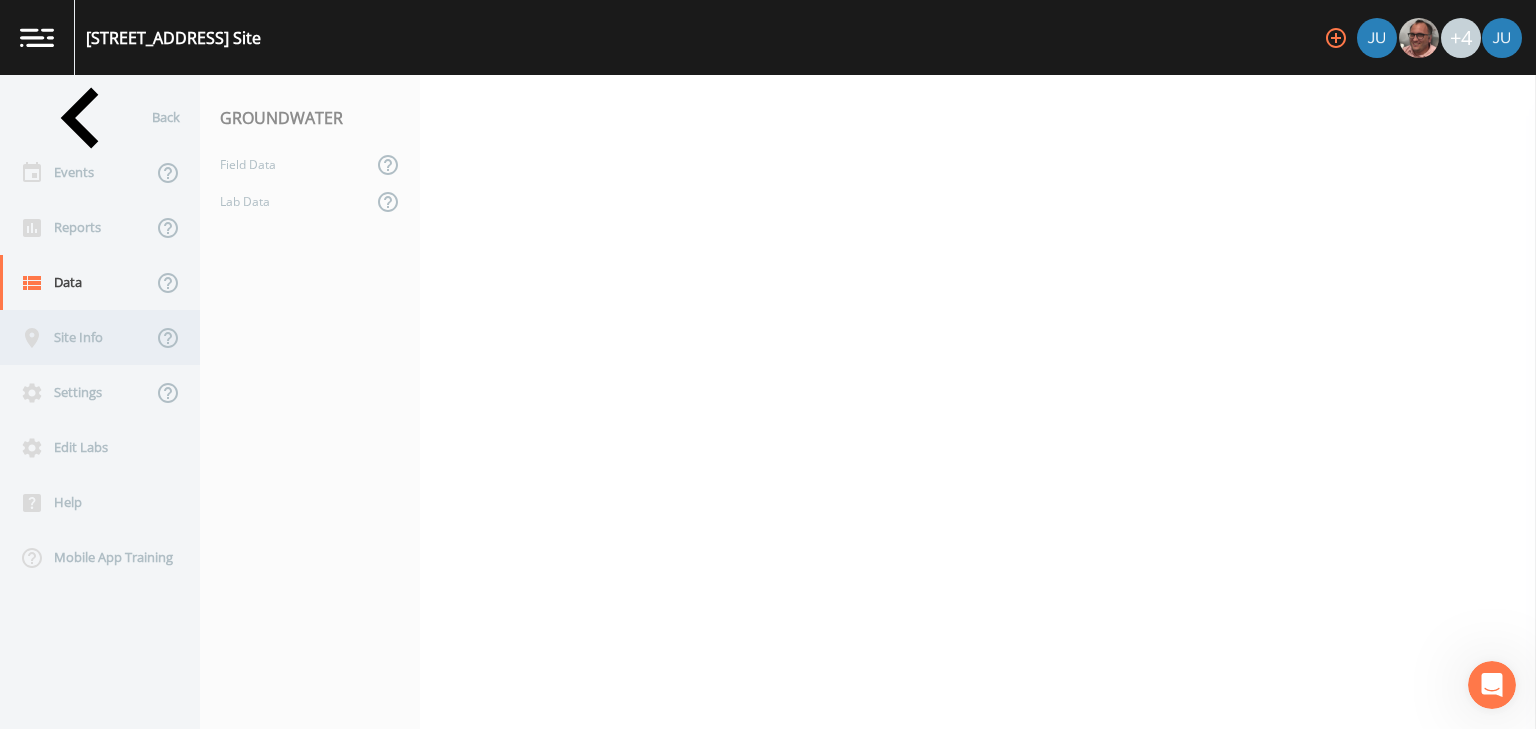 click on "Site Info" at bounding box center (76, 337) 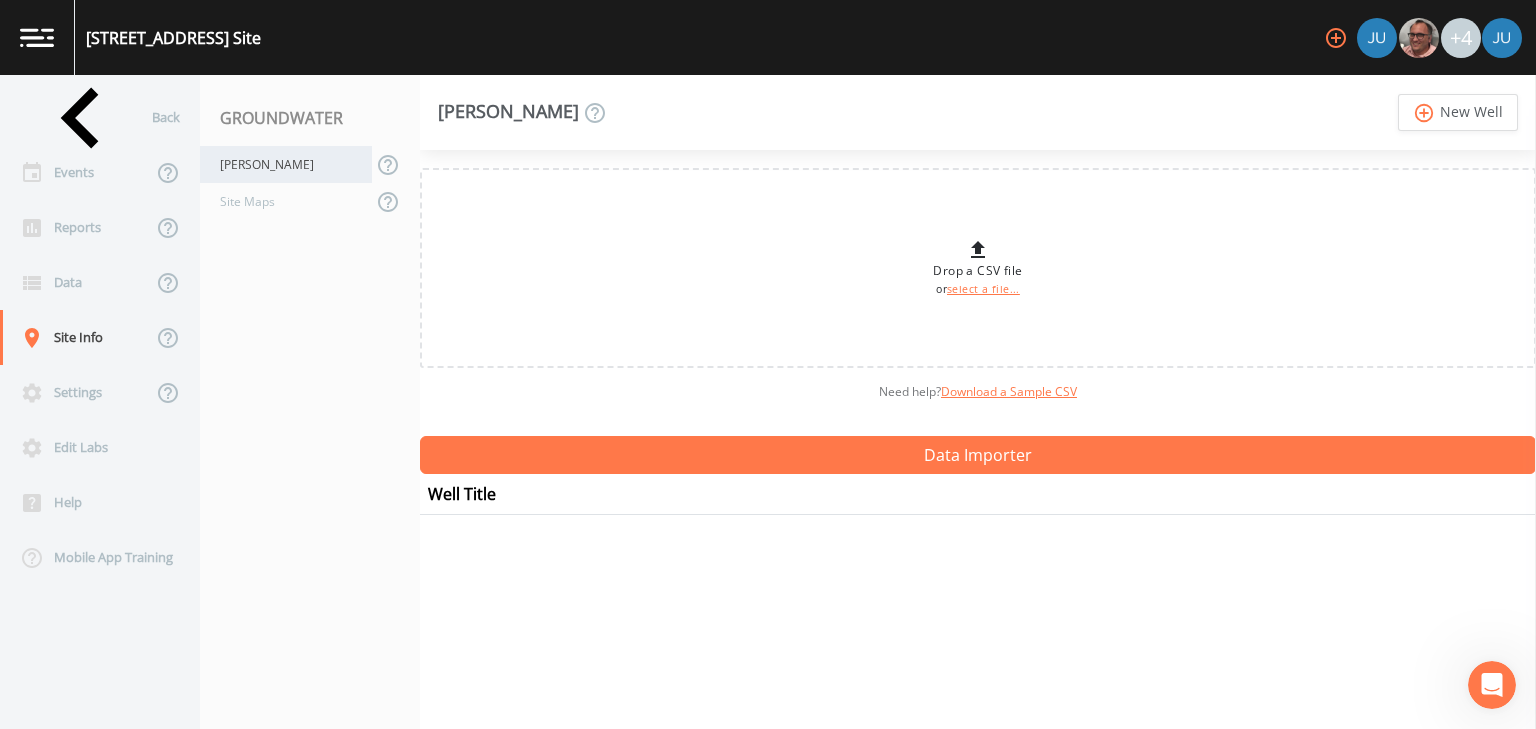click on "[PERSON_NAME]" at bounding box center [286, 164] 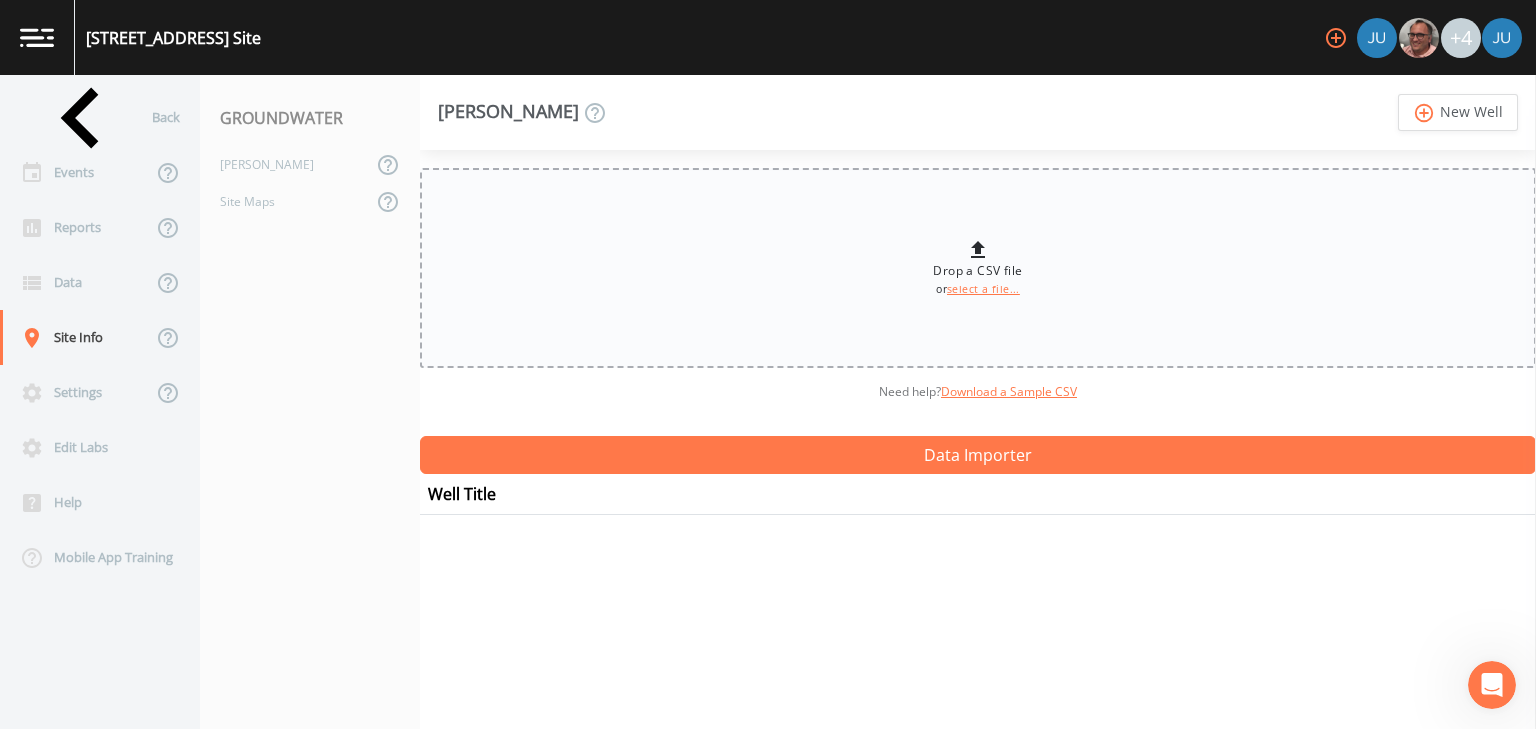 click on "select a file..." at bounding box center [983, 289] 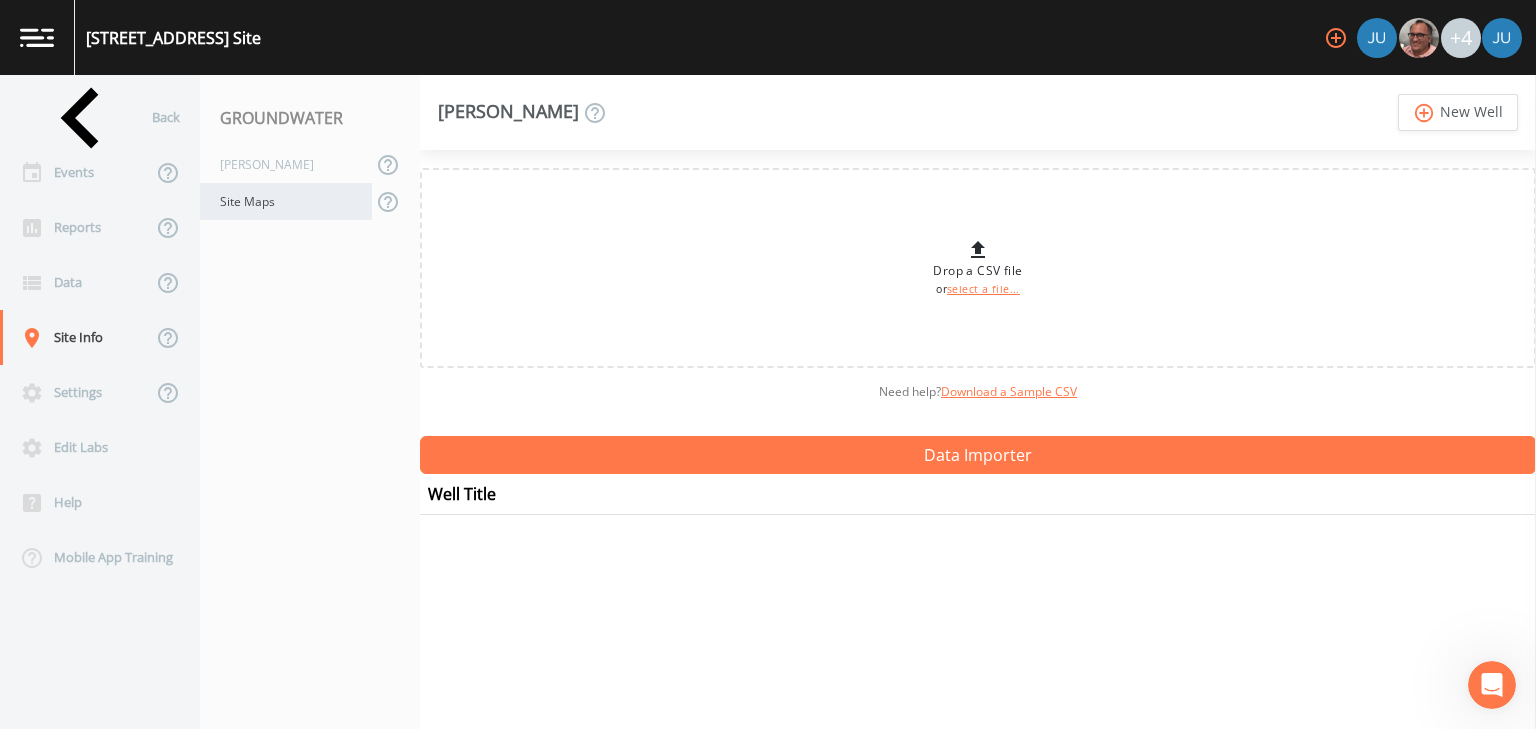 click on "Site Maps" at bounding box center [286, 201] 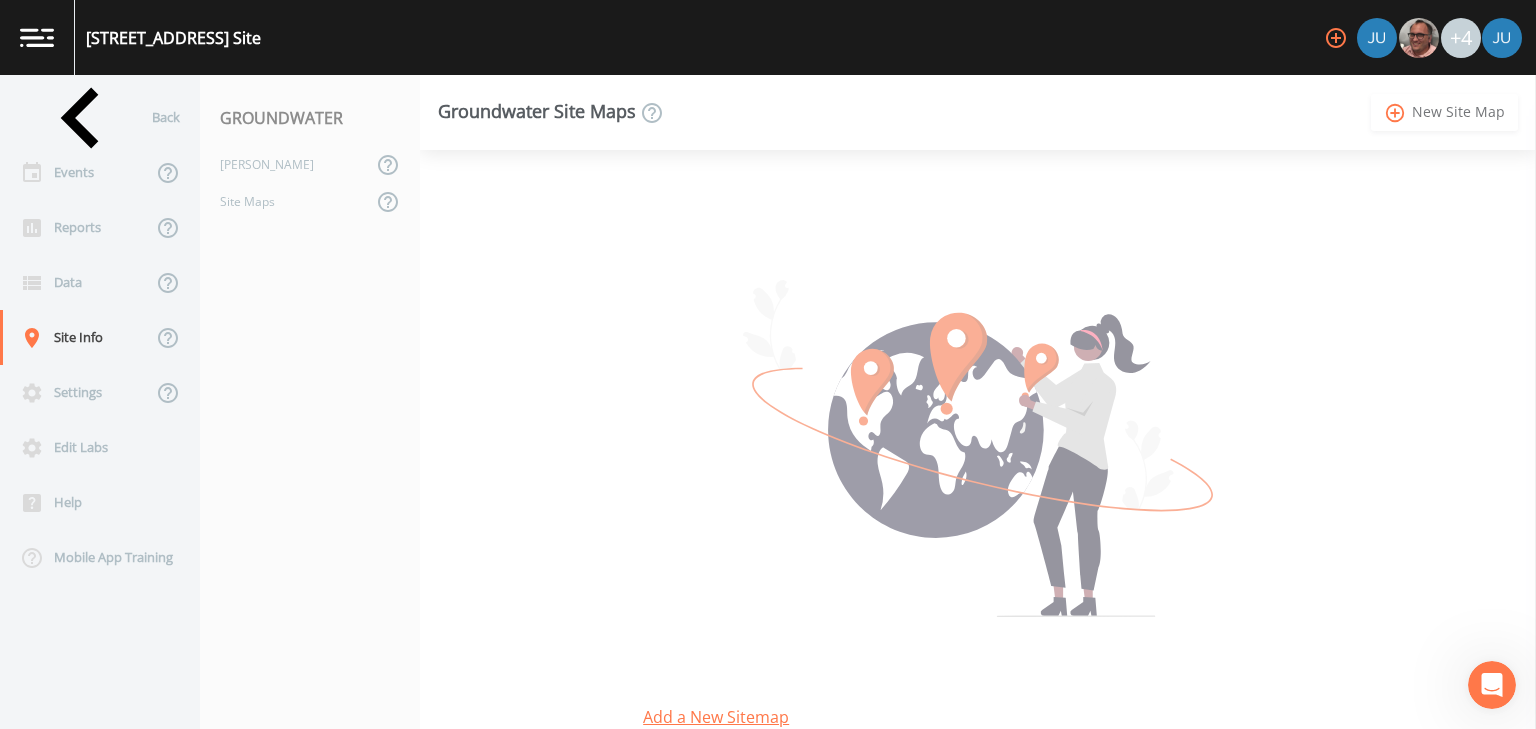 click on "add_circle_outline" at bounding box center [1395, 113] 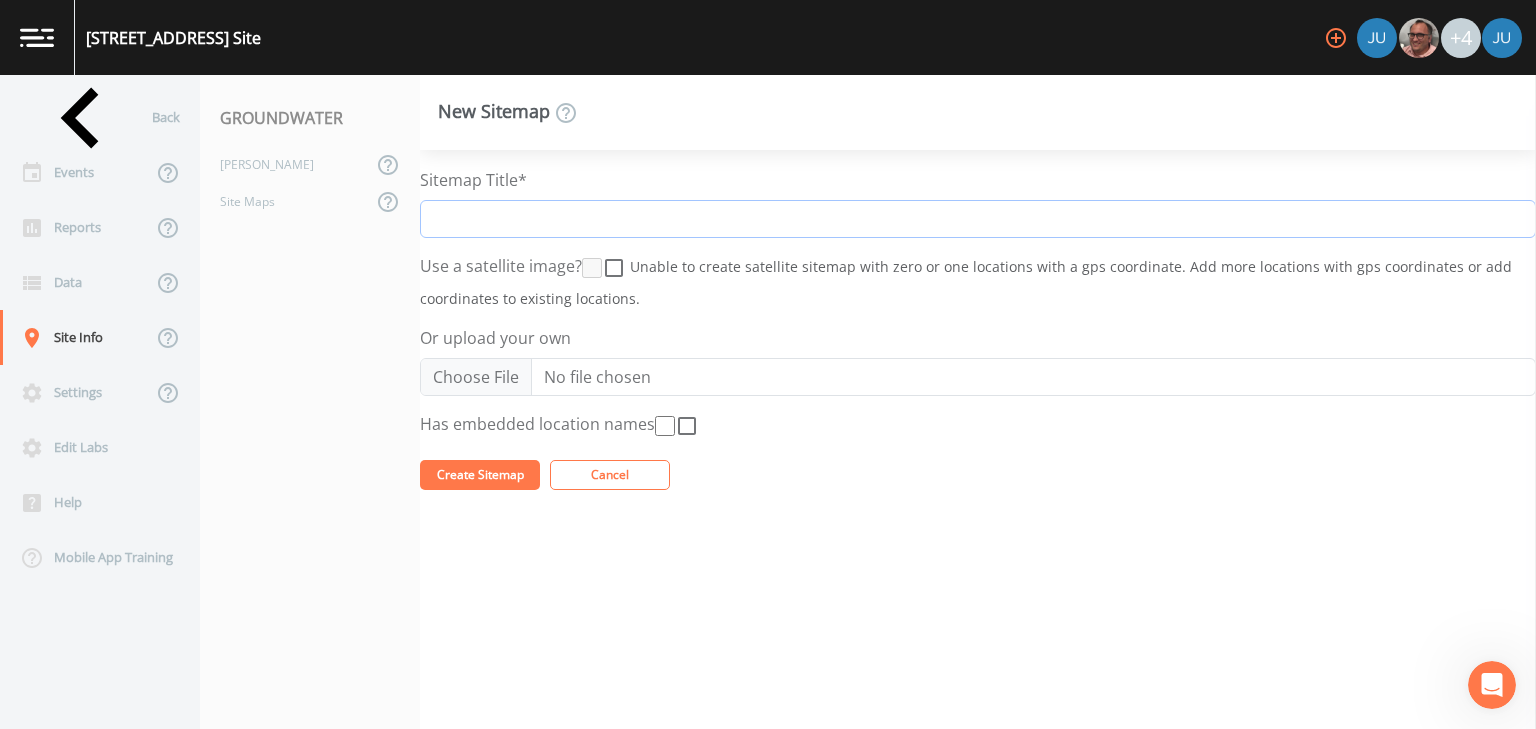 click on "Sitemap Title*" at bounding box center [978, 219] 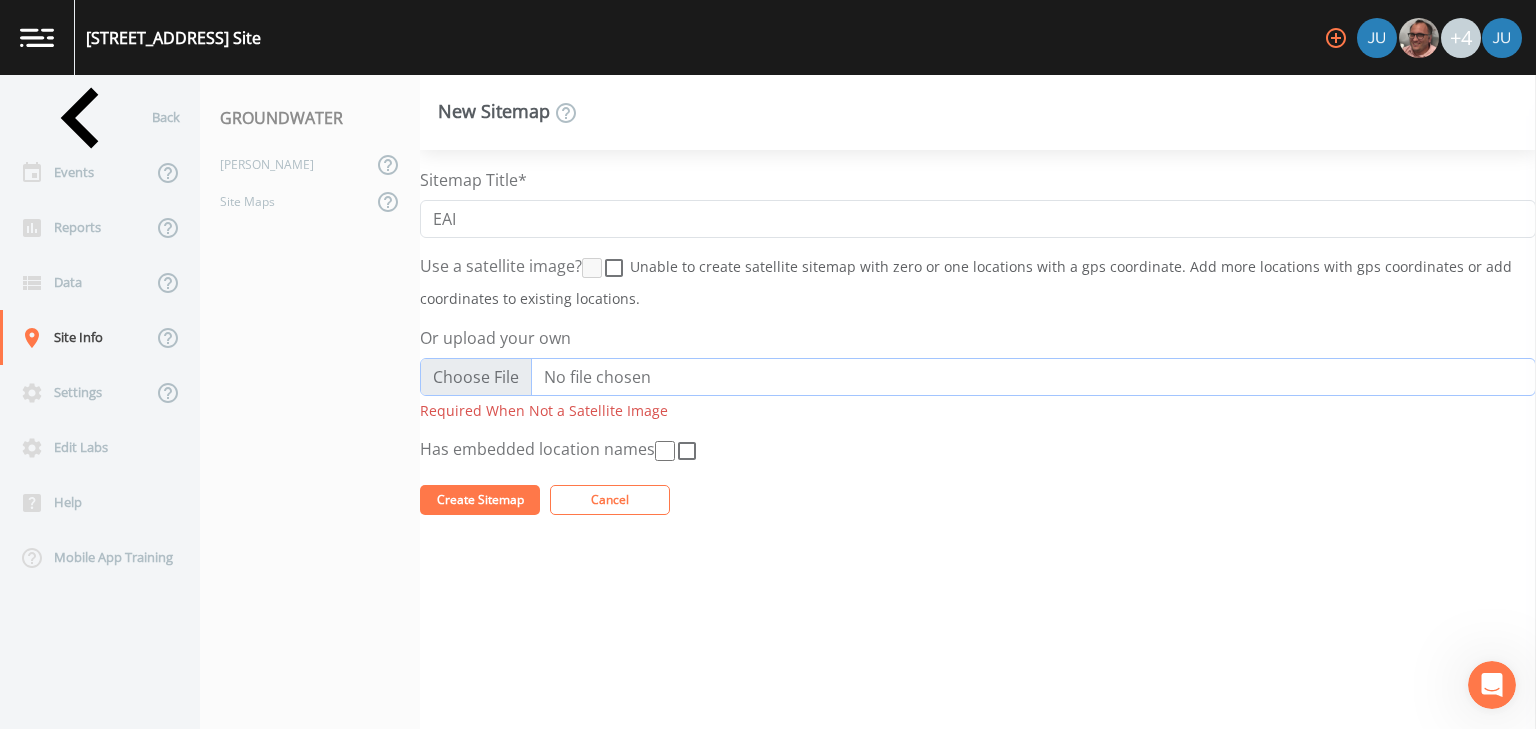 click on "Or upload your own" at bounding box center (978, 377) 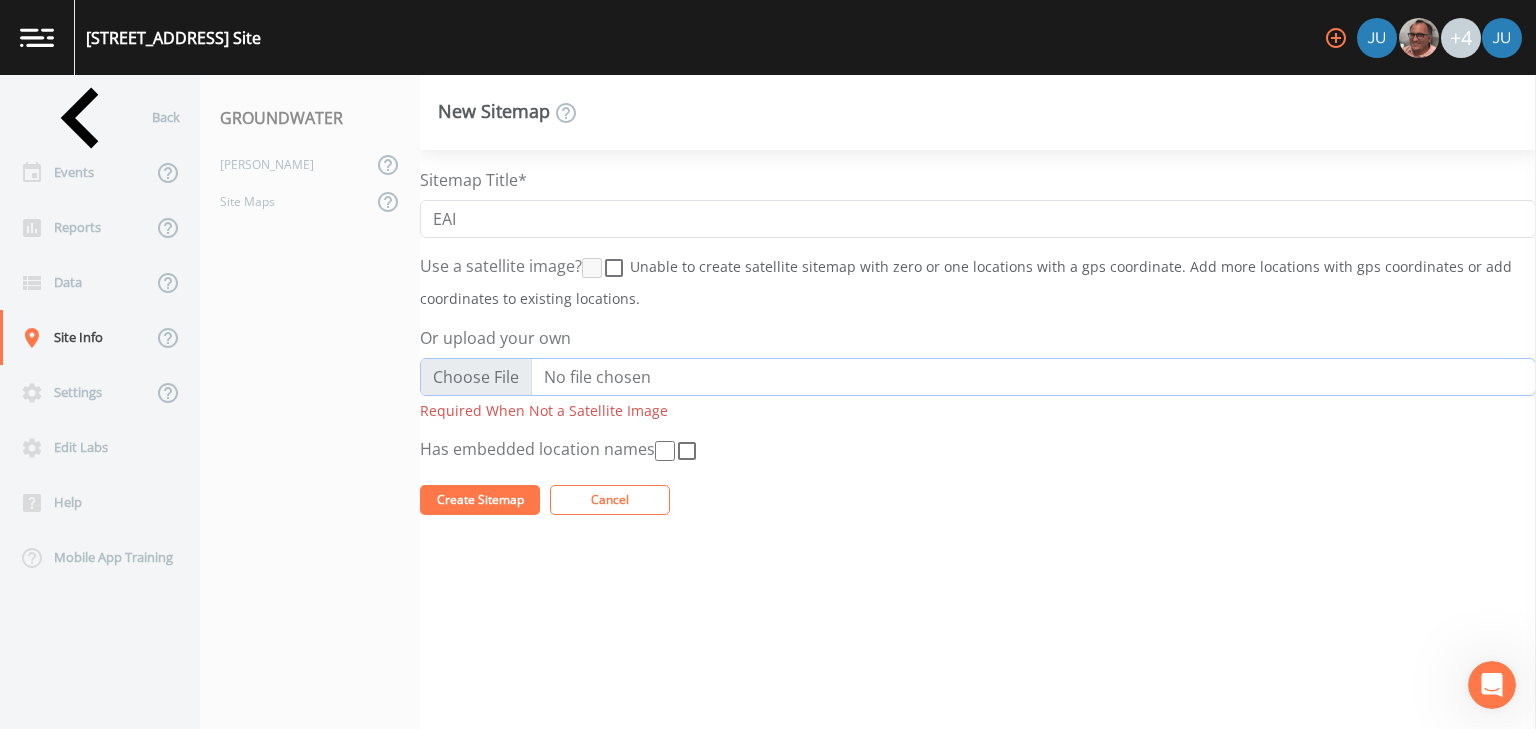type on "C:\fakepath\Screenshot [DATE] 122940.png" 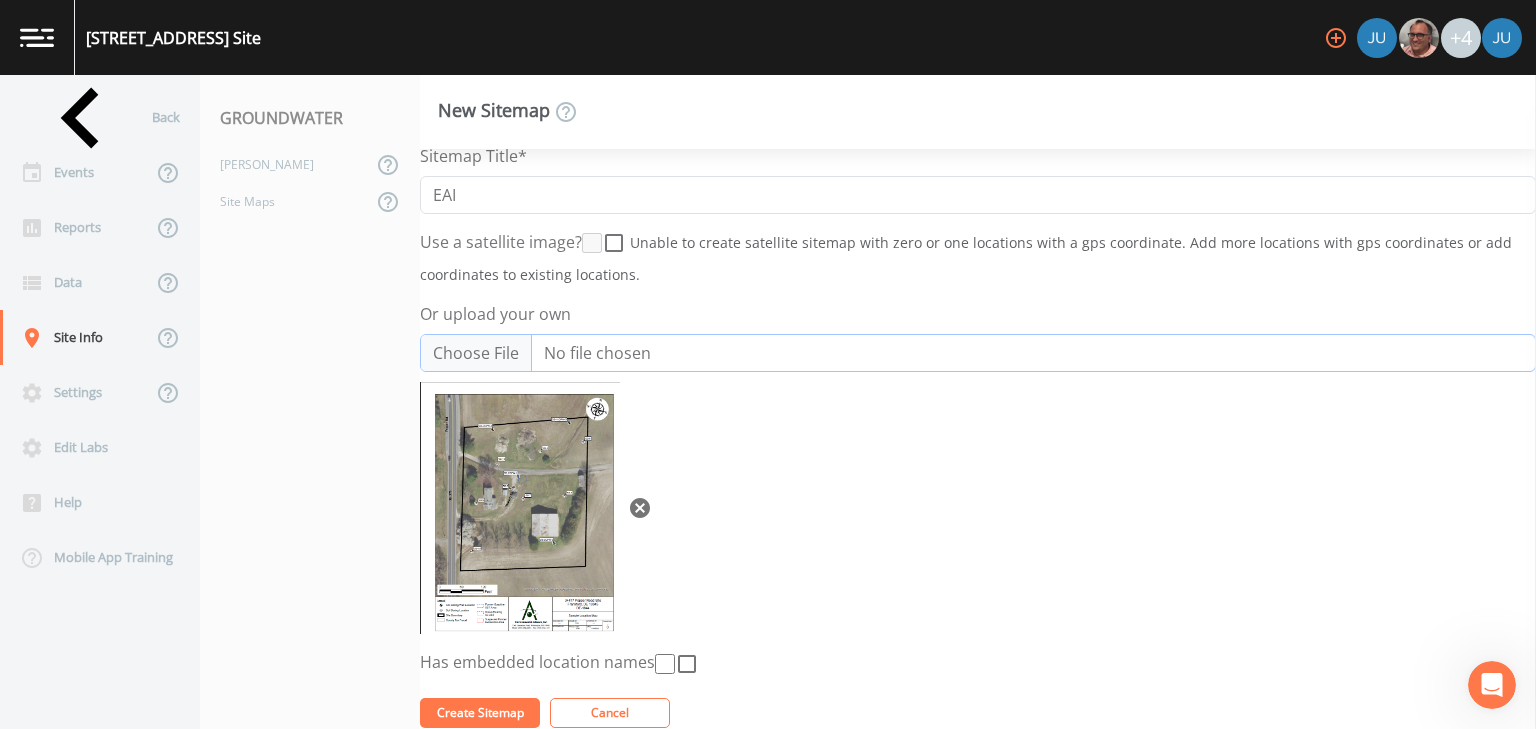 scroll, scrollTop: 43, scrollLeft: 0, axis: vertical 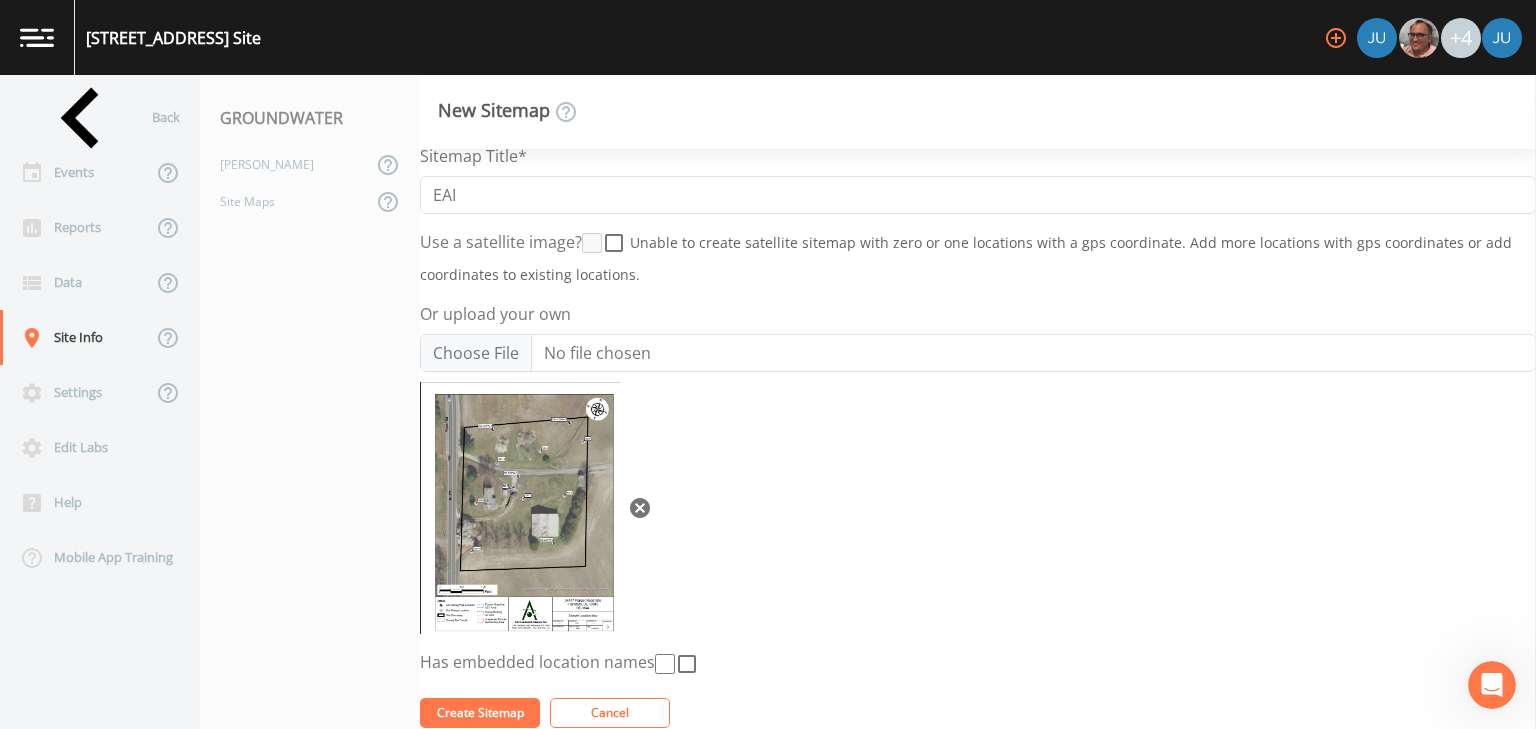 click on "Create Sitemap" at bounding box center [480, 712] 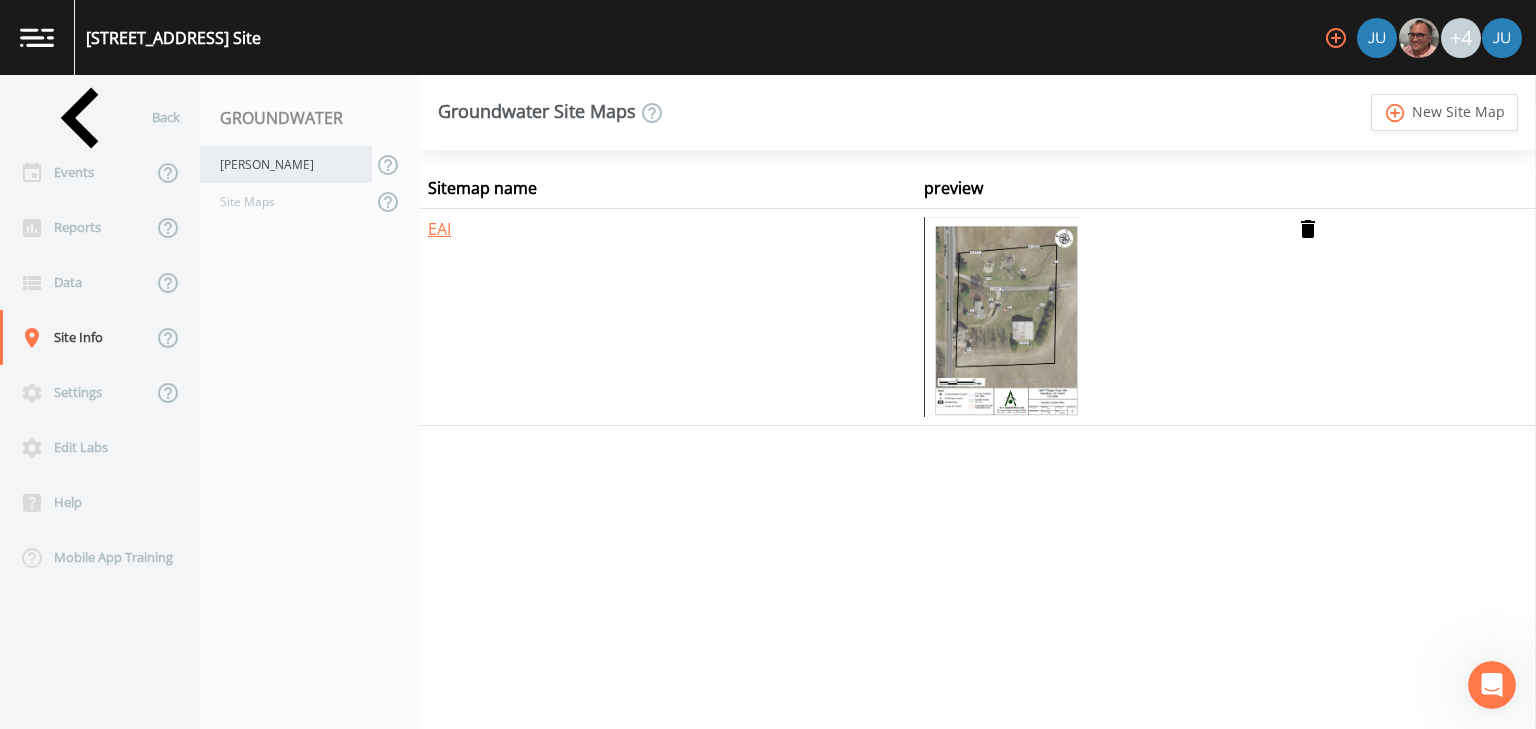 click on "[PERSON_NAME]" at bounding box center (286, 164) 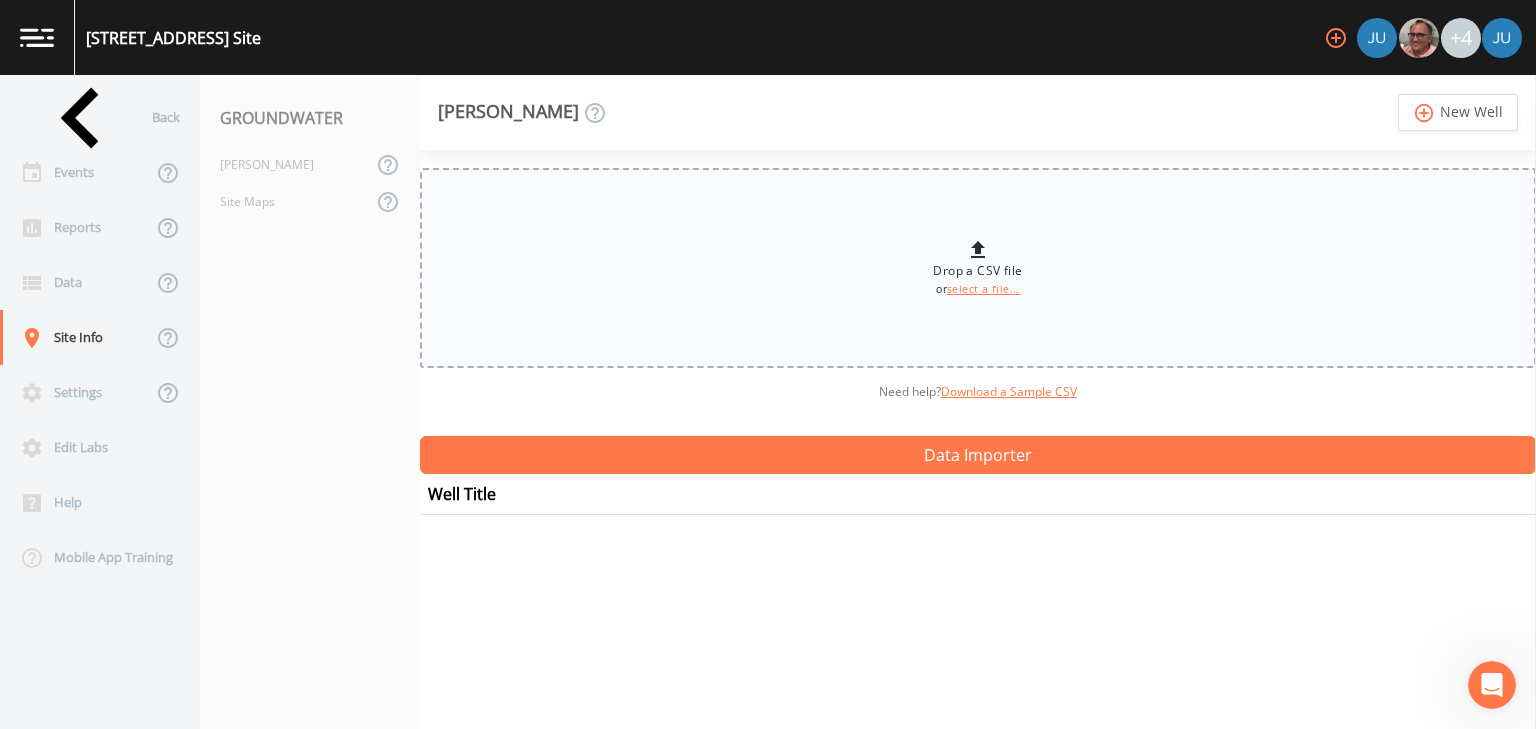 click on "select a file..." at bounding box center (983, 289) 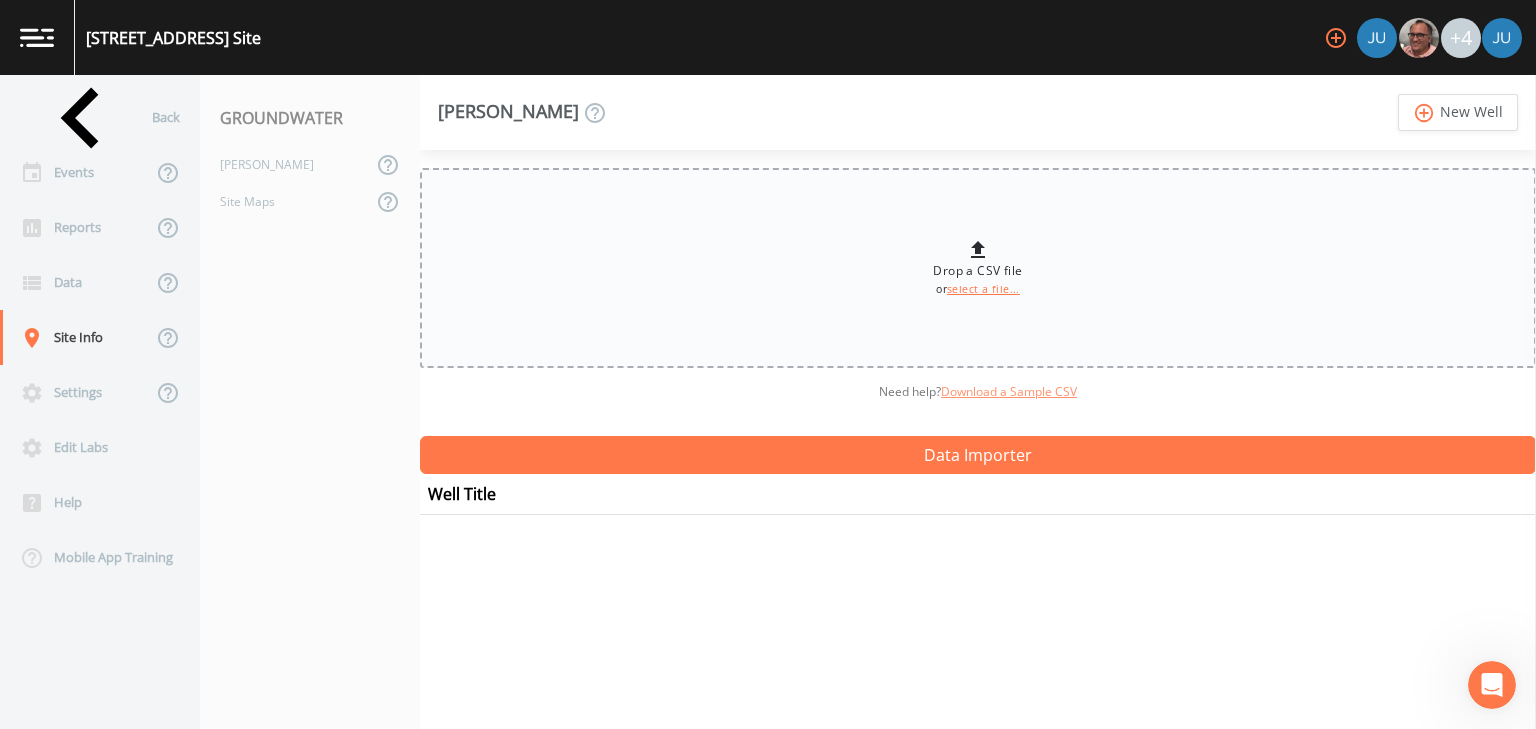 click on "Download a Sample CSV" at bounding box center [1009, 391] 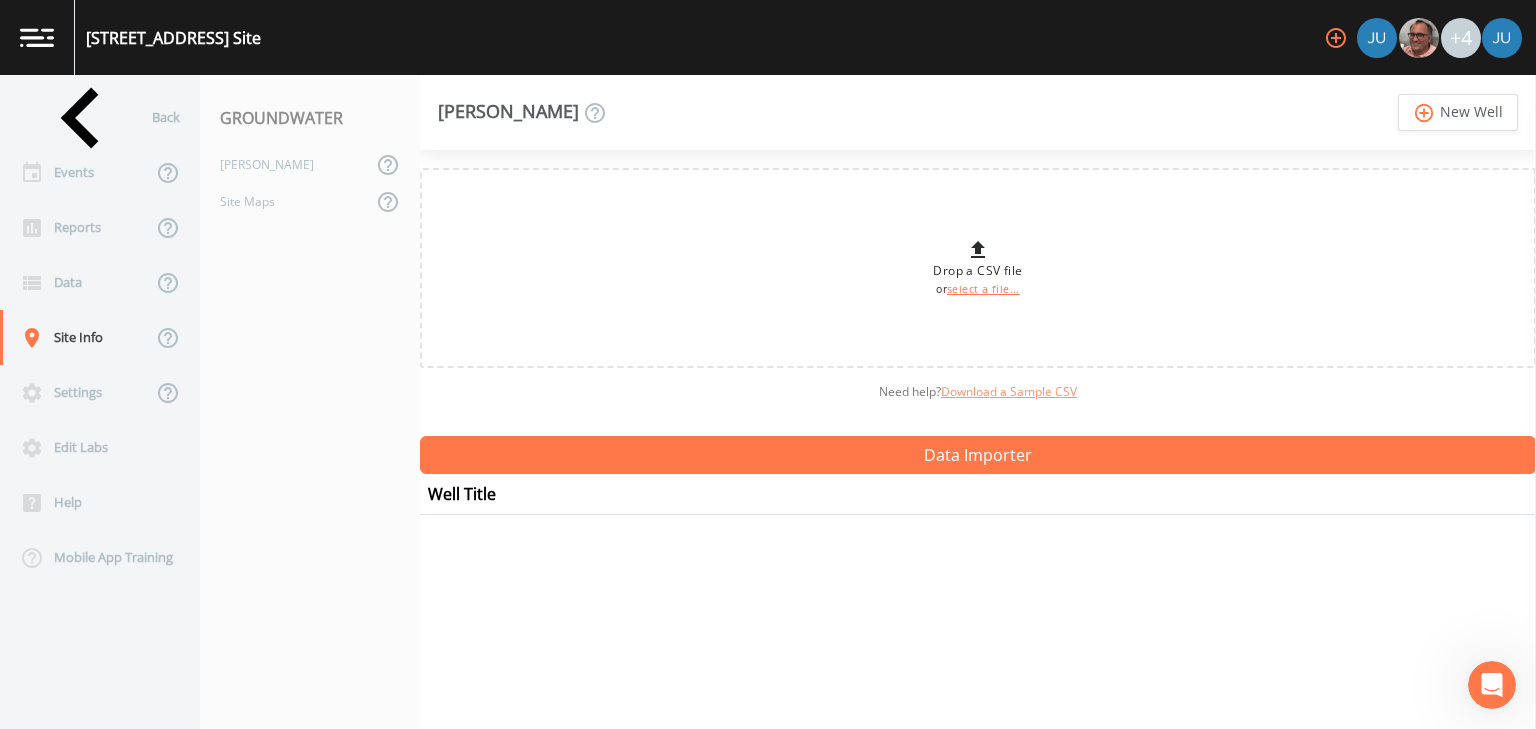 click on "Download a Sample CSV" at bounding box center [1009, 391] 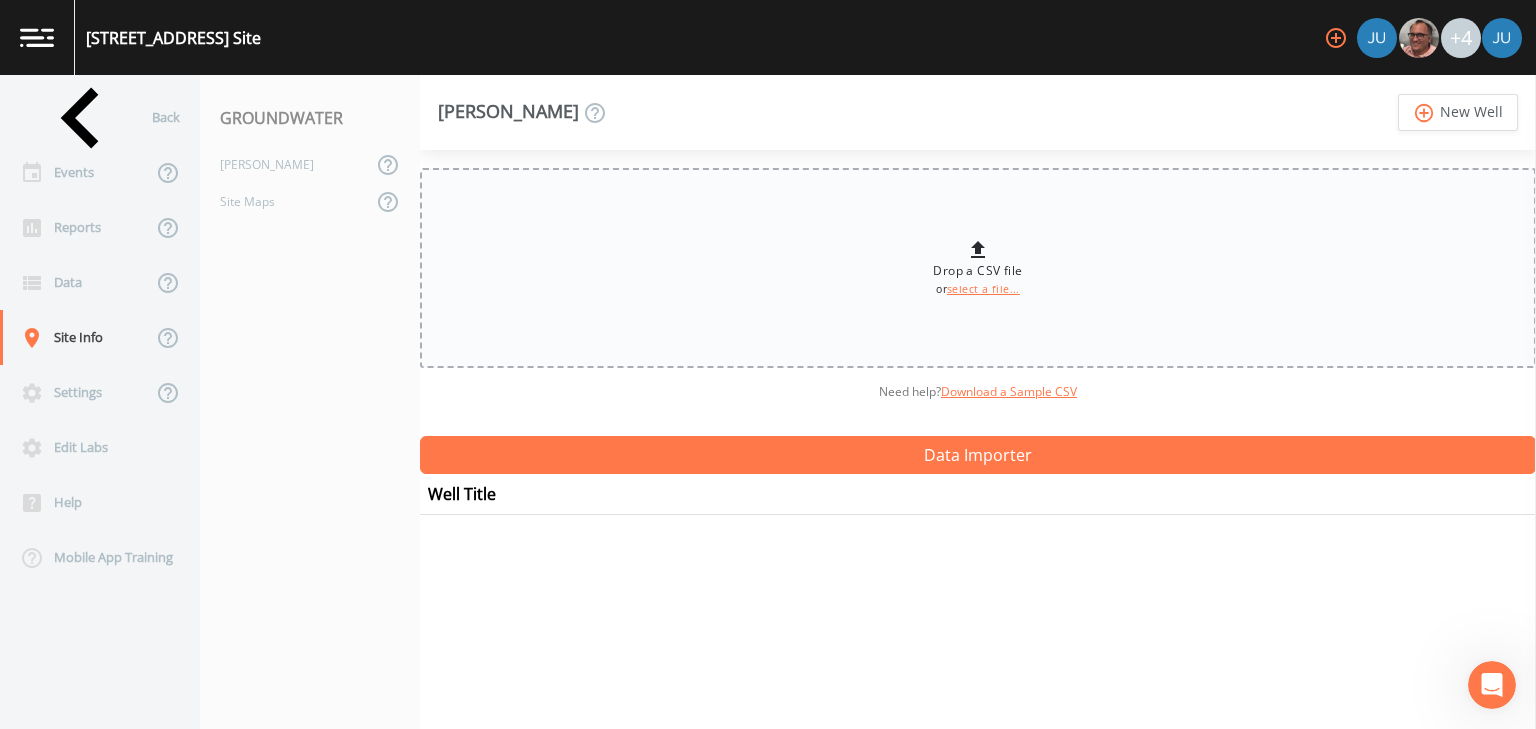 click on "select a file..." at bounding box center (983, 289) 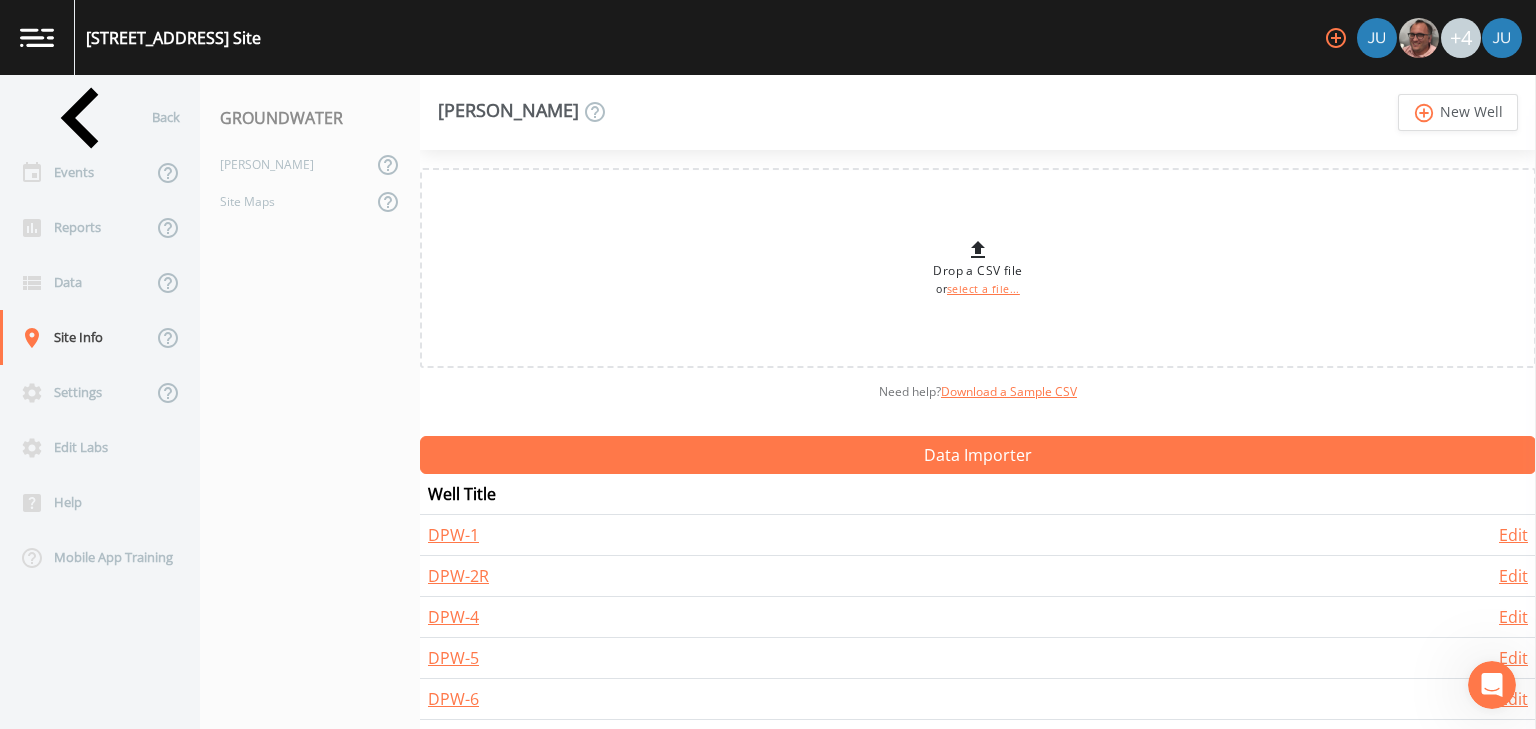 scroll, scrollTop: 5, scrollLeft: 0, axis: vertical 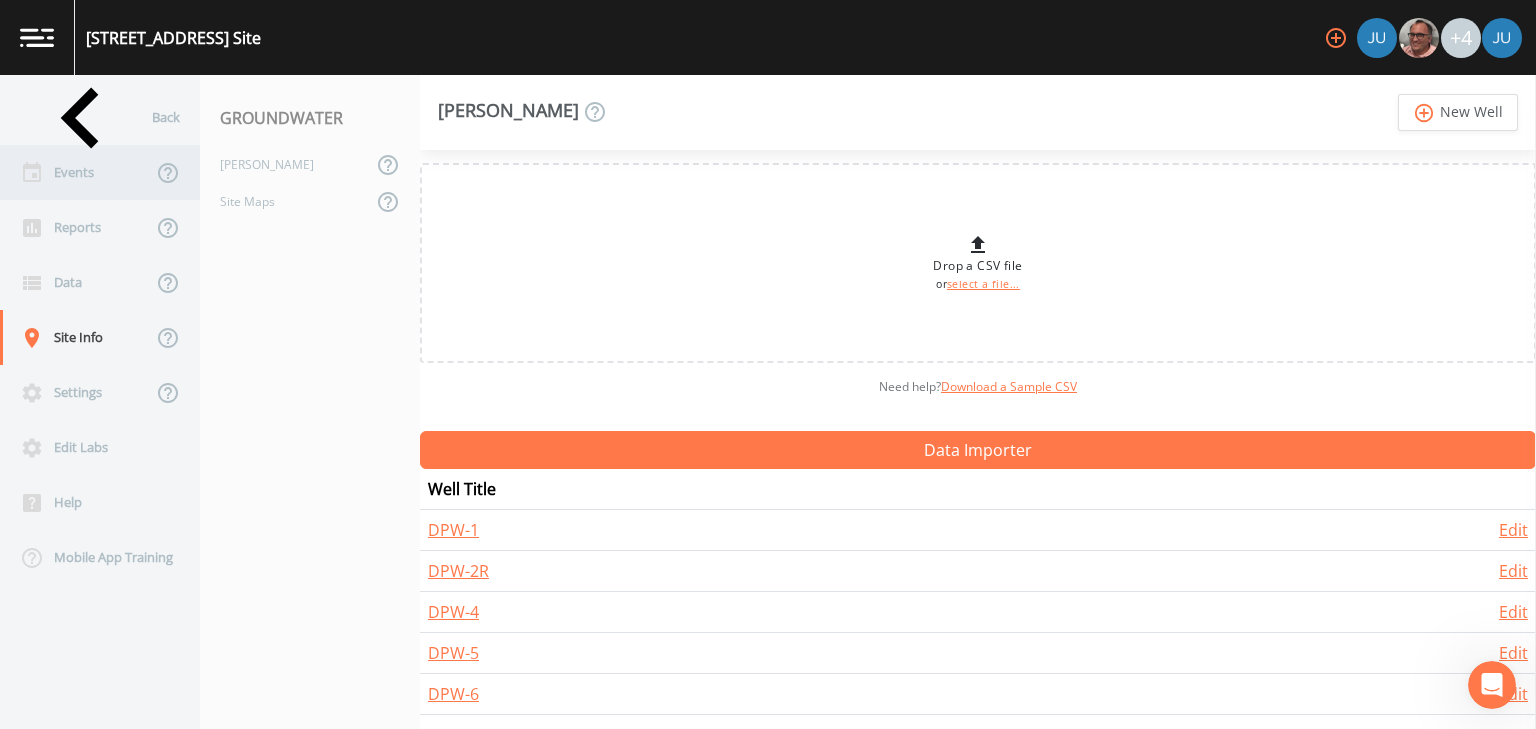 click on "Events" at bounding box center (76, 172) 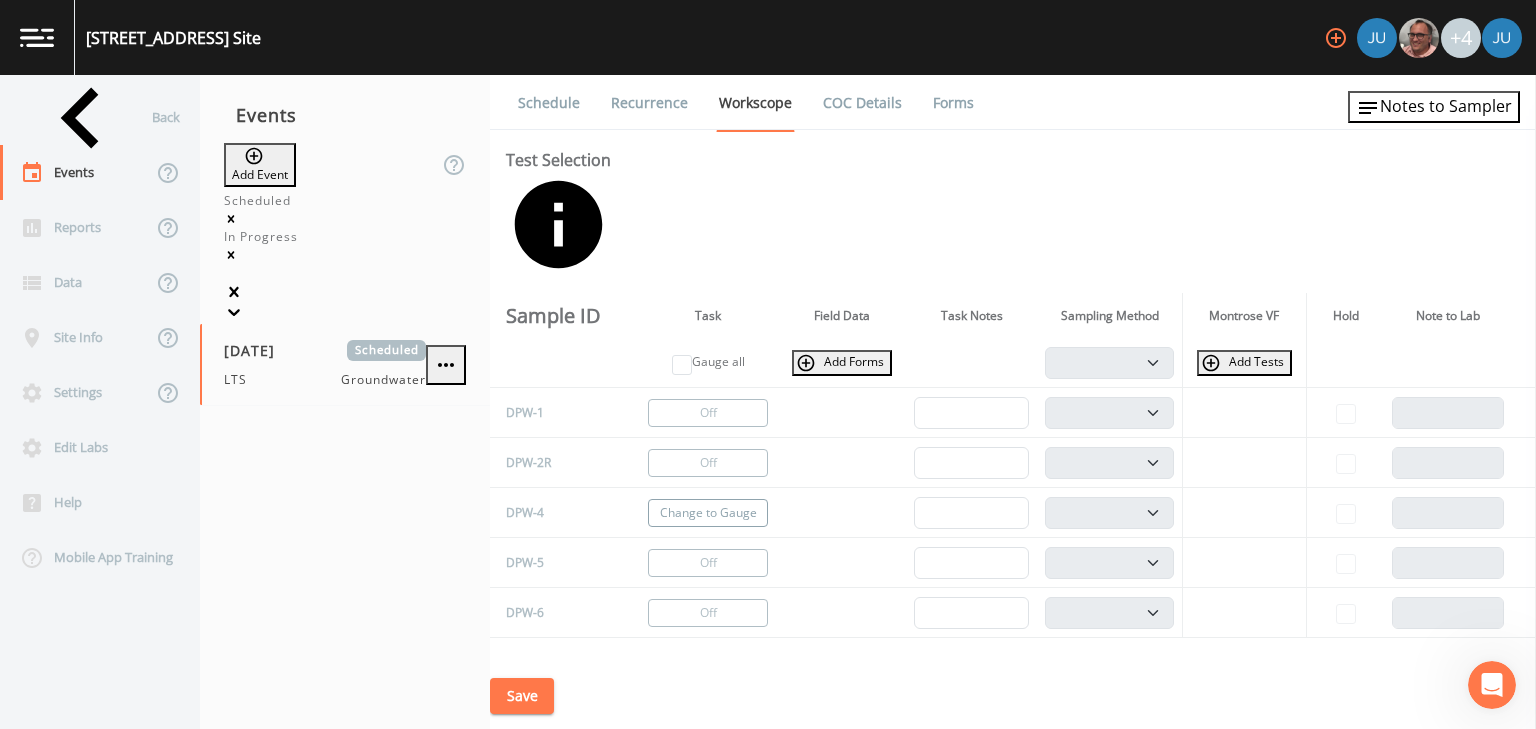 click on "Change to Gauge" at bounding box center (708, 513) 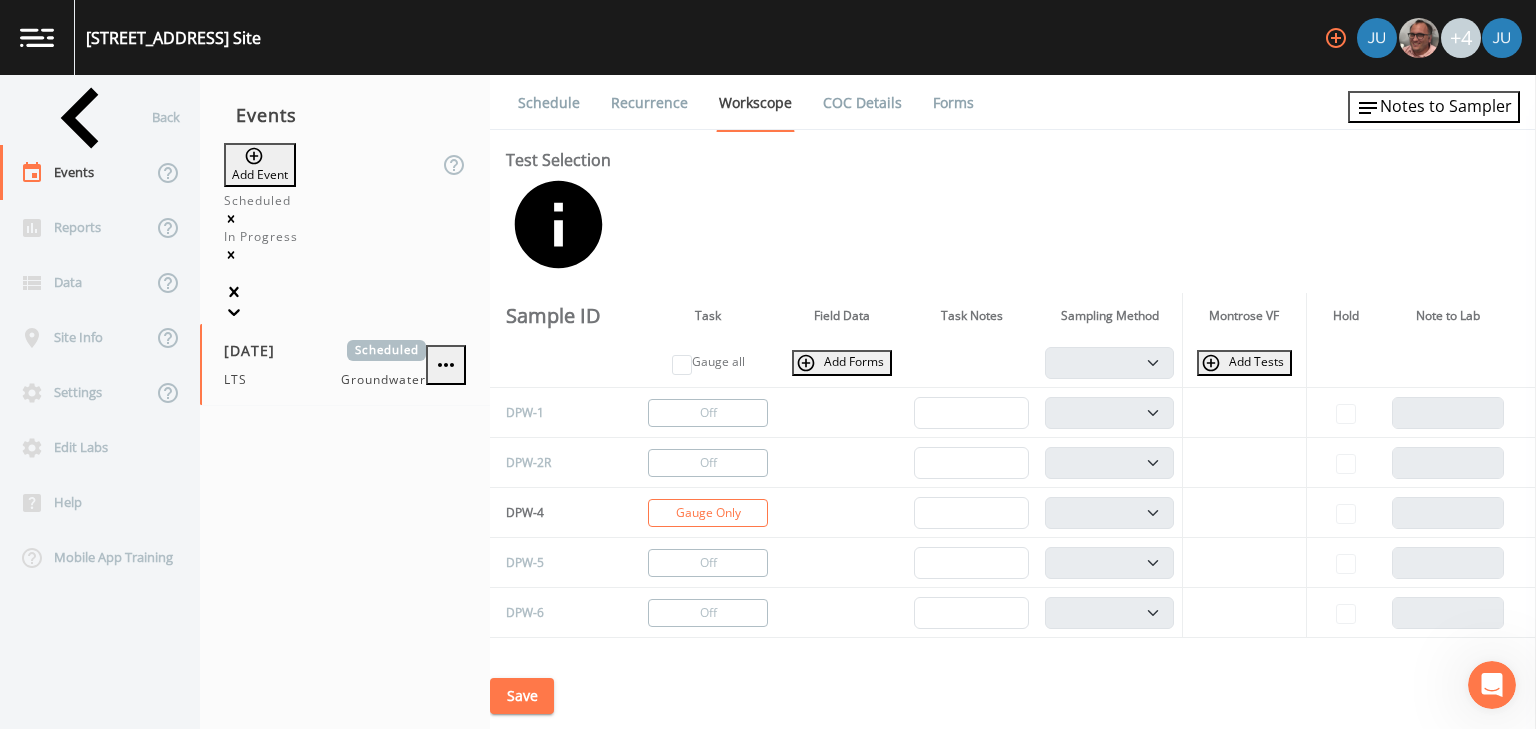 click 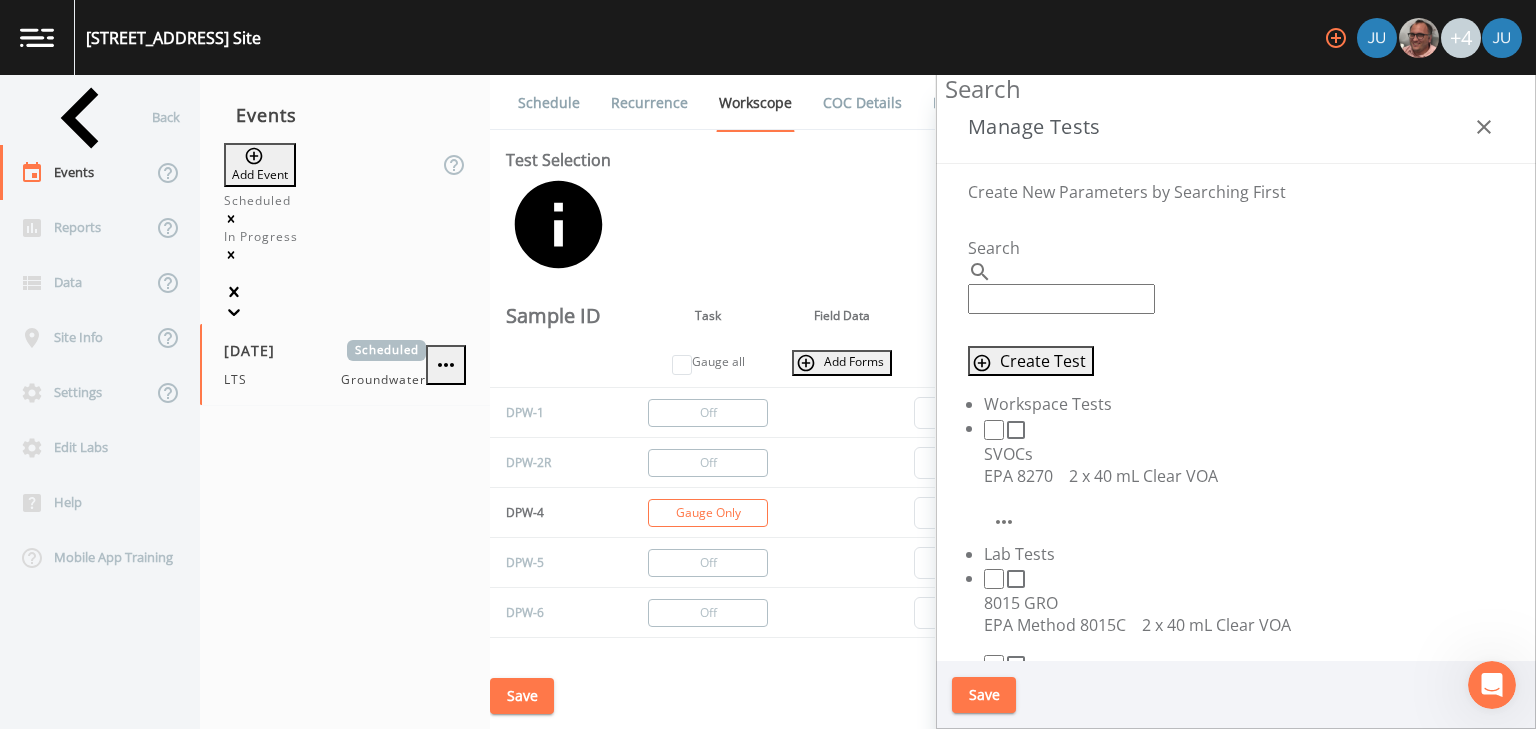 click on "Search" at bounding box center [1061, 299] 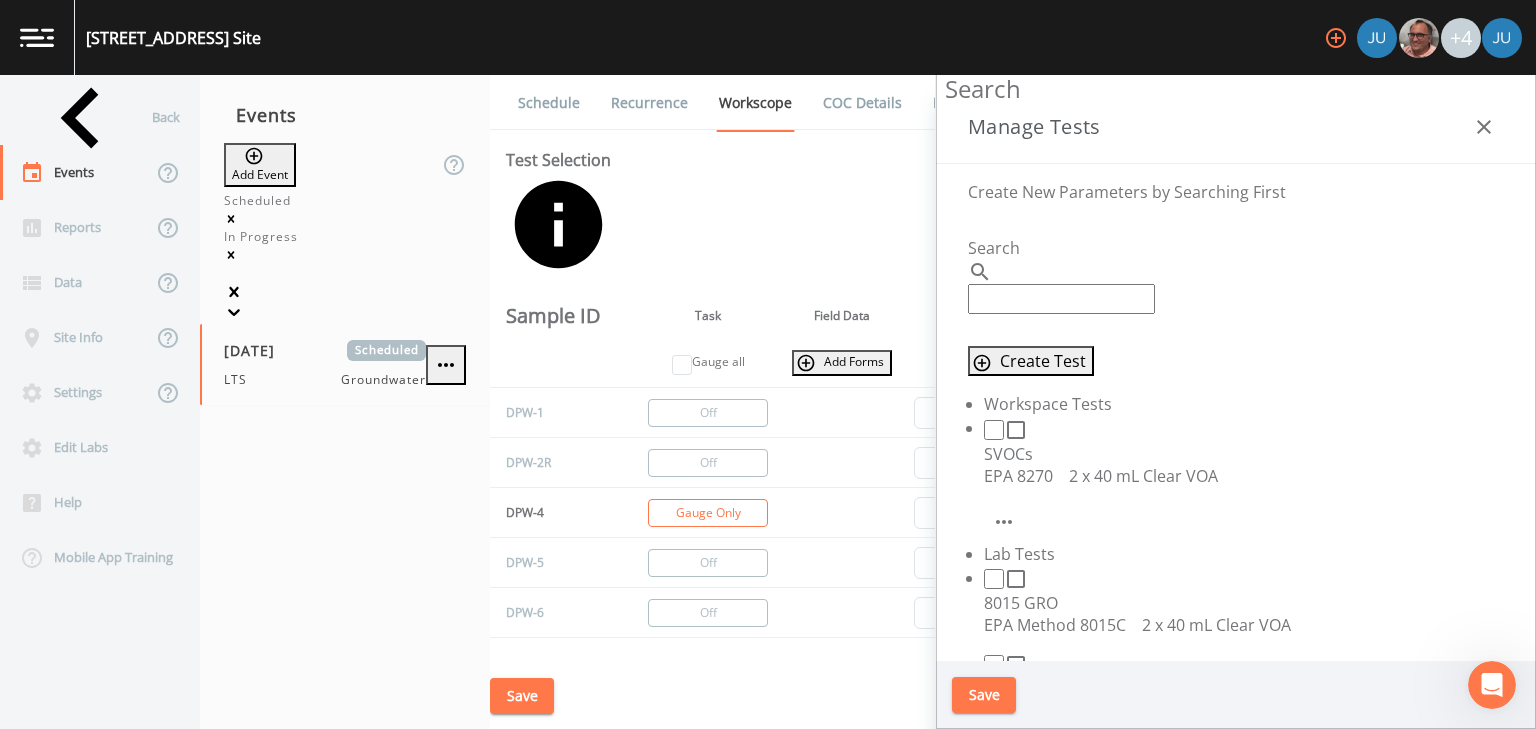 click 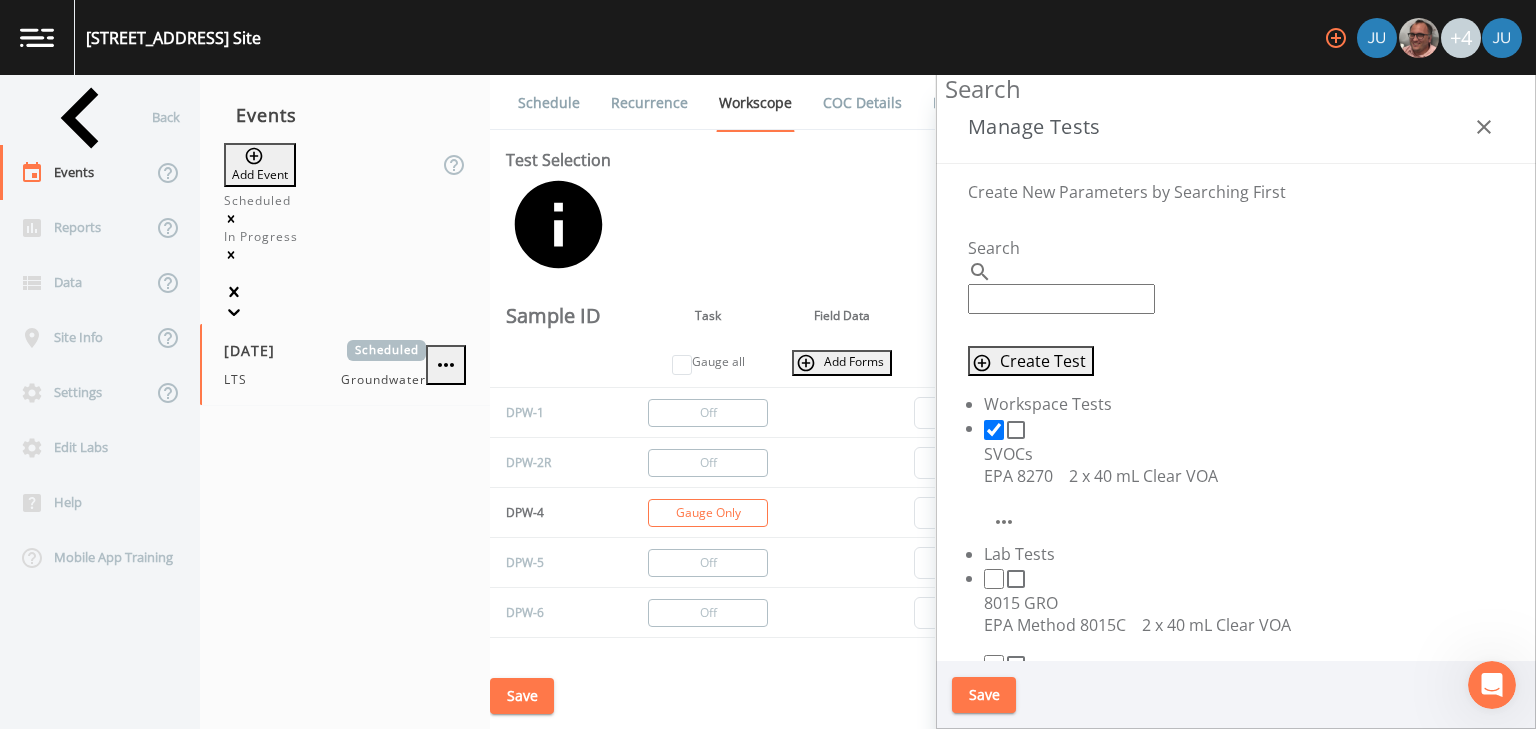 checkbox on "true" 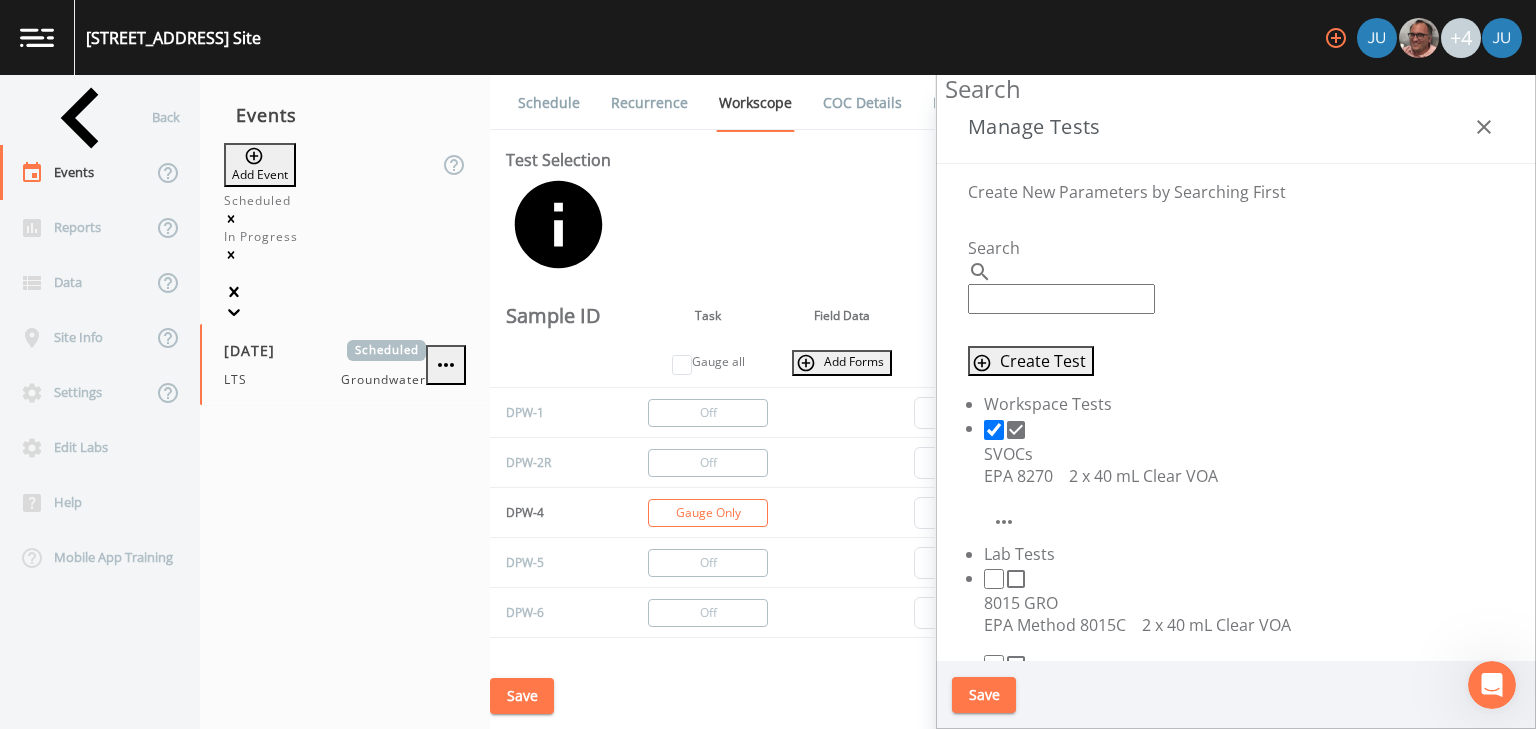 click on "Search" at bounding box center (1061, 299) 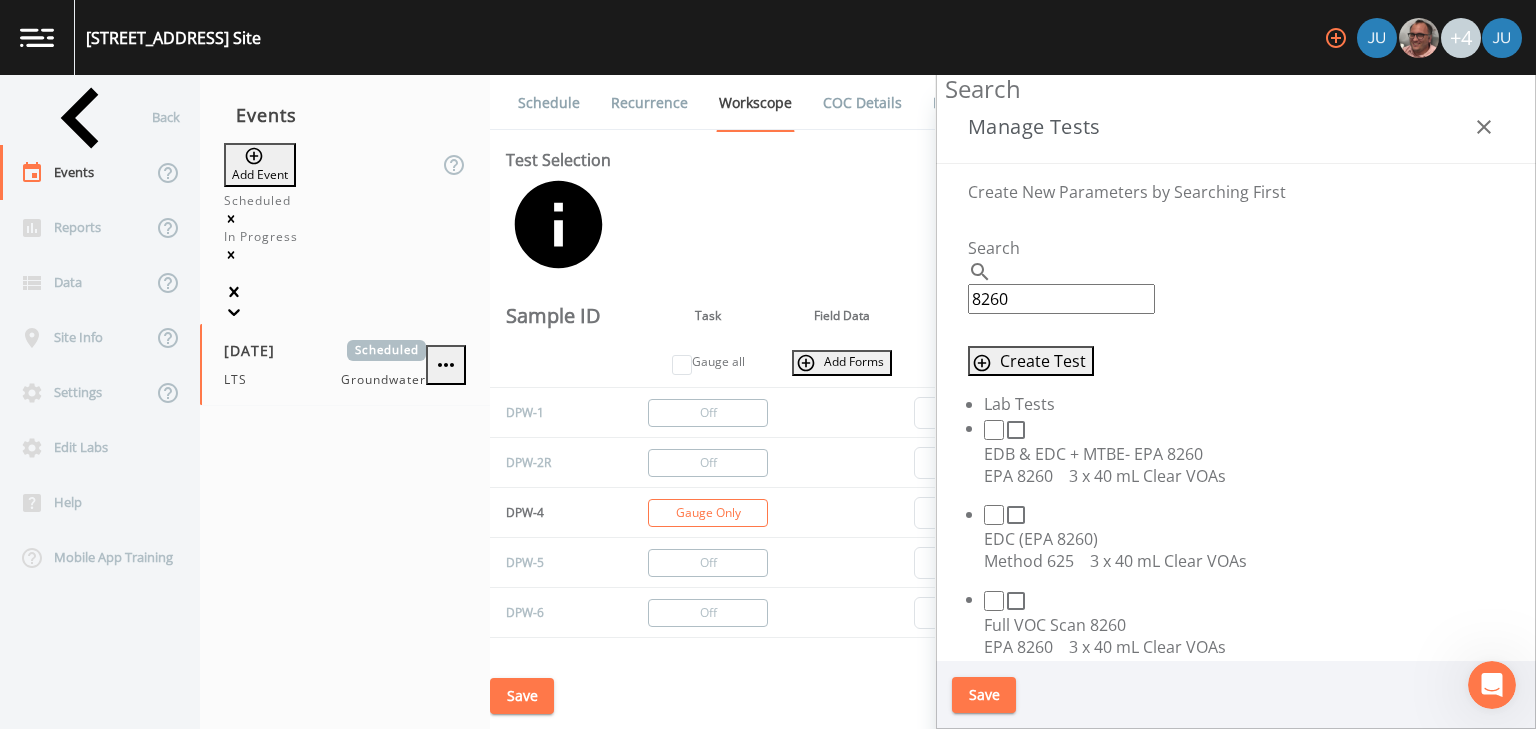 type on "8260" 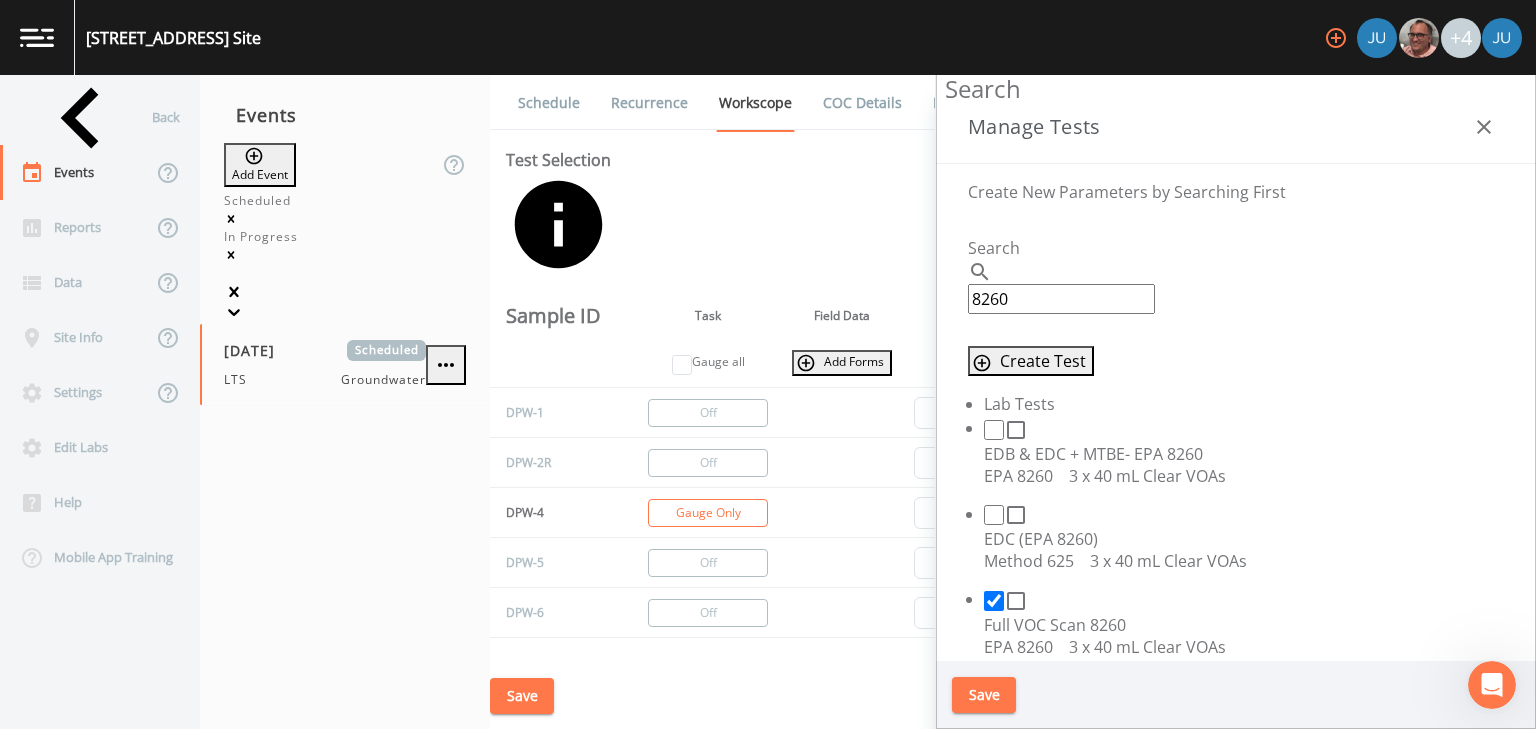 checkbox on "true" 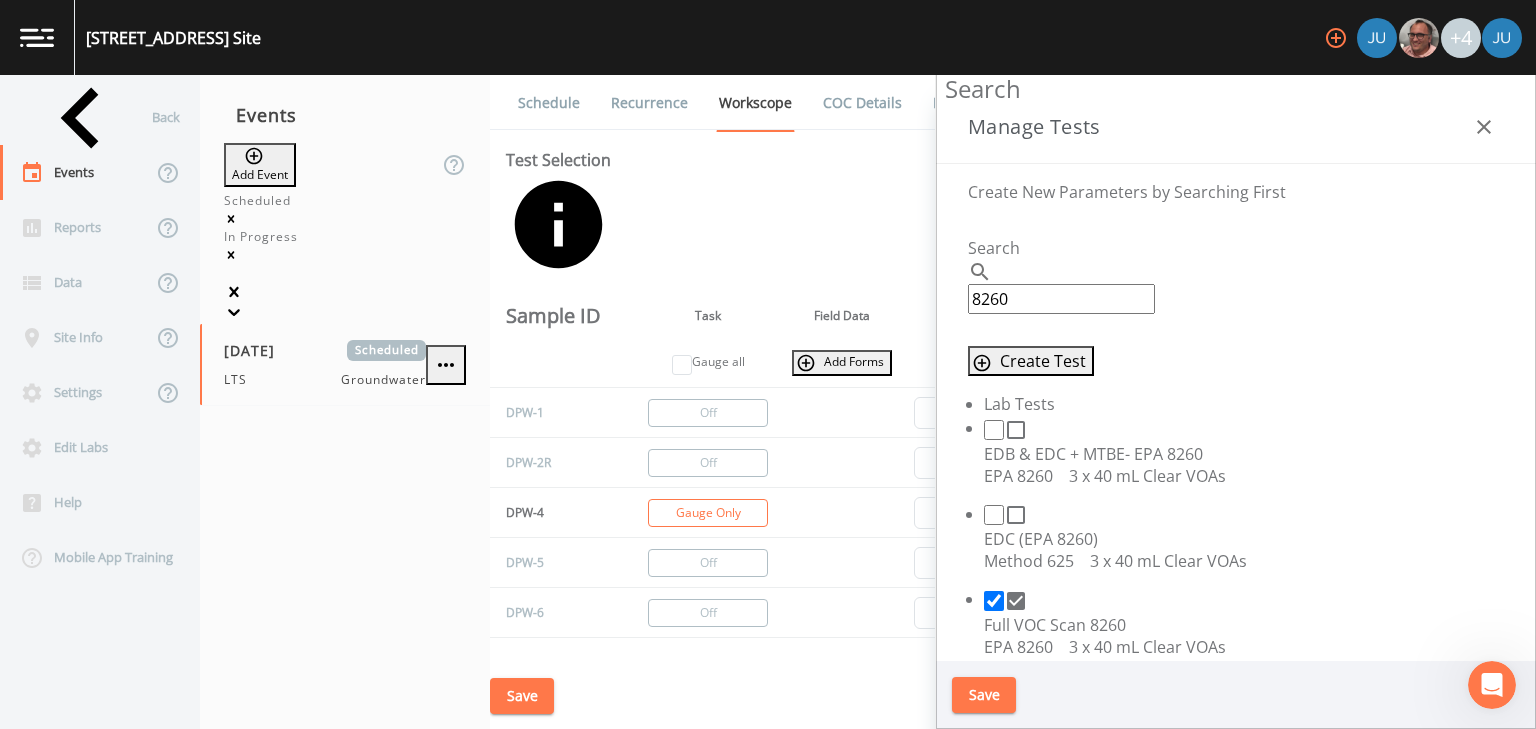 click on "Save" at bounding box center (984, 695) 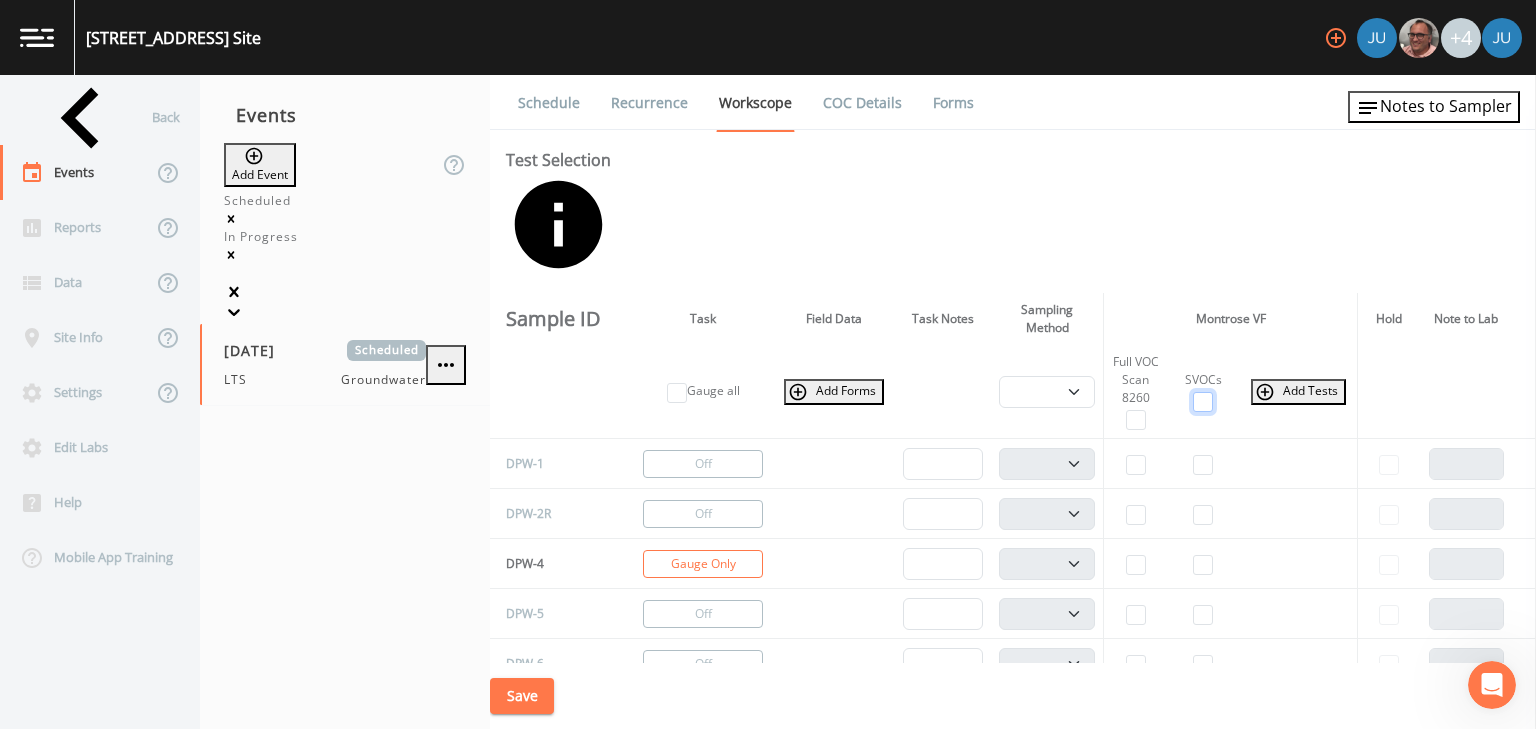 click at bounding box center [1203, 402] 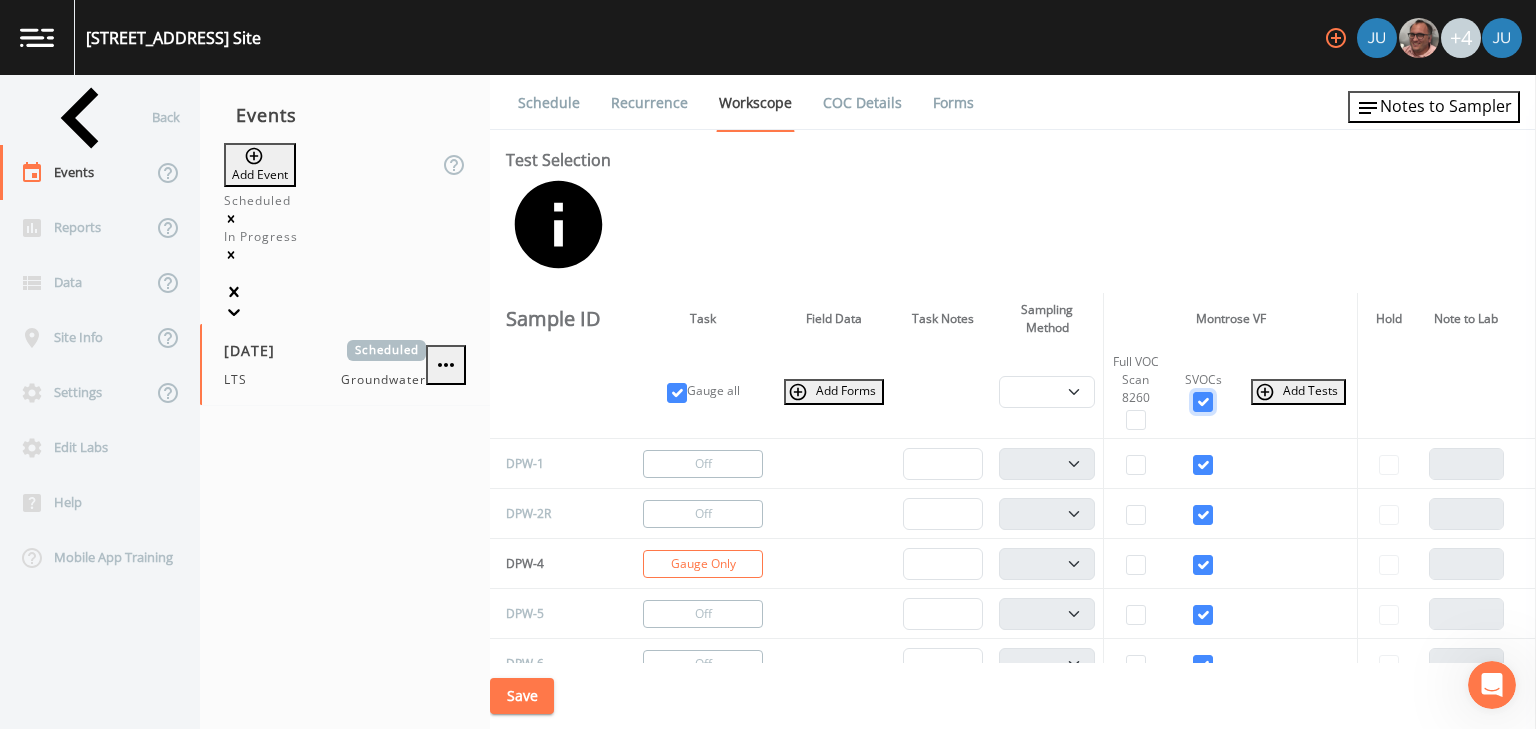 checkbox on "true" 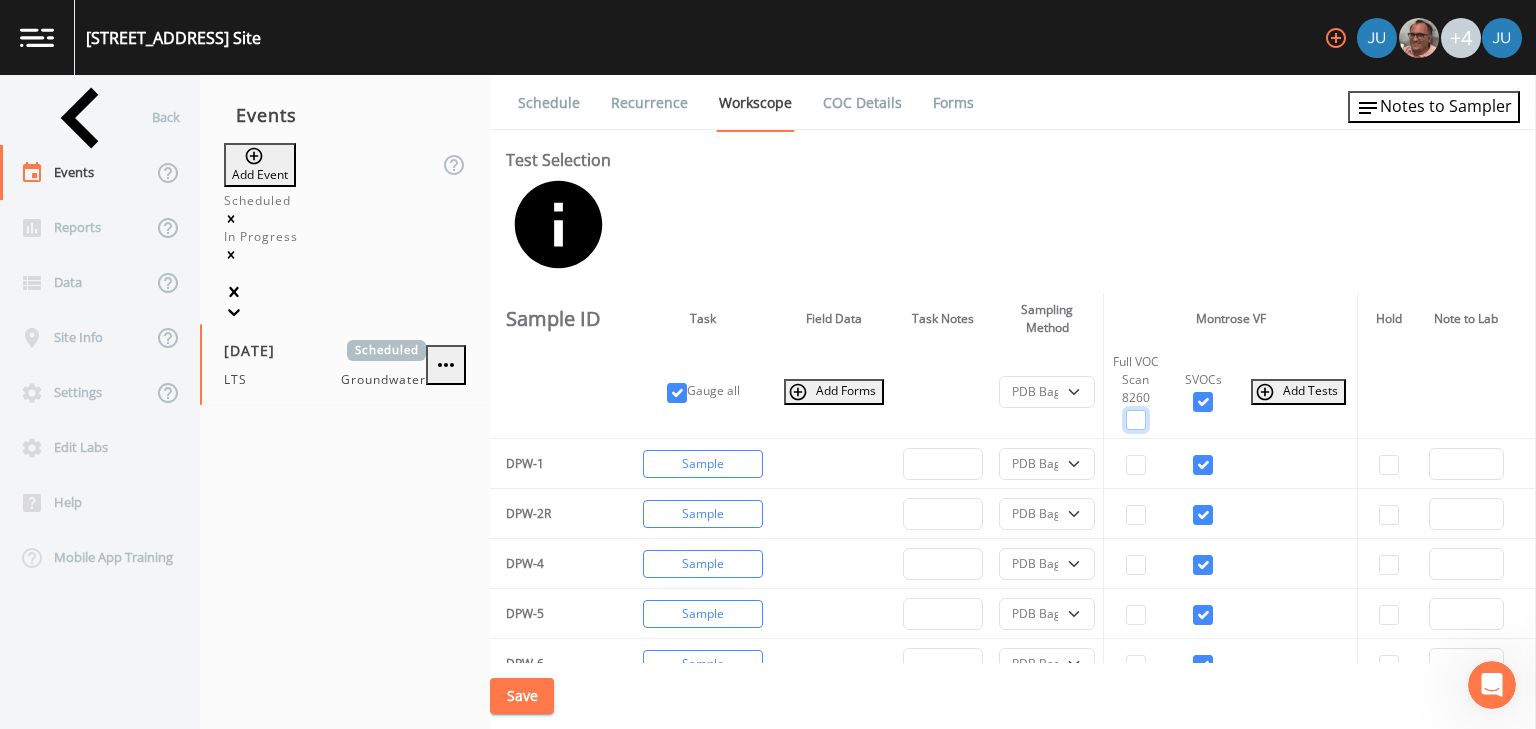 drag, startPoint x: 1136, startPoint y: 310, endPoint x: 1068, endPoint y: 323, distance: 69.2315 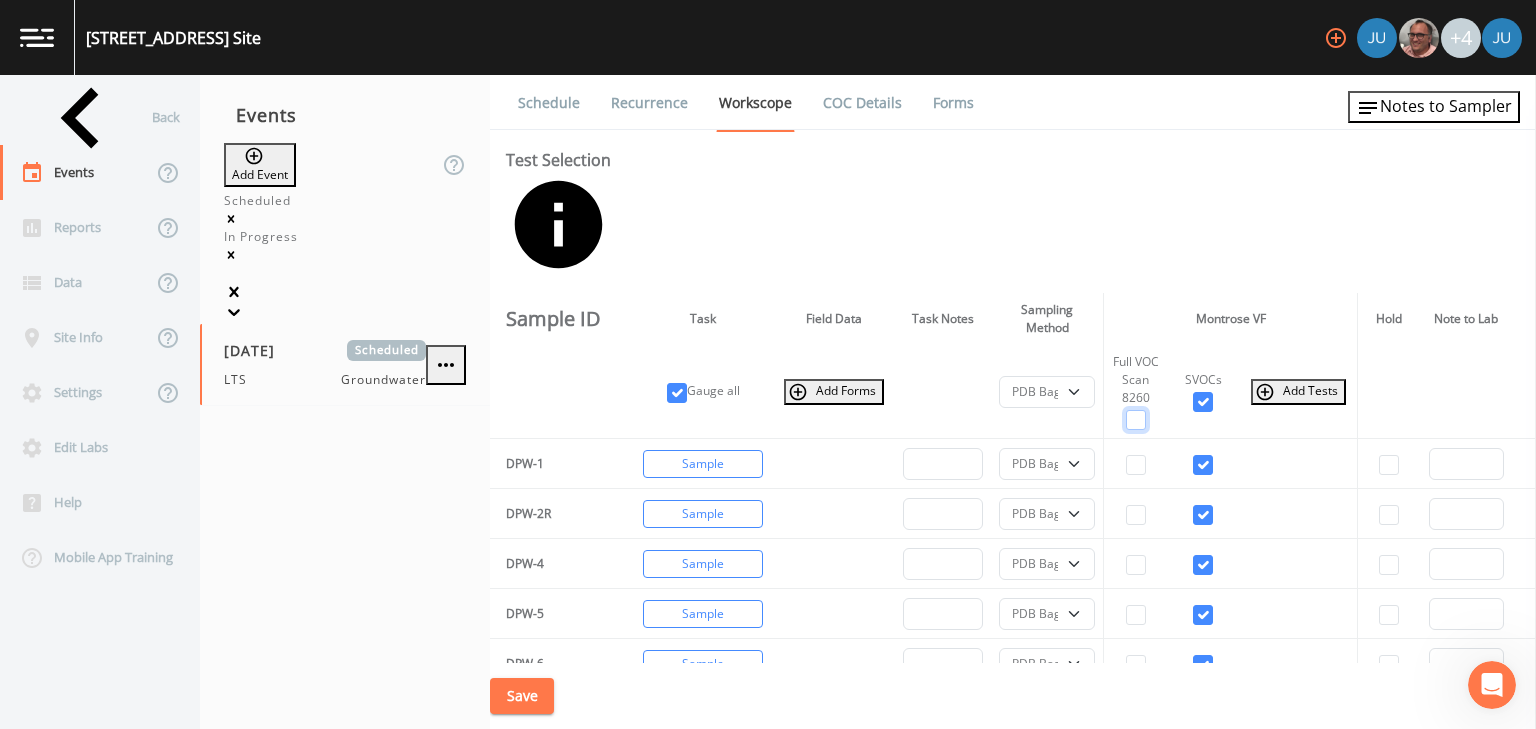 click at bounding box center (1136, 420) 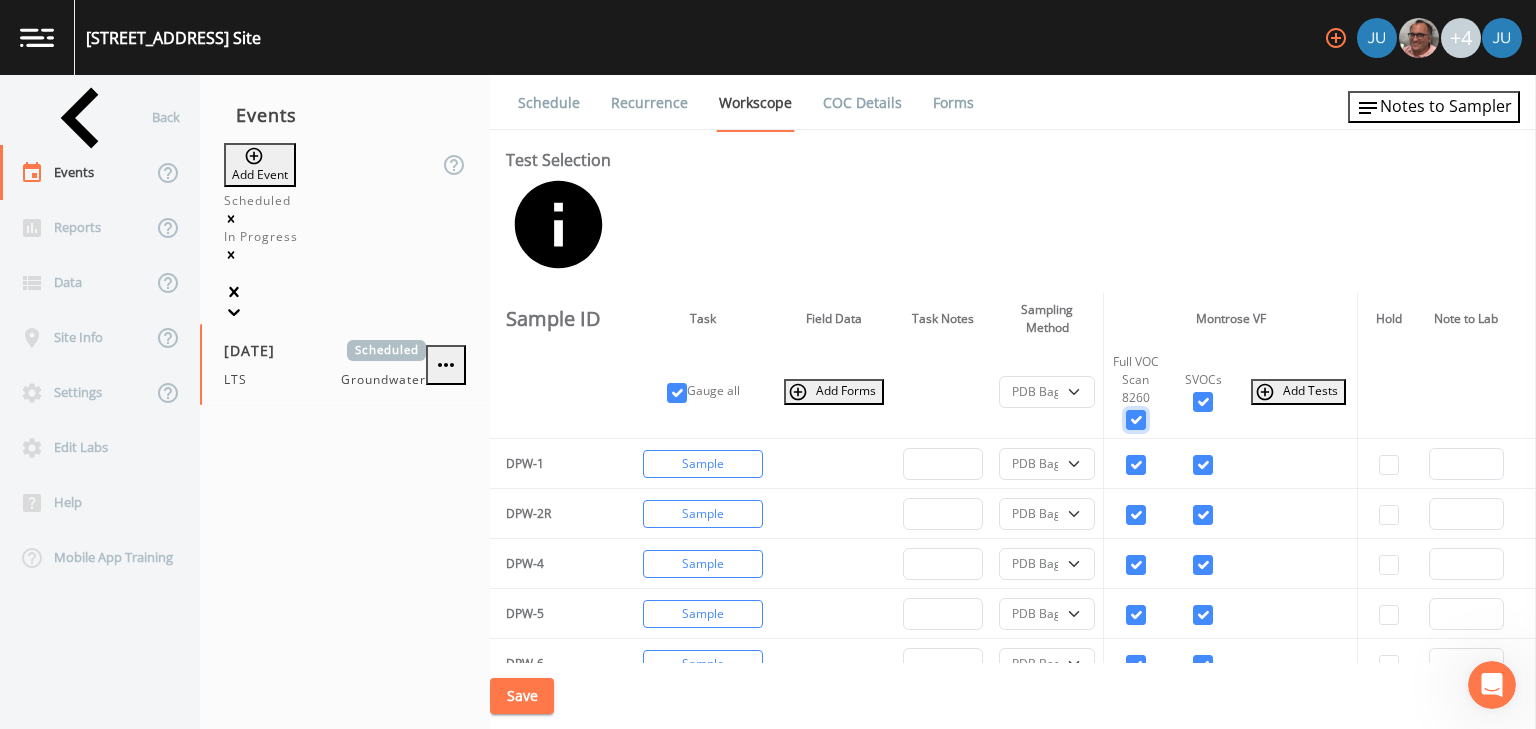 checkbox on "true" 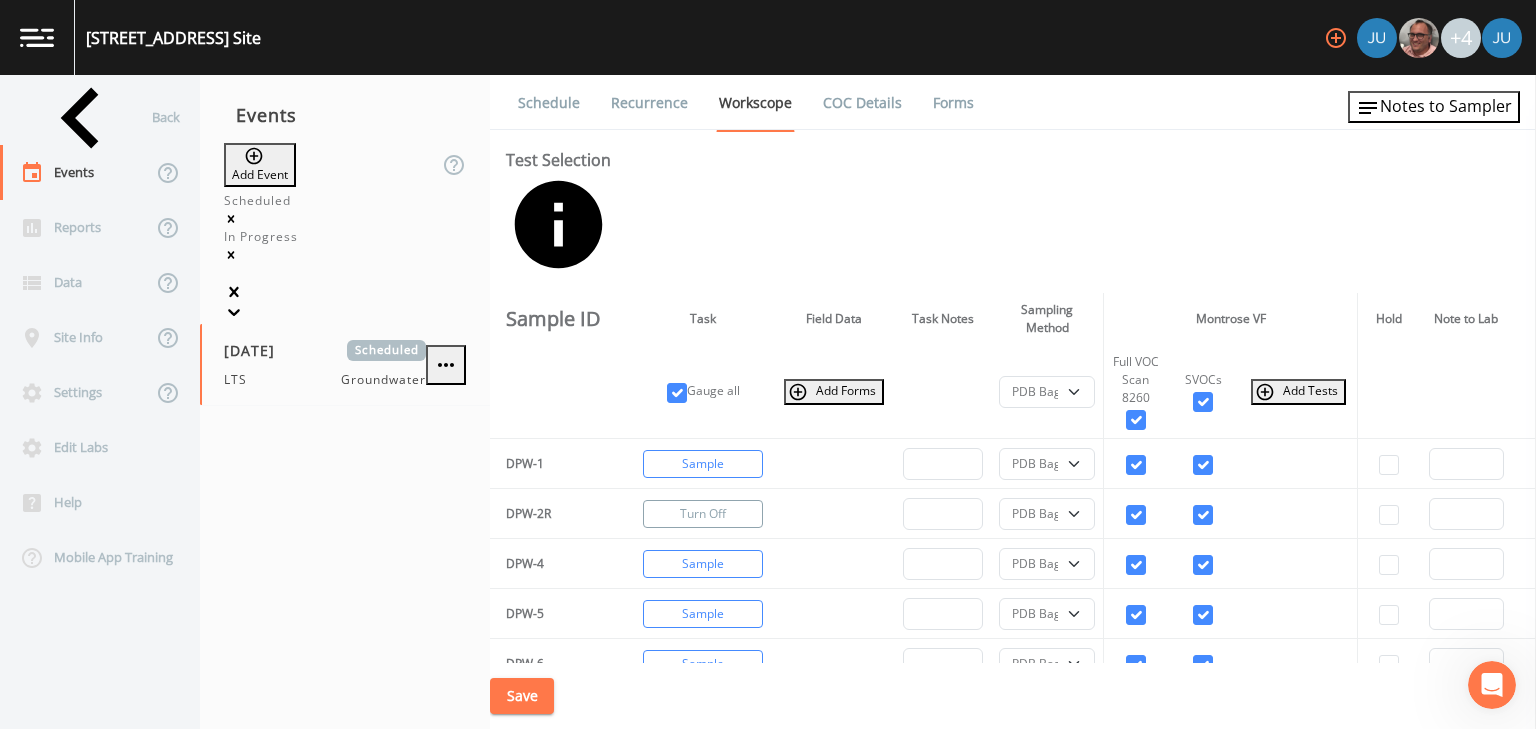 click on "Turn Off" at bounding box center [703, 514] 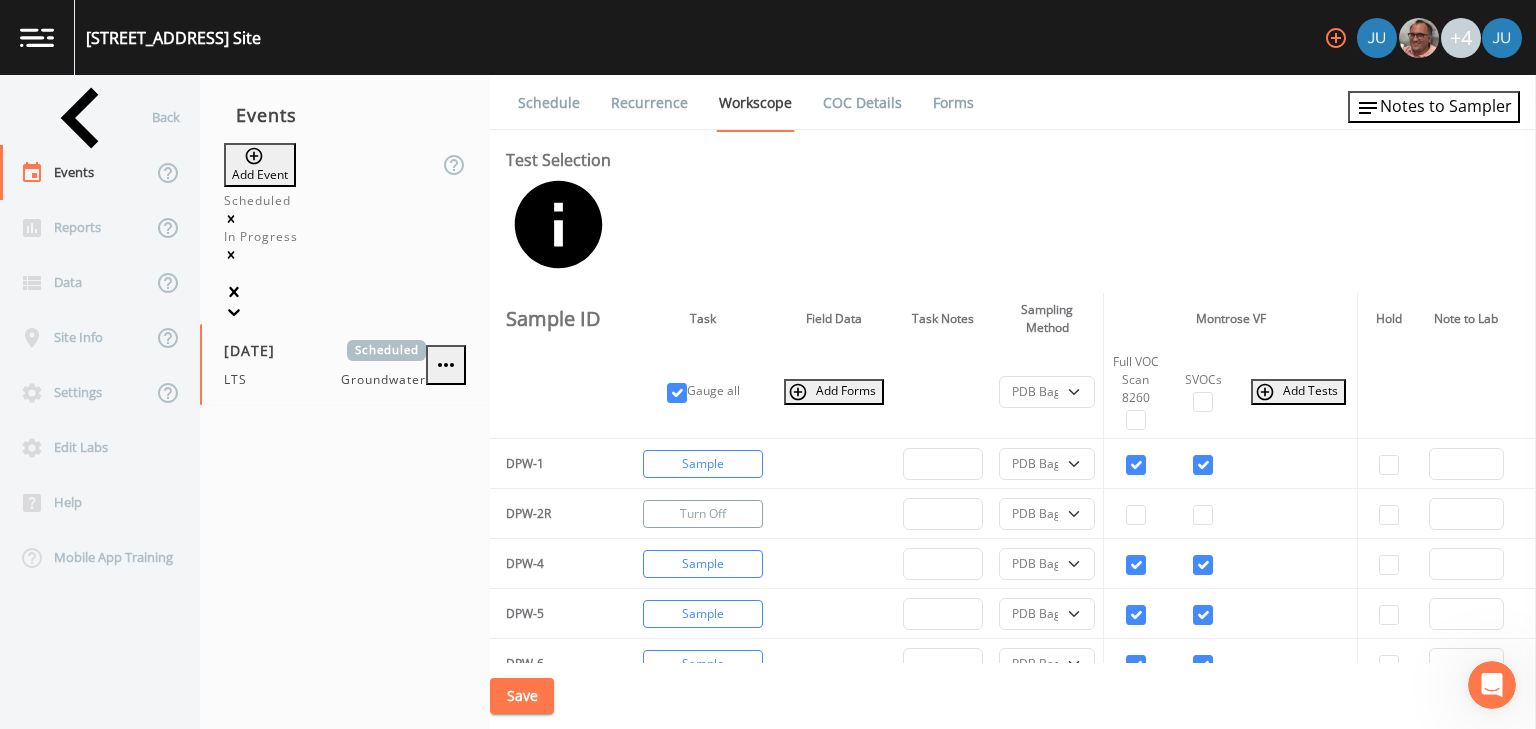 select 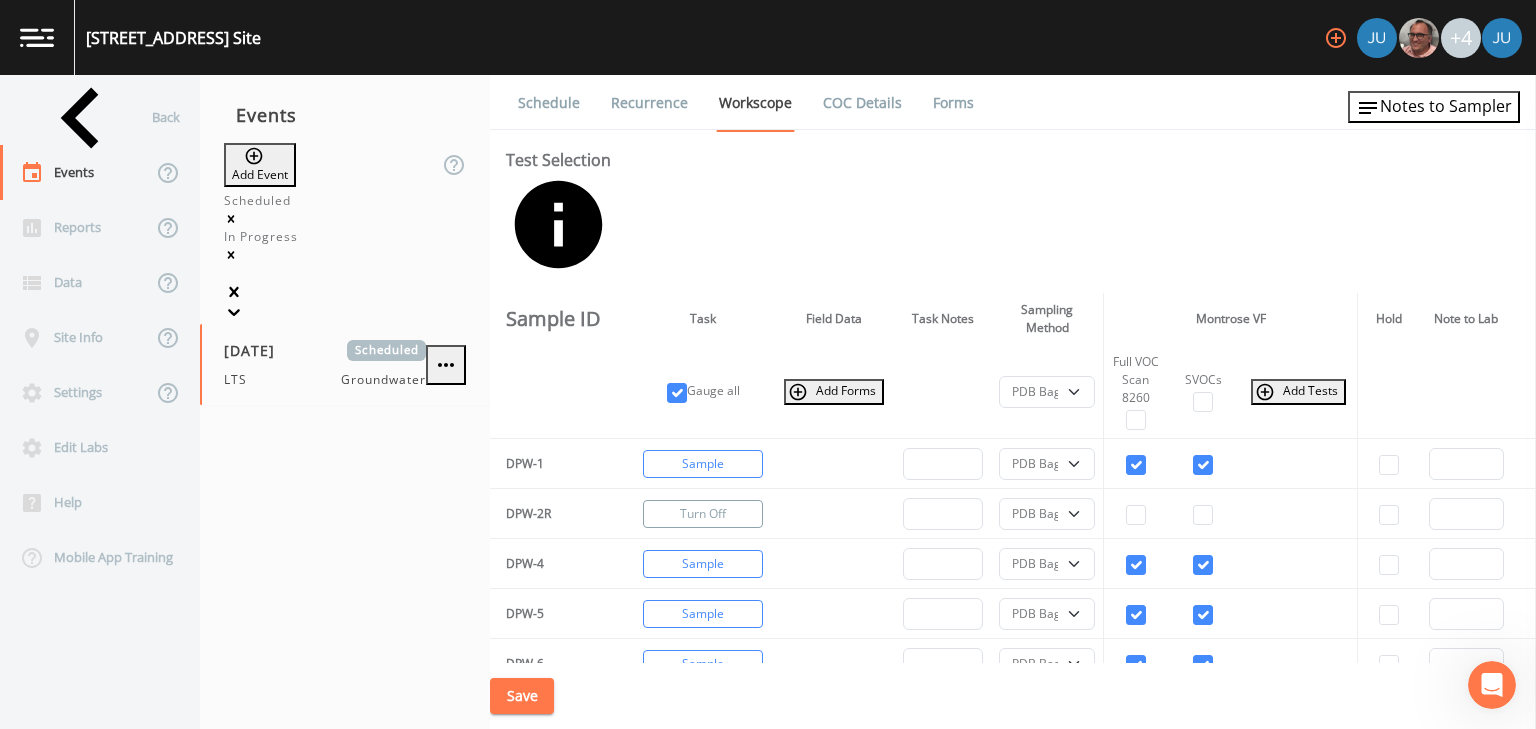 checkbox on "false" 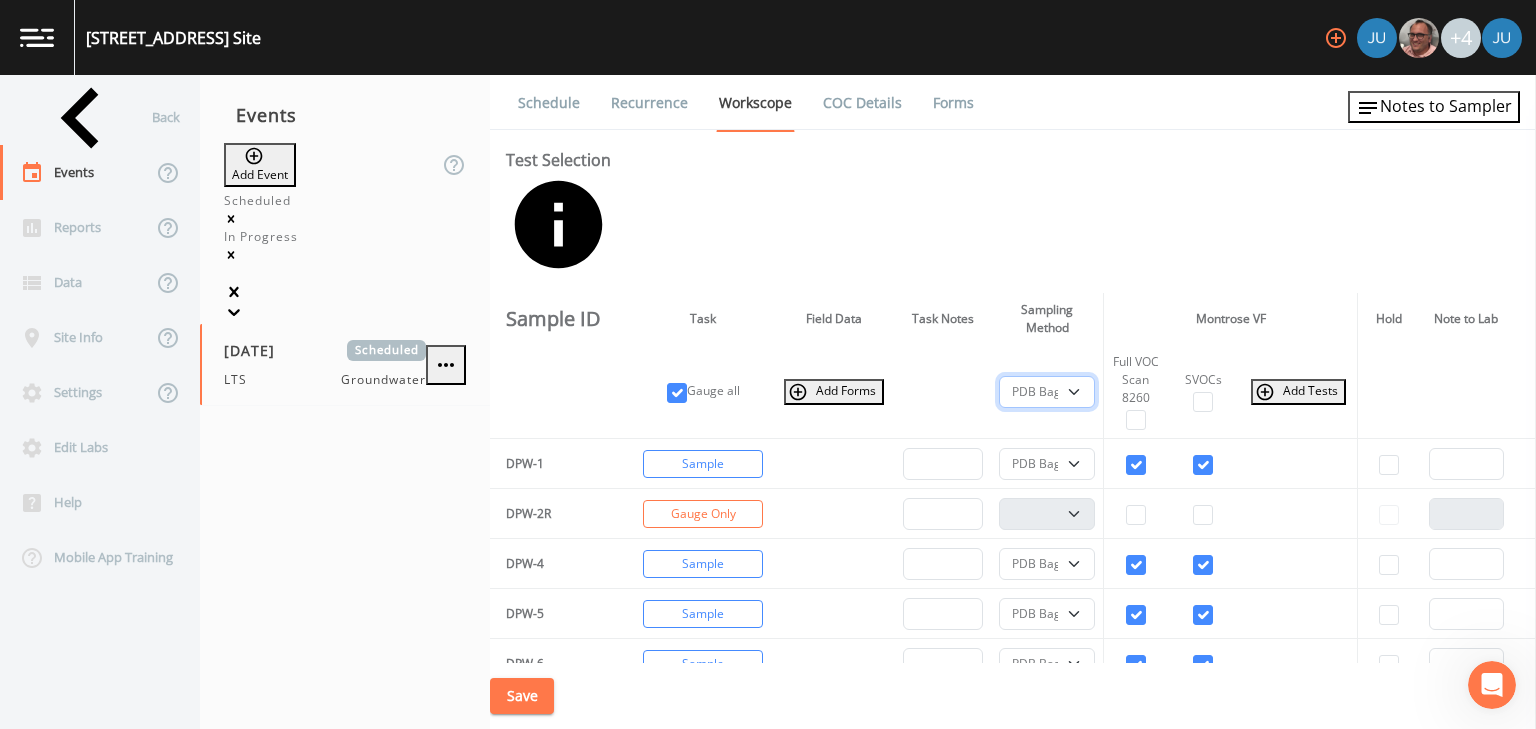click on "PDB Bag Grab Low Flow 3 Vol. Purge" at bounding box center (1047, 392) 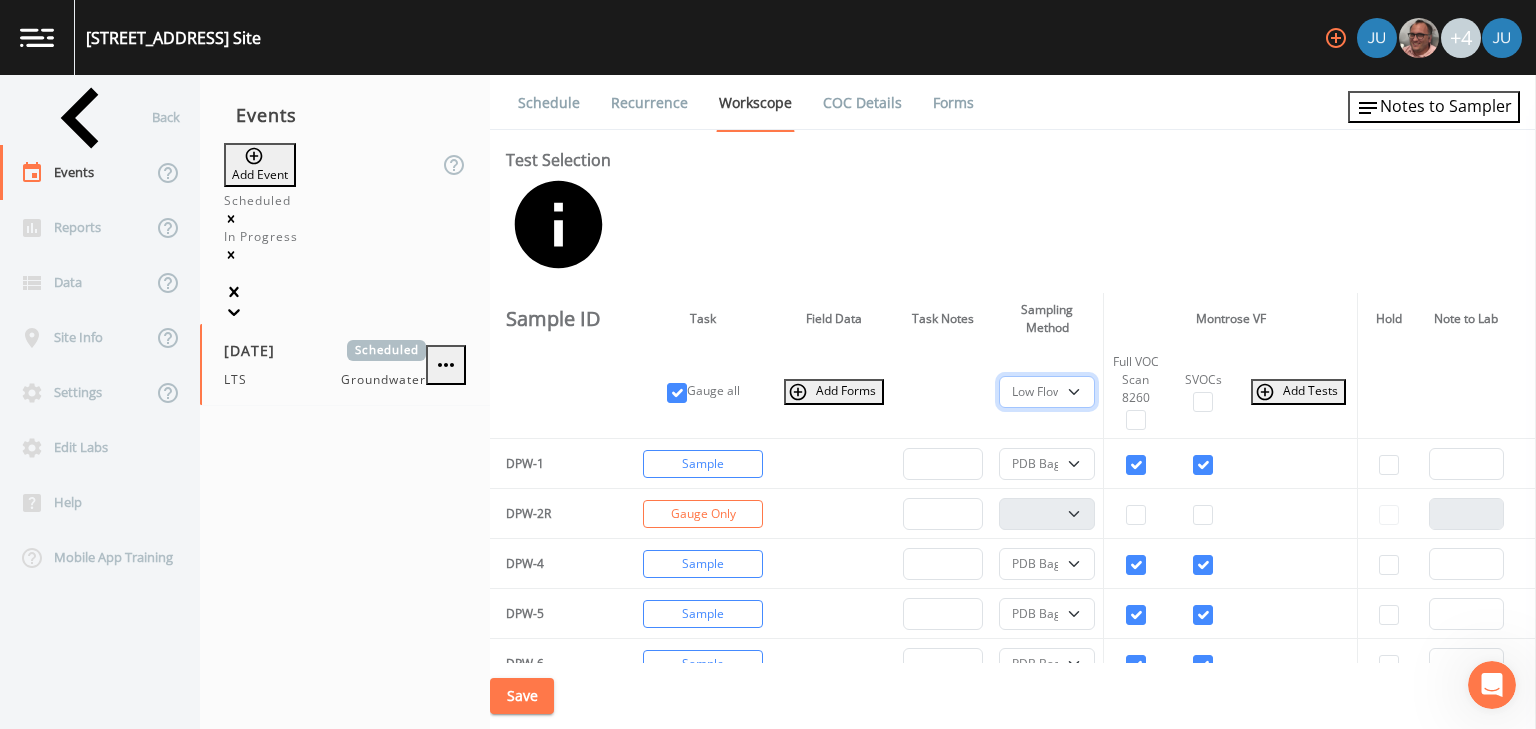 click on "PDB Bag Grab Low Flow 3 Vol. Purge" at bounding box center (1047, 392) 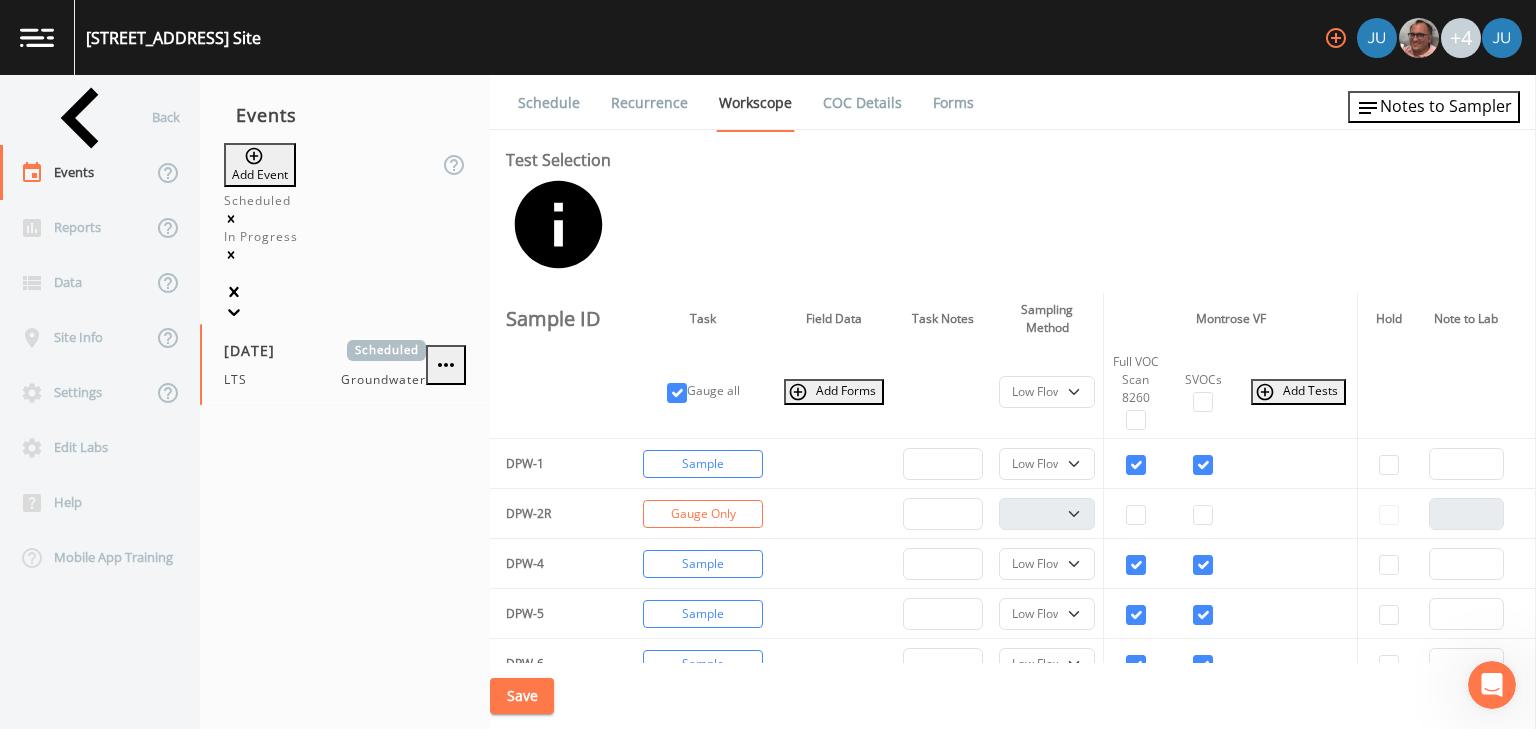 click on "Save" at bounding box center [522, 696] 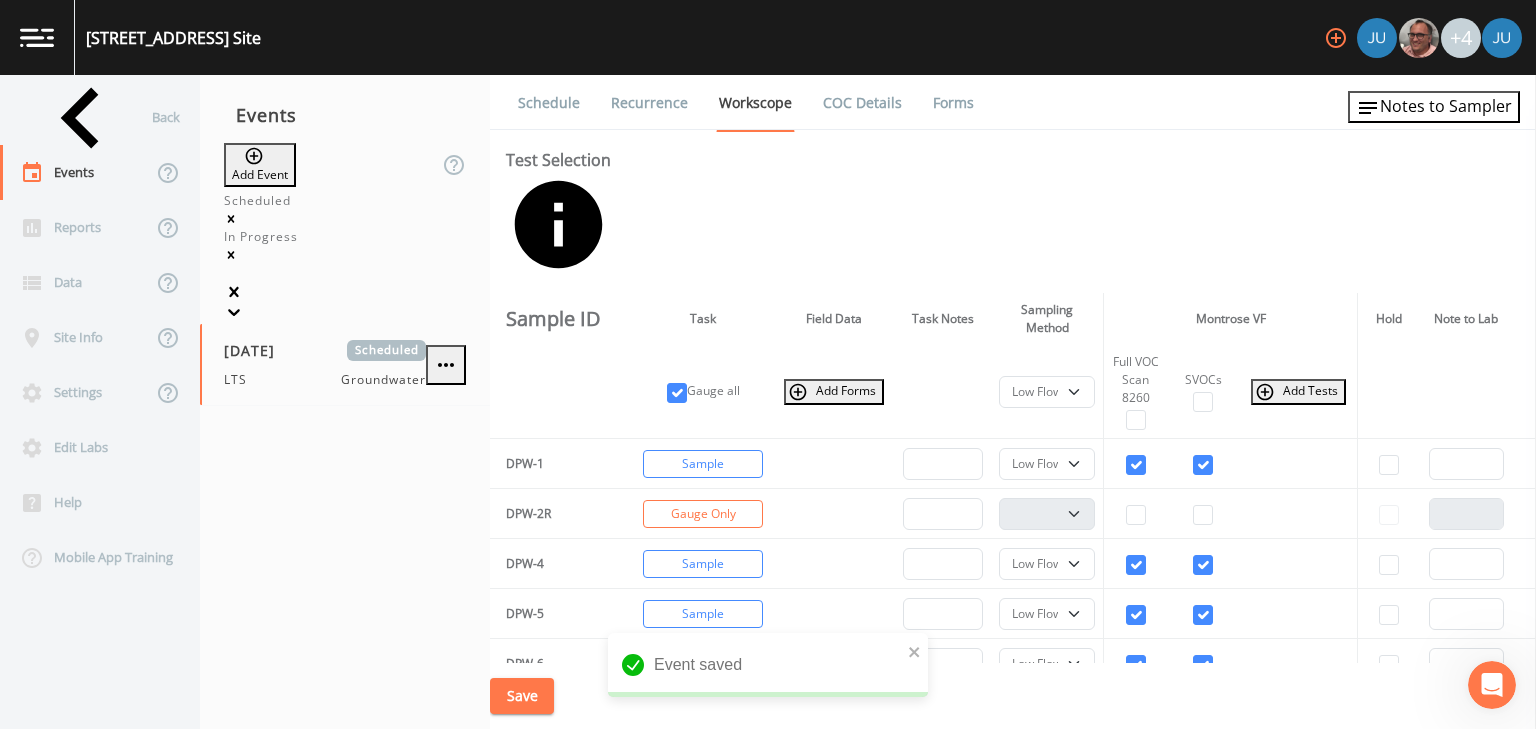 click at bounding box center (37, 37) 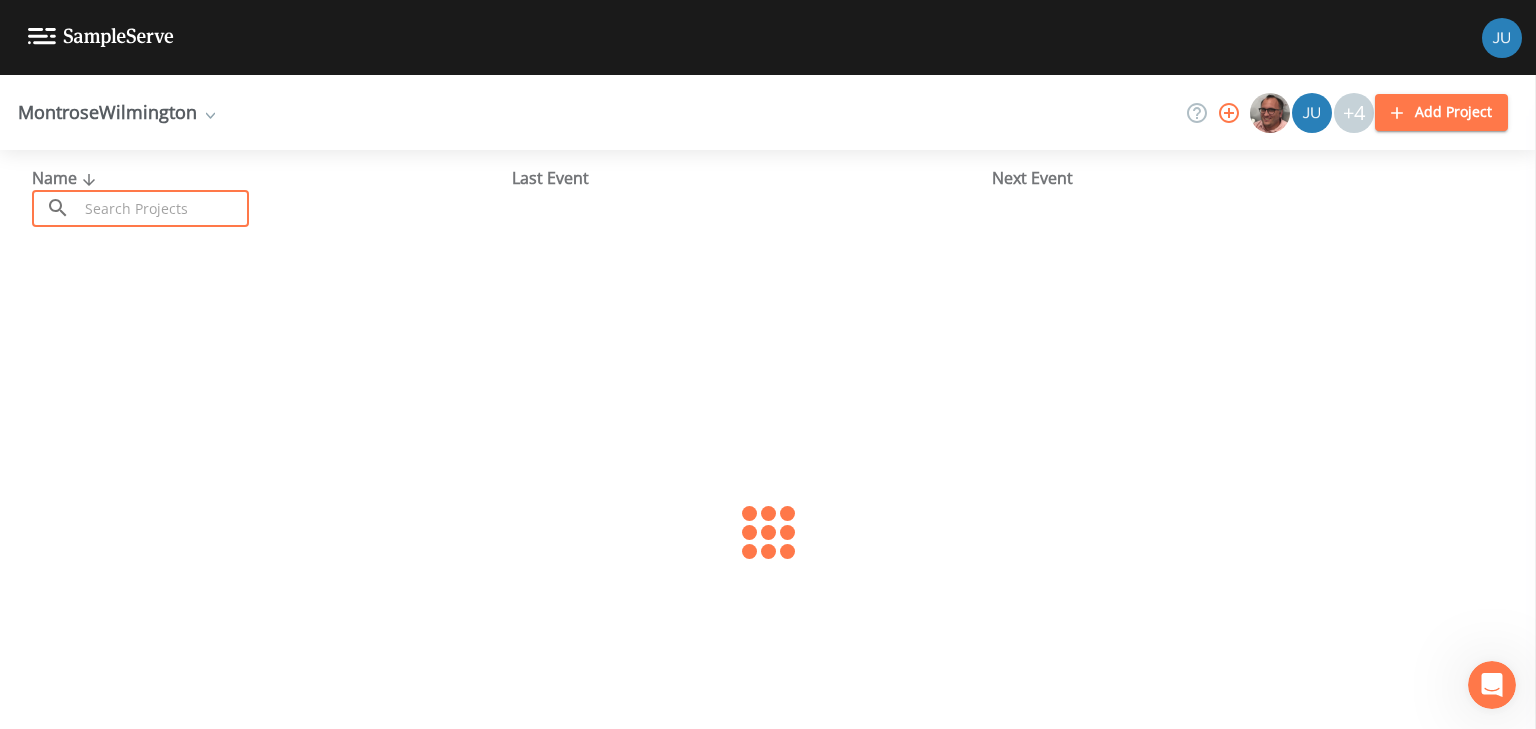 click at bounding box center (163, 208) 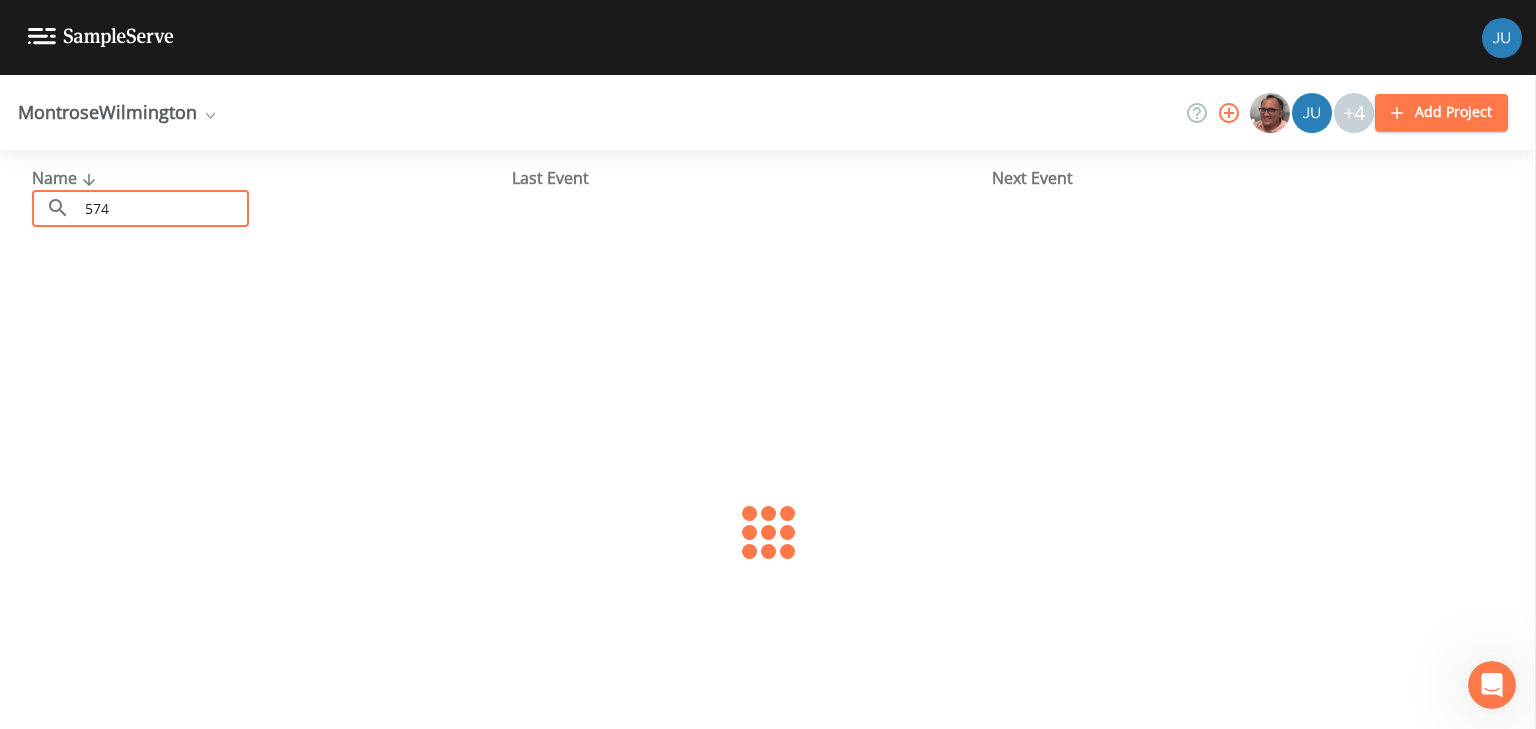 type on "5746" 